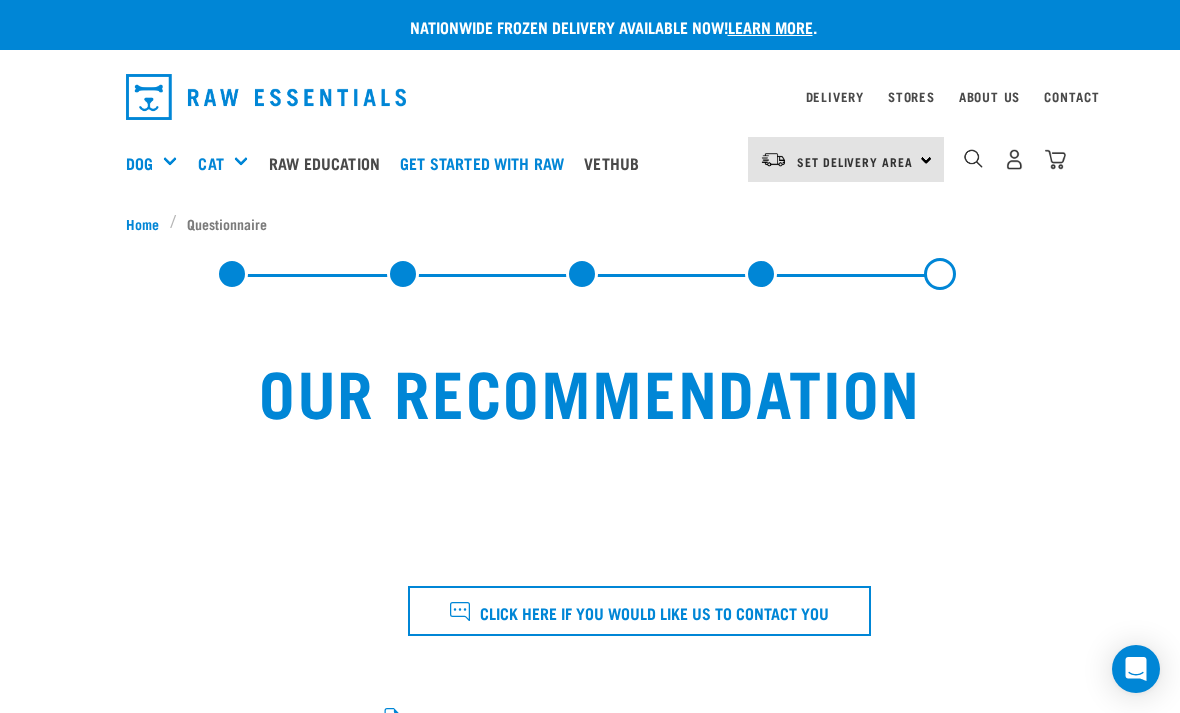 scroll, scrollTop: 1105, scrollLeft: 0, axis: vertical 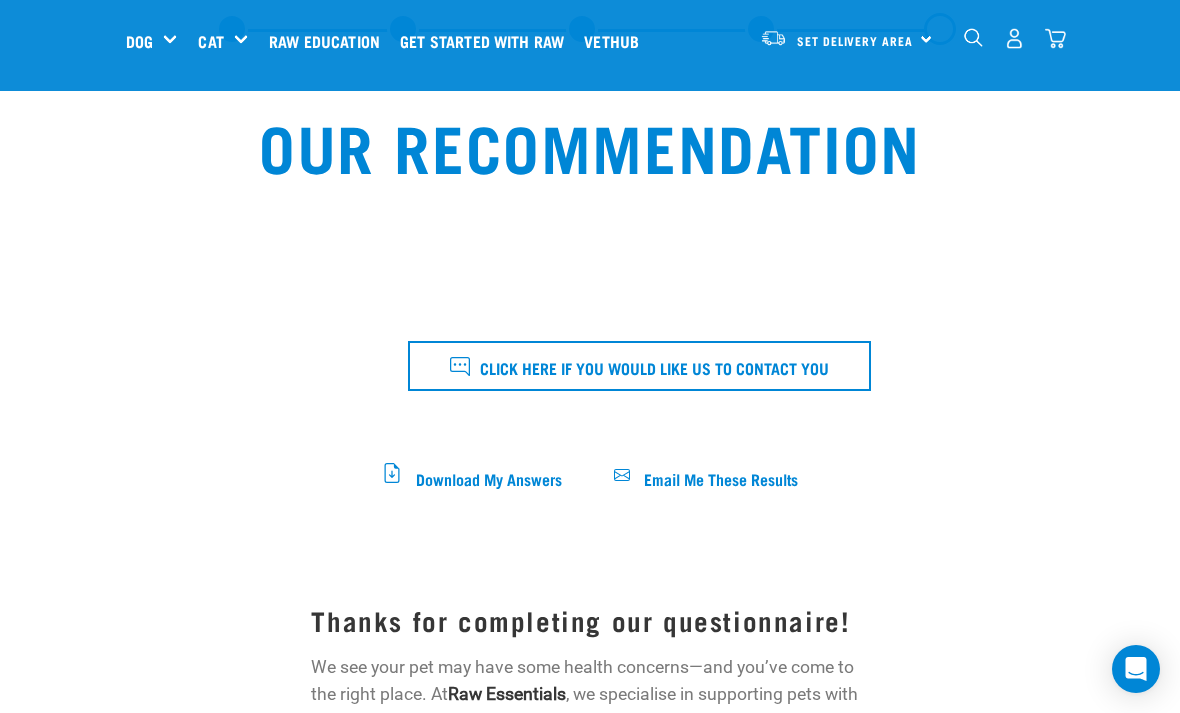click on "Wildly Good Specials" at bounding box center [0, 0] 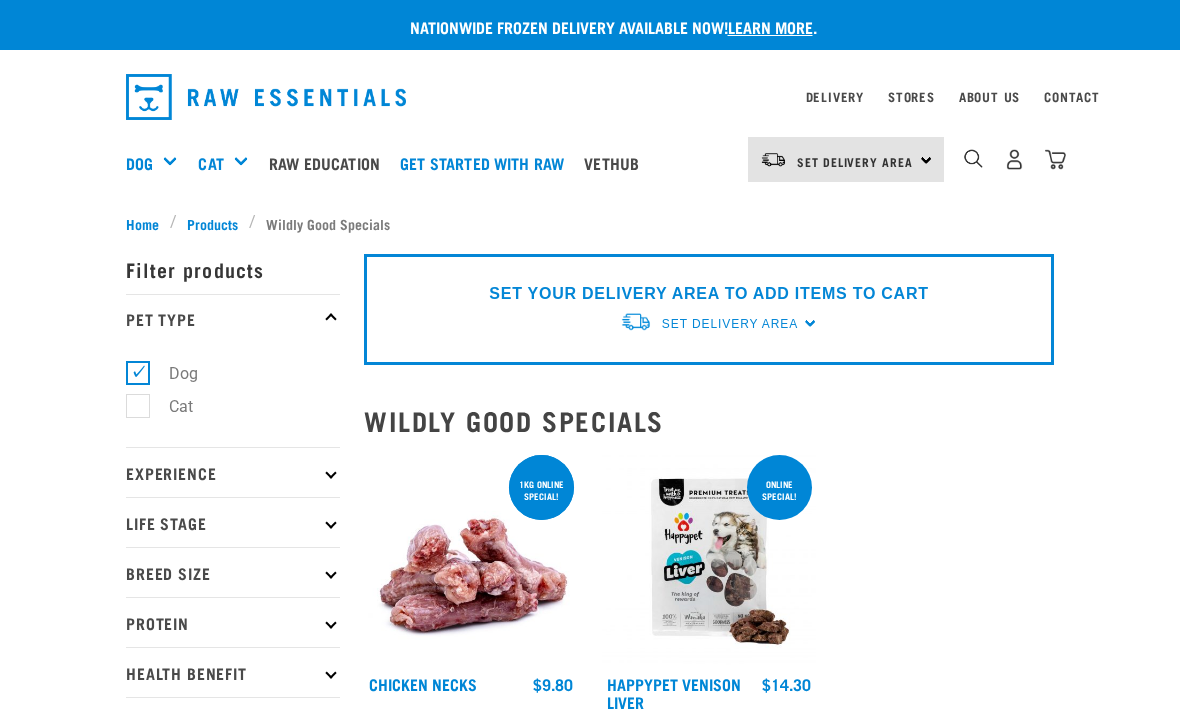 scroll, scrollTop: 0, scrollLeft: 0, axis: both 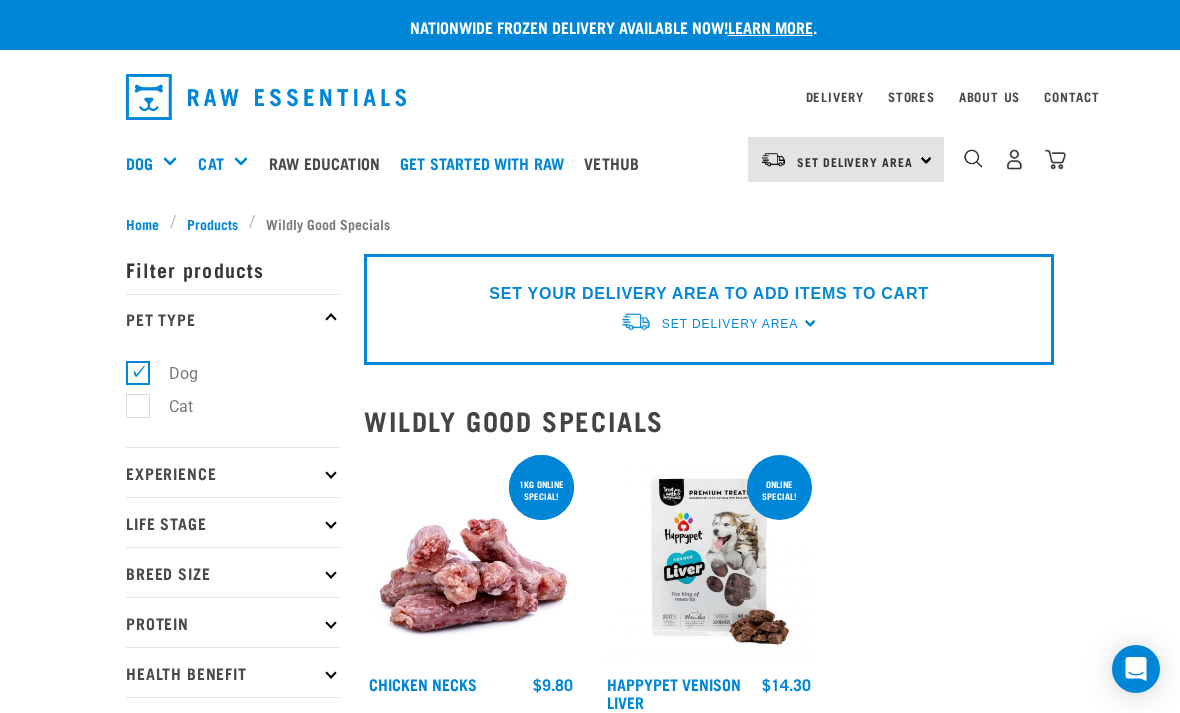 click on "SET YOUR DELIVERY AREA TO ADD ITEMS TO CART
Set Delivery Area
North Island
South Island" at bounding box center [709, 309] 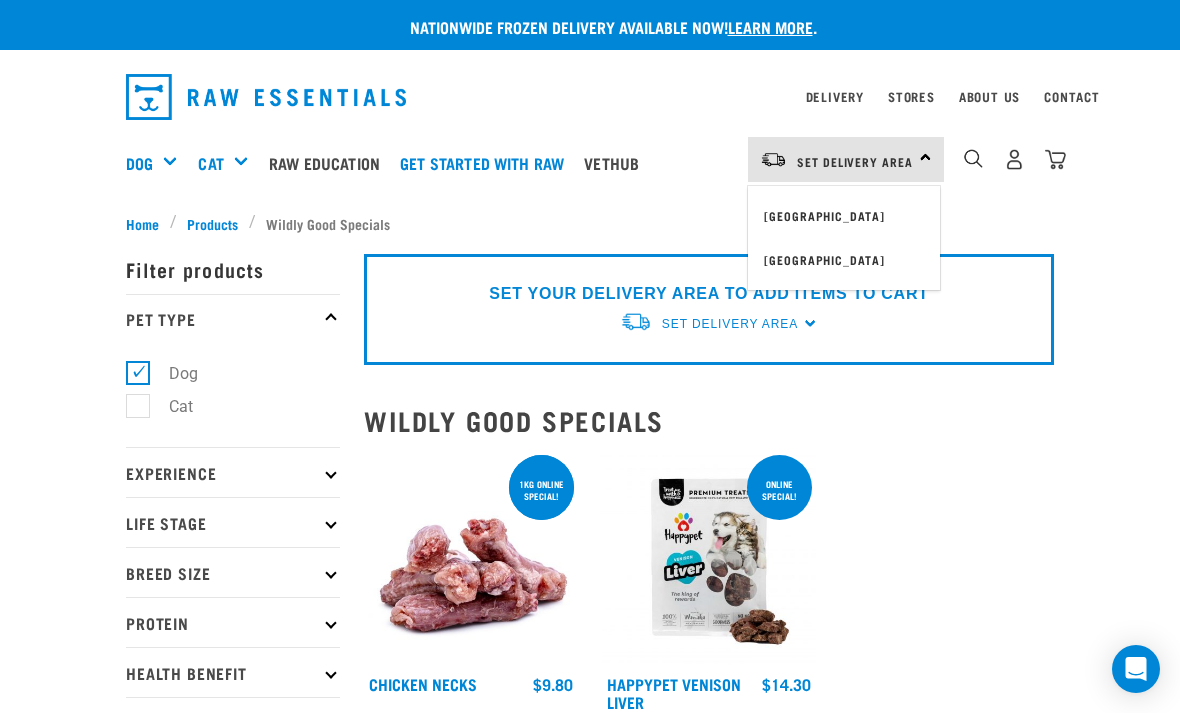 click on "[GEOGRAPHIC_DATA]" at bounding box center (844, 216) 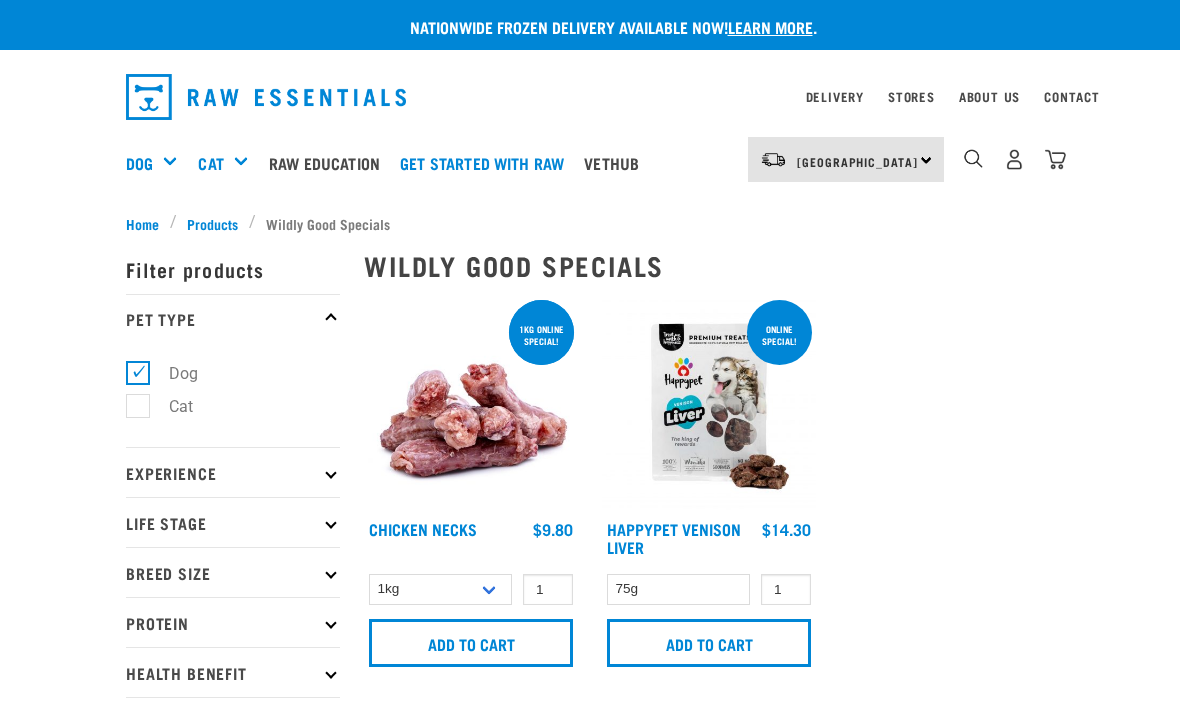 scroll, scrollTop: 0, scrollLeft: 0, axis: both 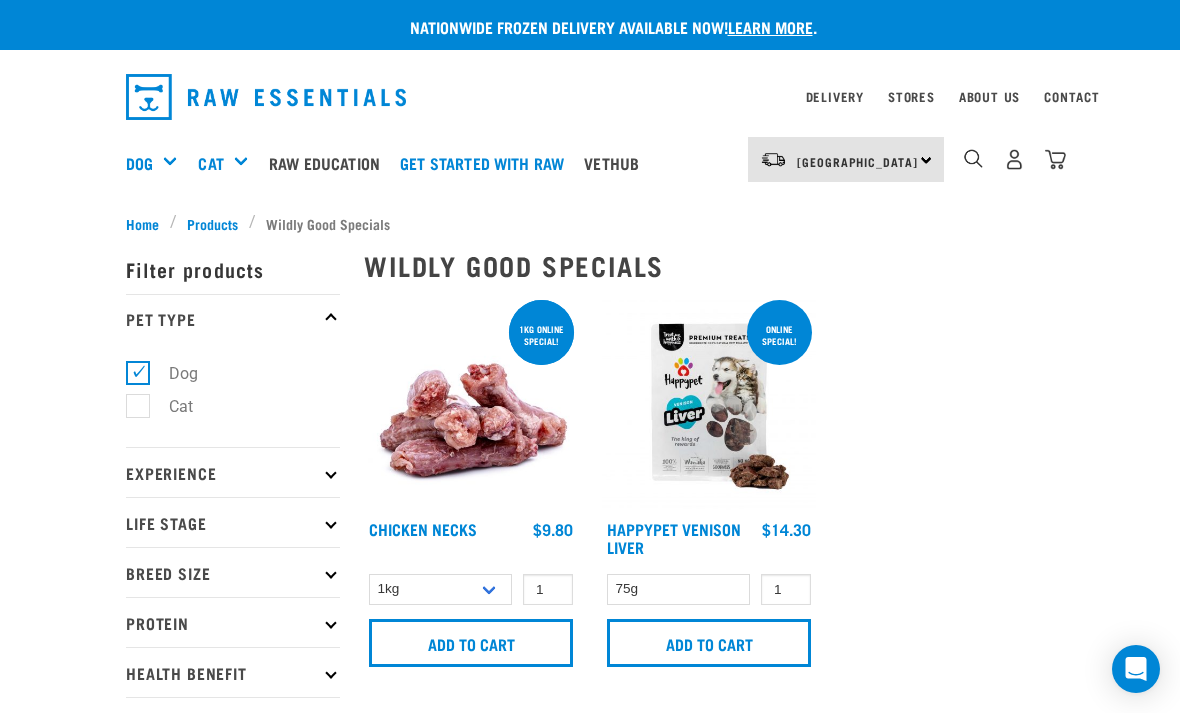 click on "Stores" at bounding box center [911, 96] 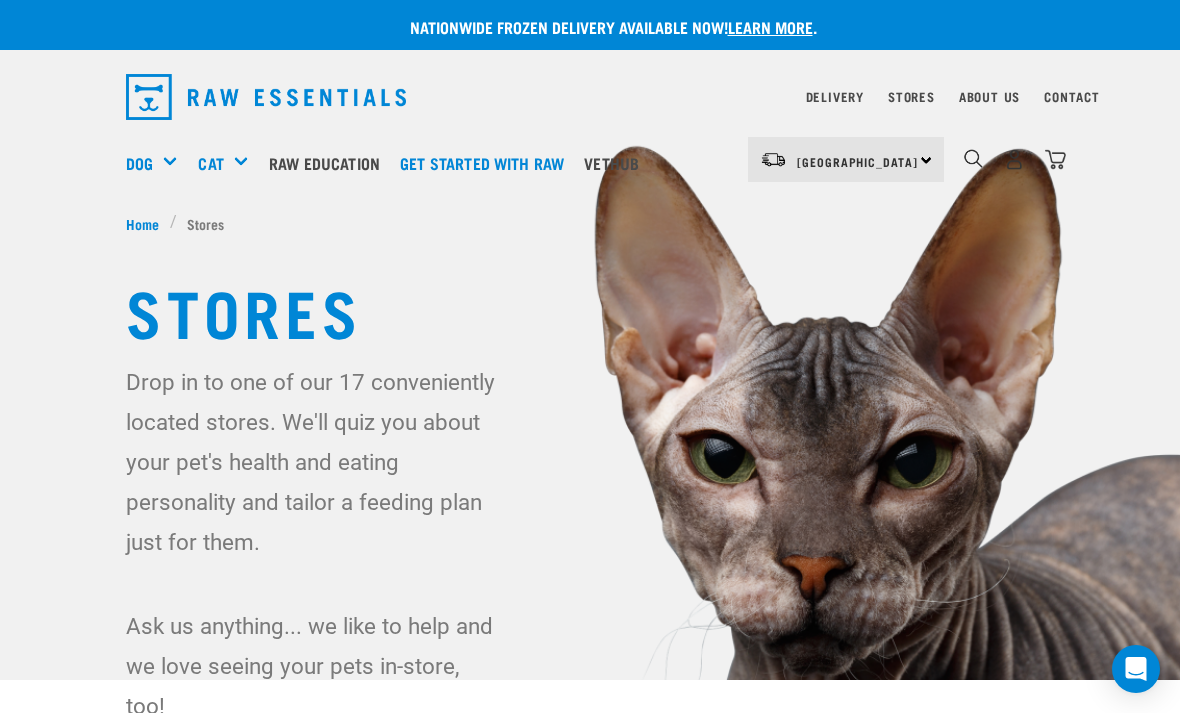 scroll, scrollTop: 0, scrollLeft: 0, axis: both 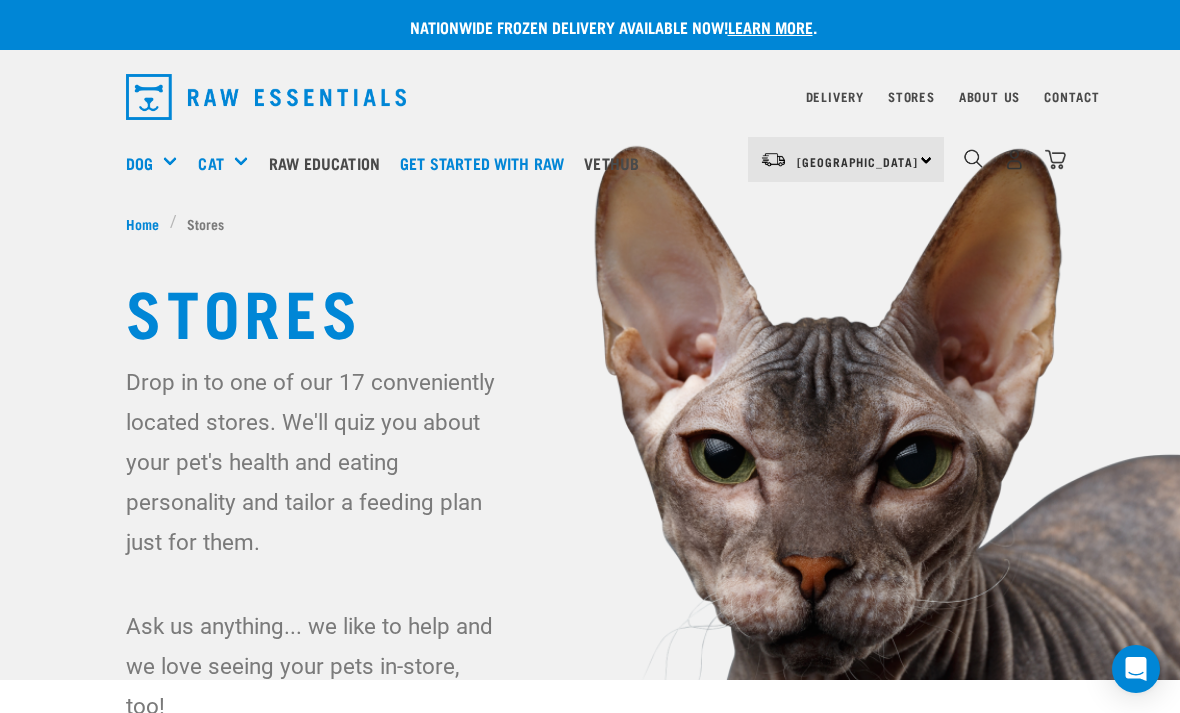 click on "Shop all dog" at bounding box center (0, 0) 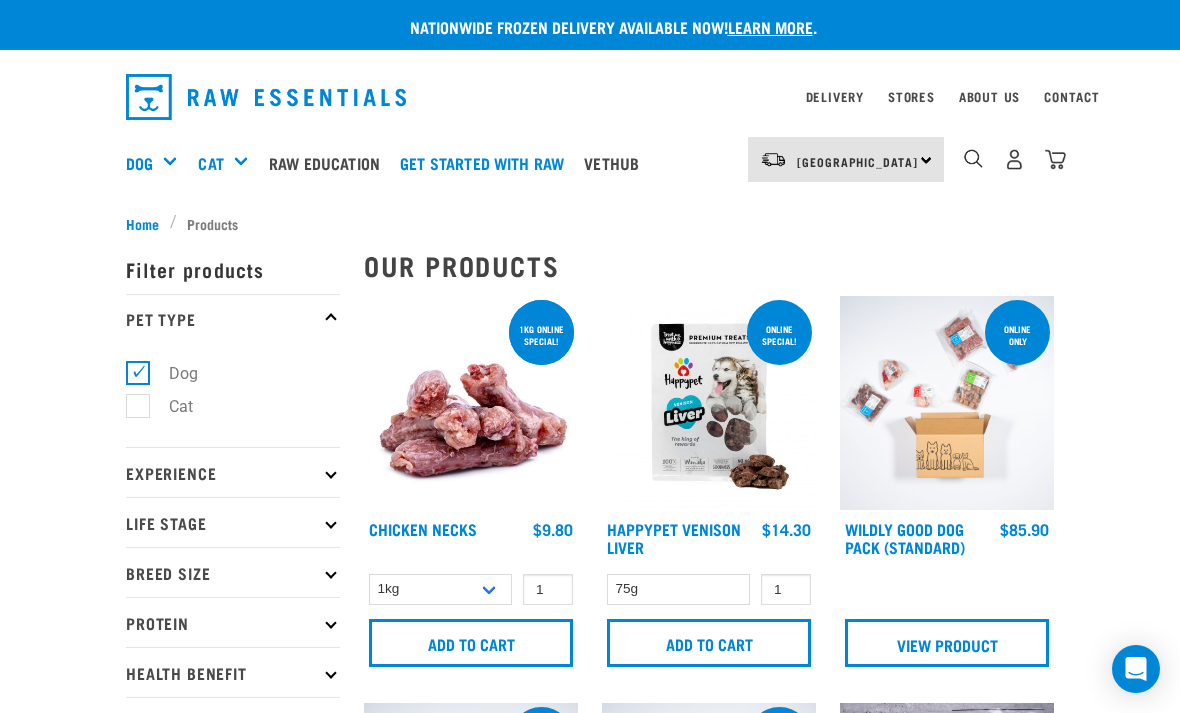scroll, scrollTop: 0, scrollLeft: 0, axis: both 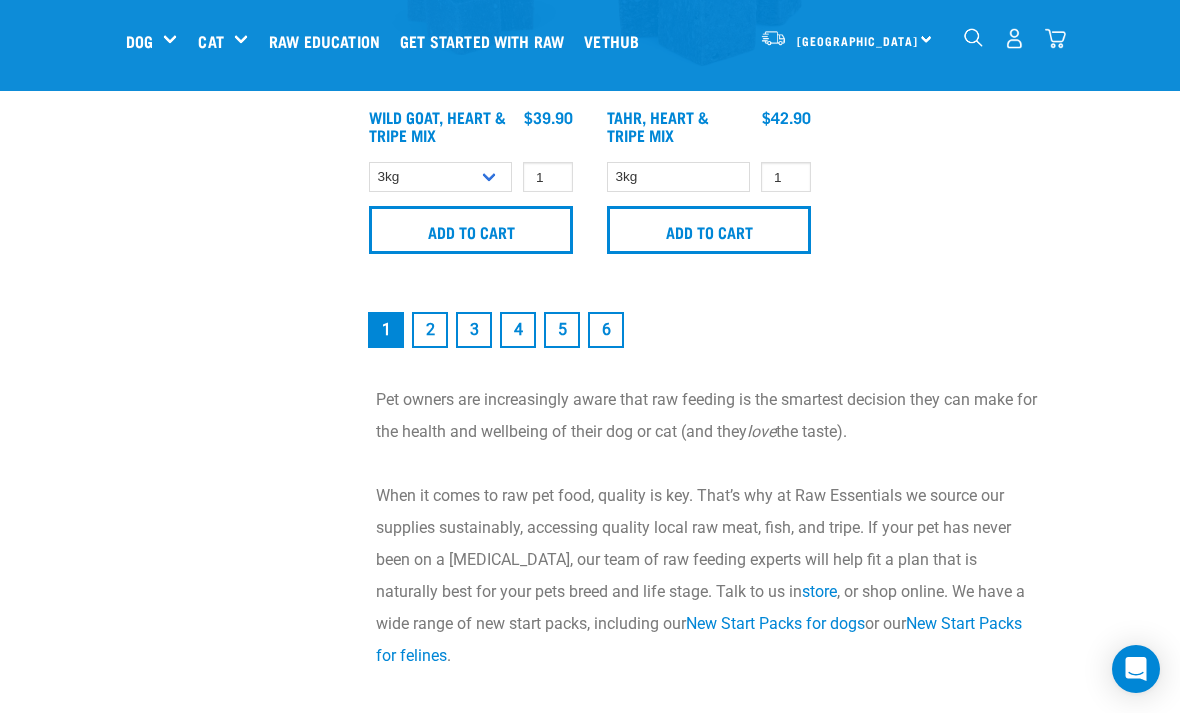 click on "2" at bounding box center [430, 330] 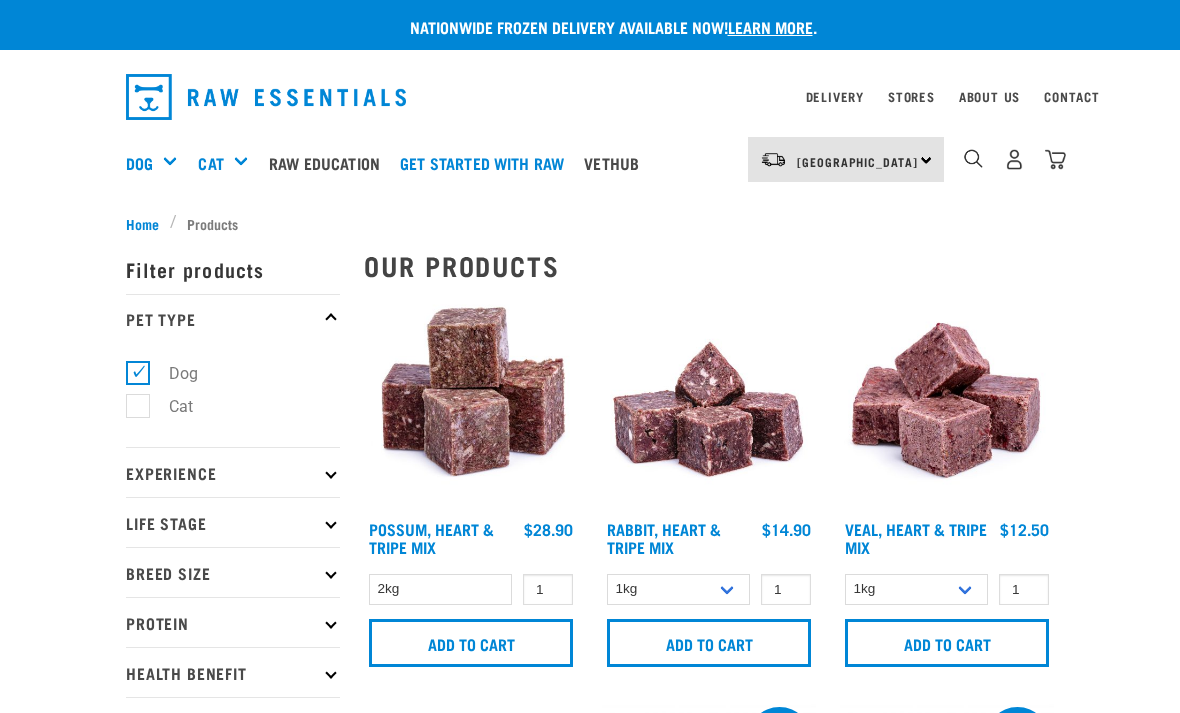 scroll, scrollTop: 0, scrollLeft: 0, axis: both 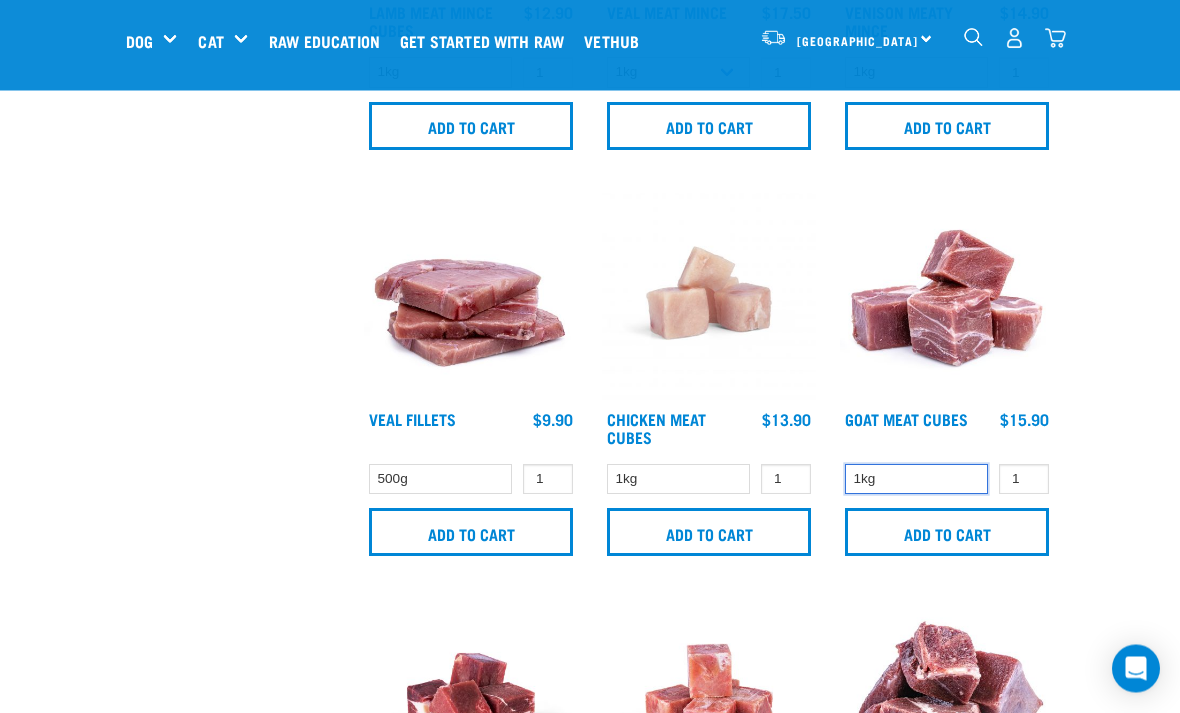 click on "1kg" at bounding box center [916, 480] 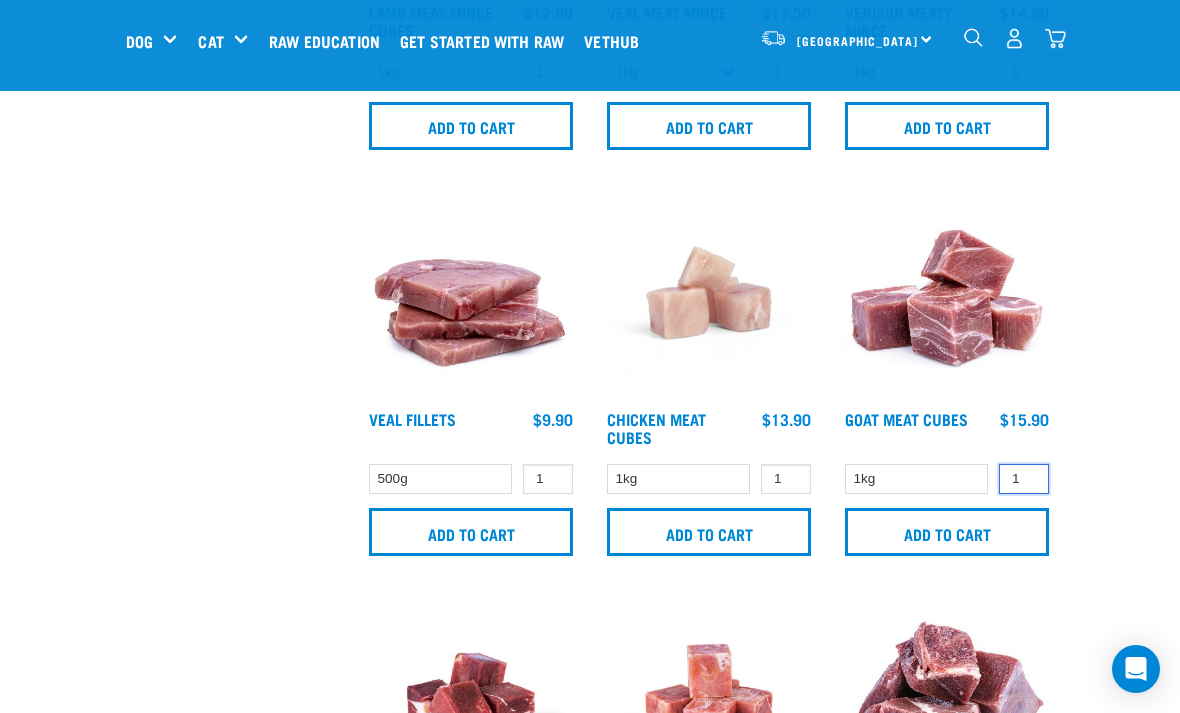 click on "1" at bounding box center (1024, 479) 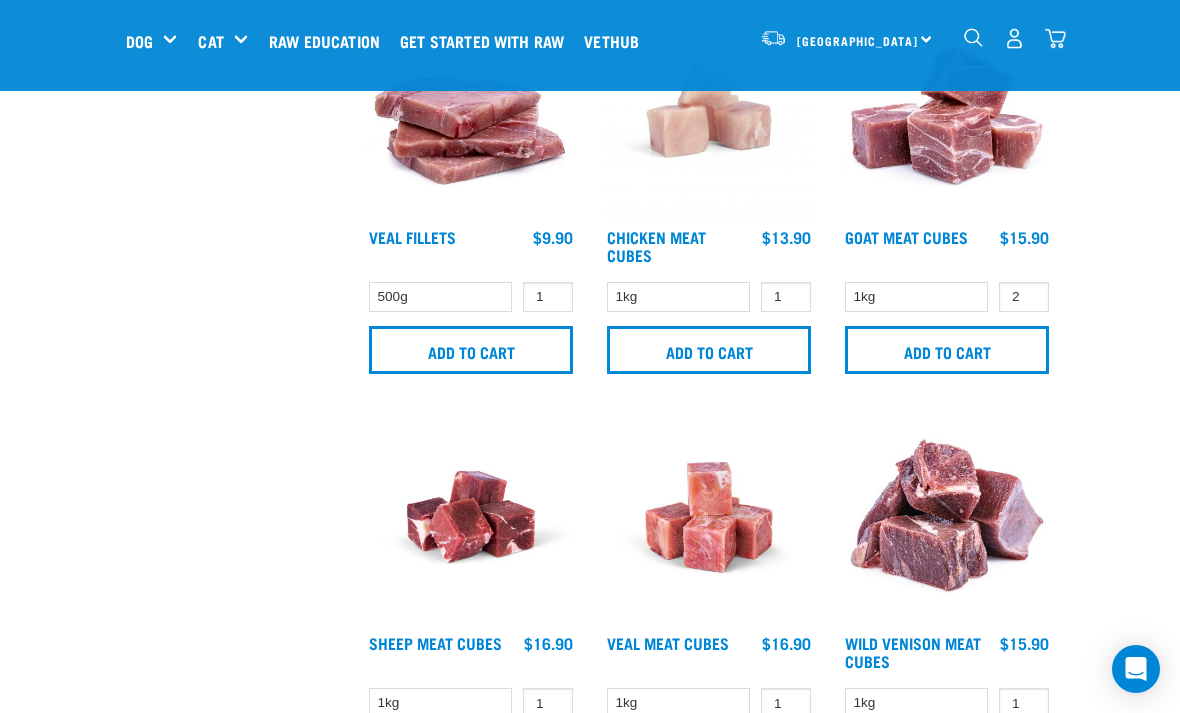 scroll, scrollTop: 2170, scrollLeft: 0, axis: vertical 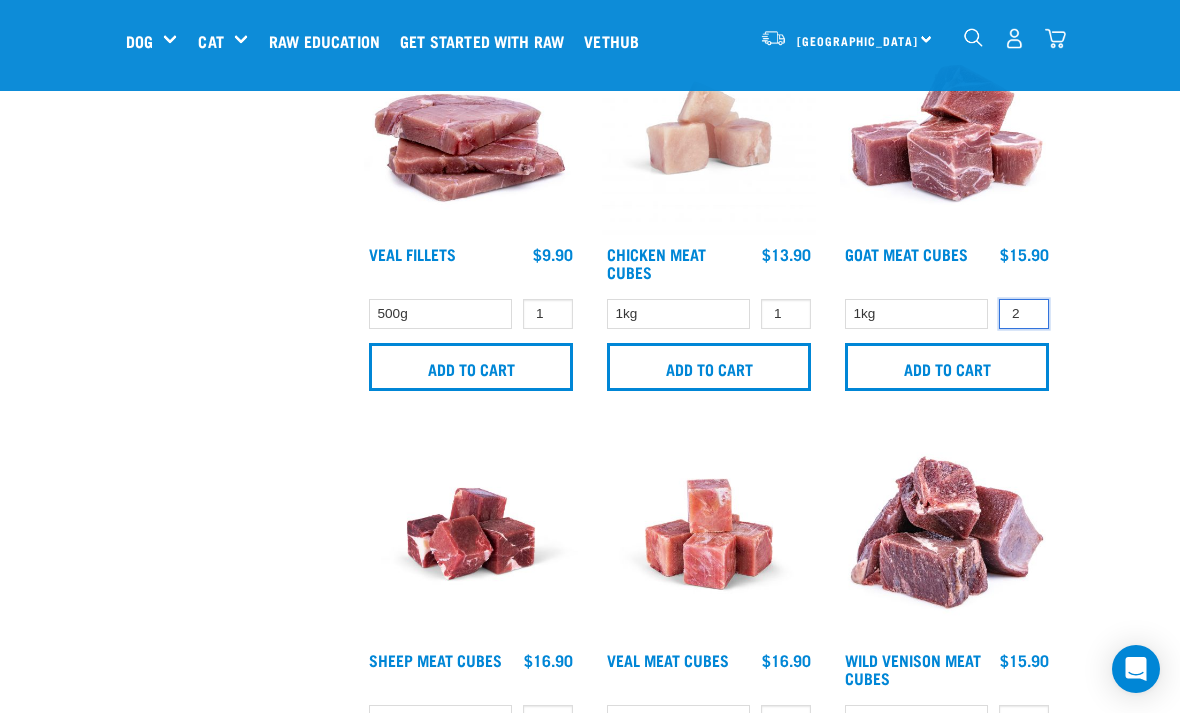 type on "2" 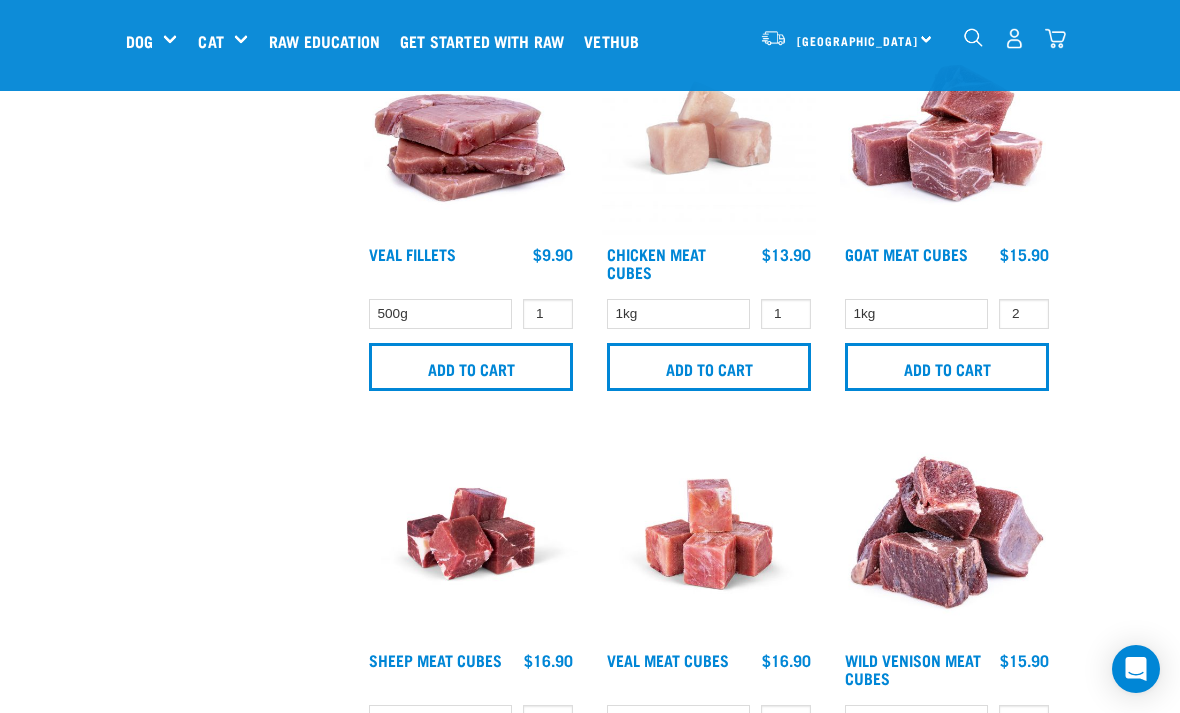 click on "Add to cart" at bounding box center [947, 367] 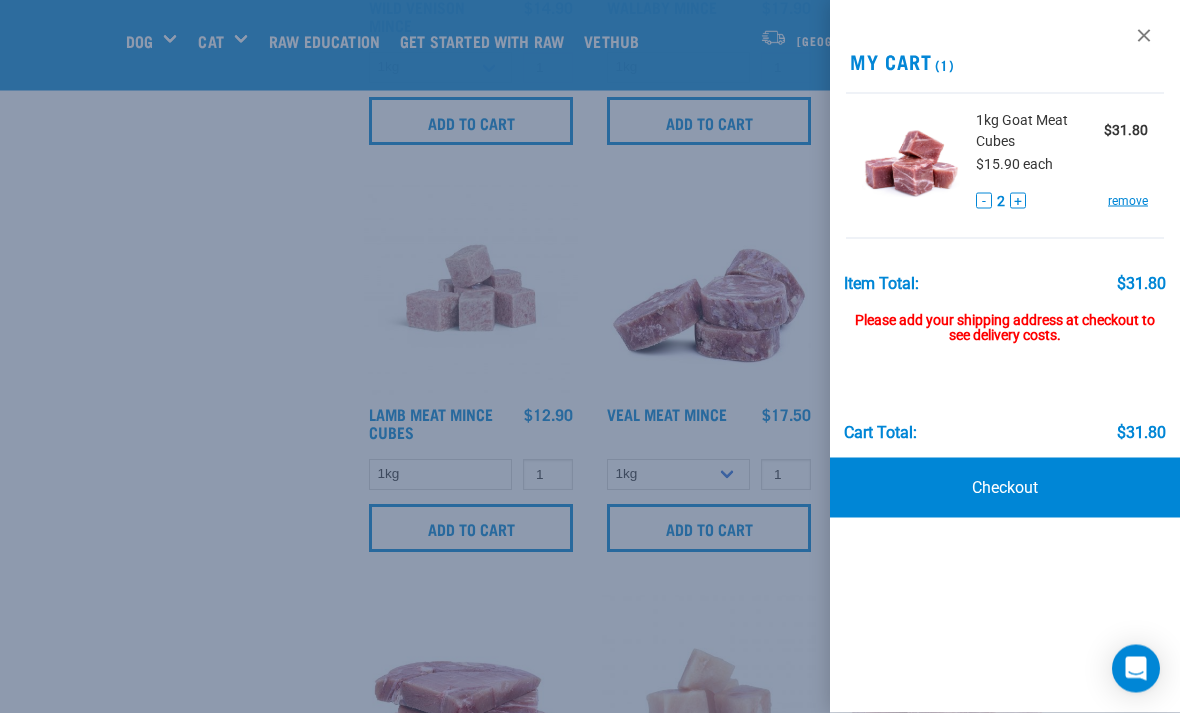 scroll, scrollTop: 1597, scrollLeft: 0, axis: vertical 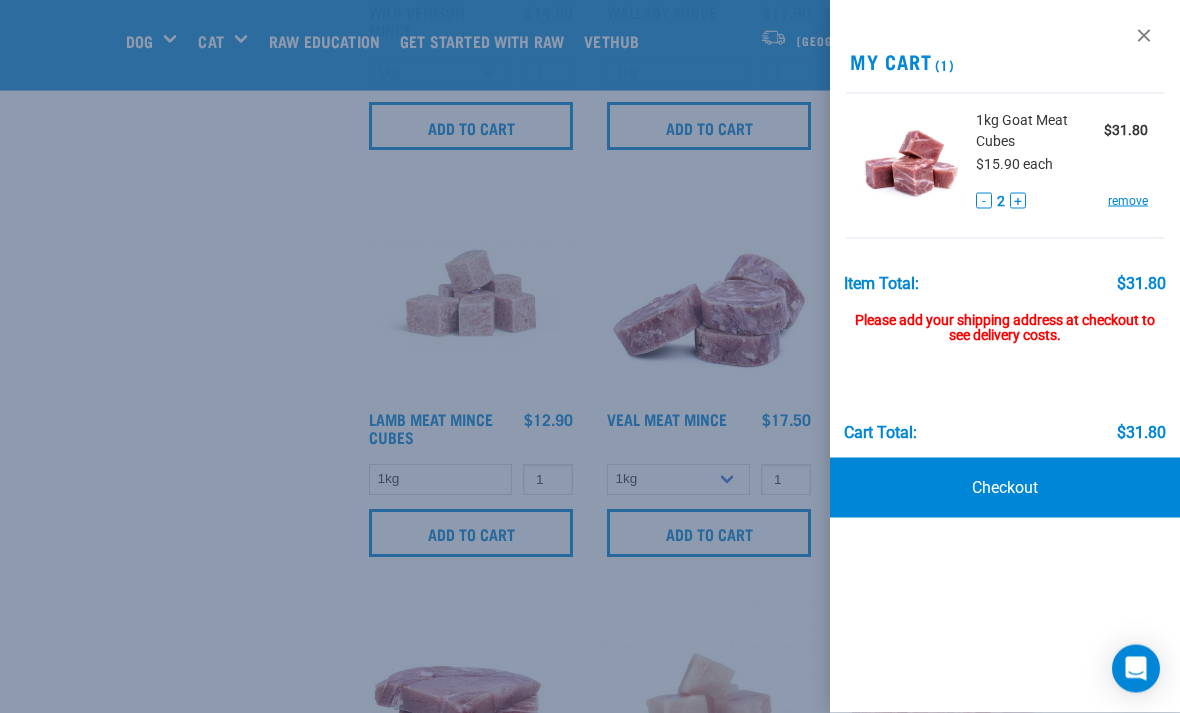 click at bounding box center (590, 356) 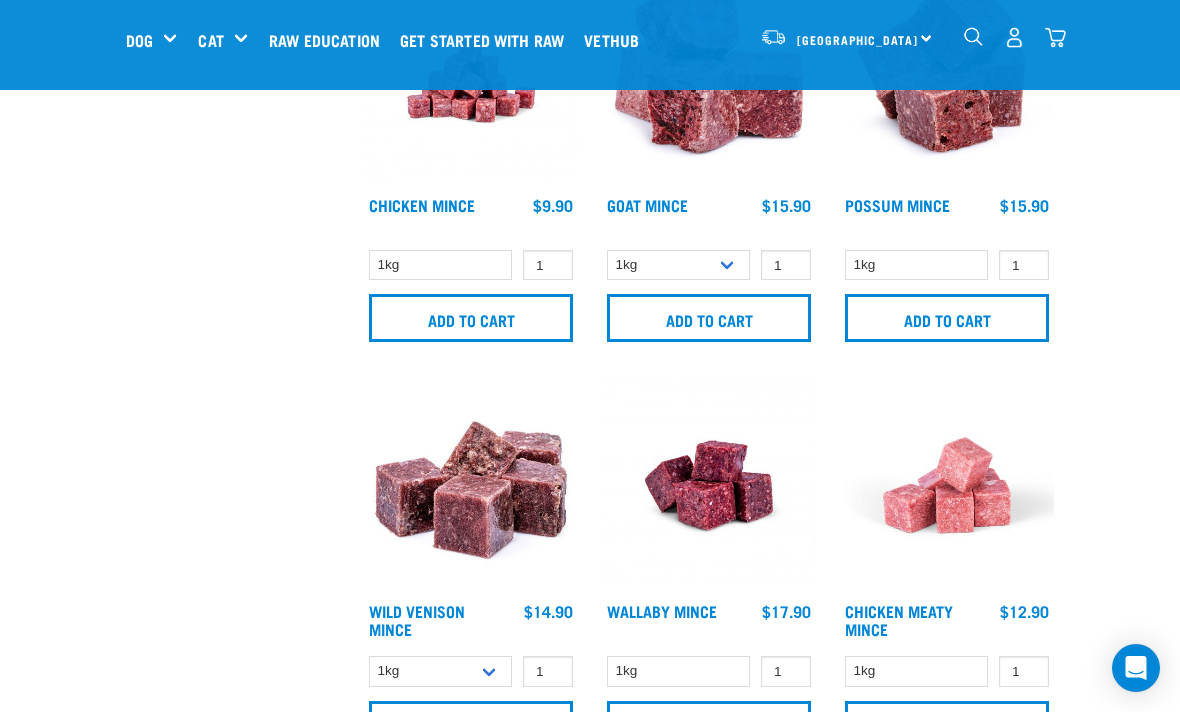 click at bounding box center (1055, 38) 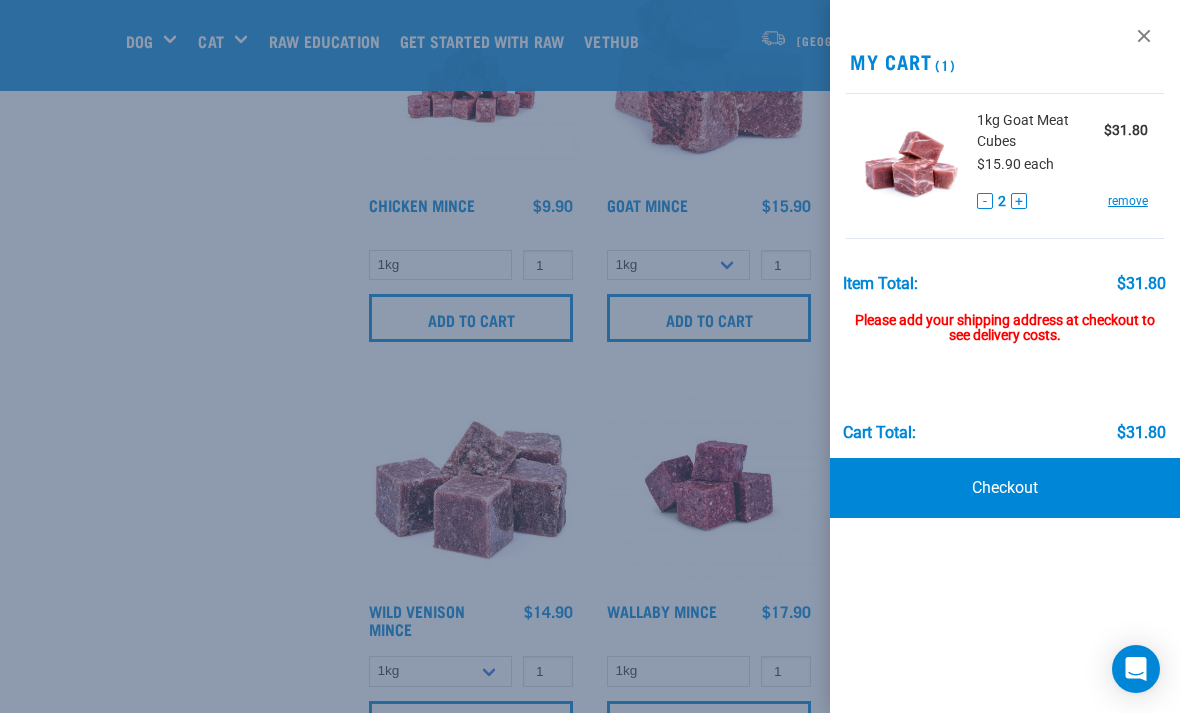 click on "Please add your shipping address at checkout to see delivery costs." at bounding box center [1005, 319] 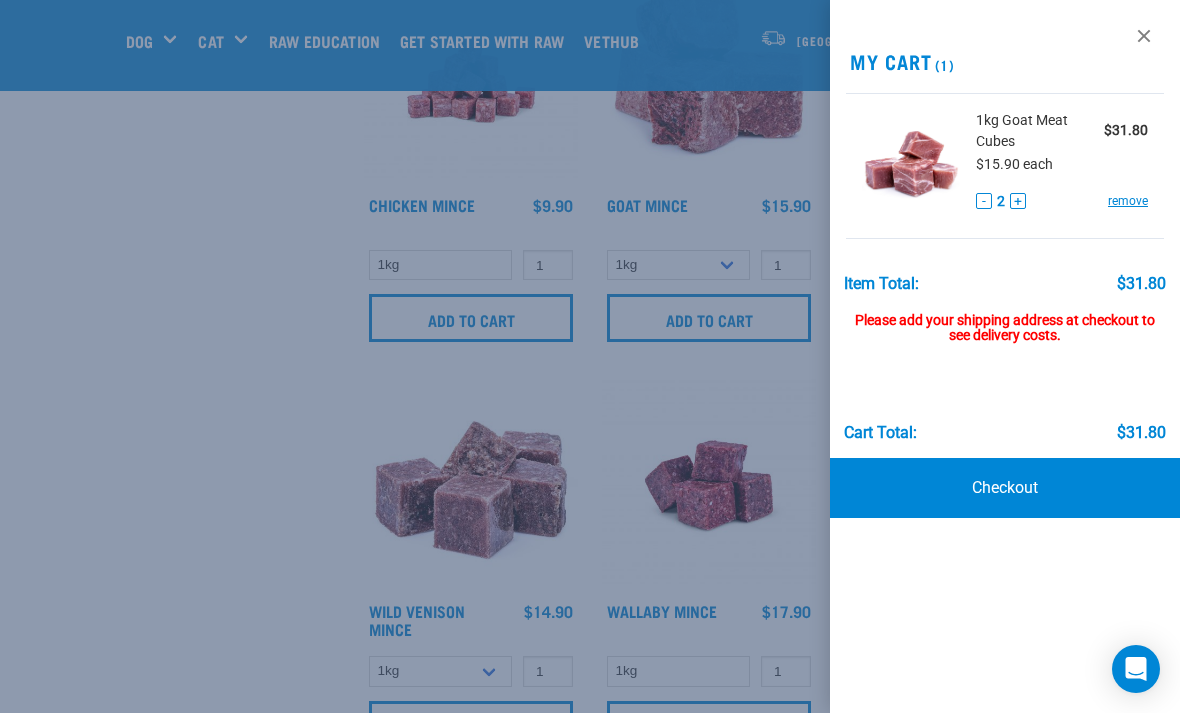 click at bounding box center [590, 356] 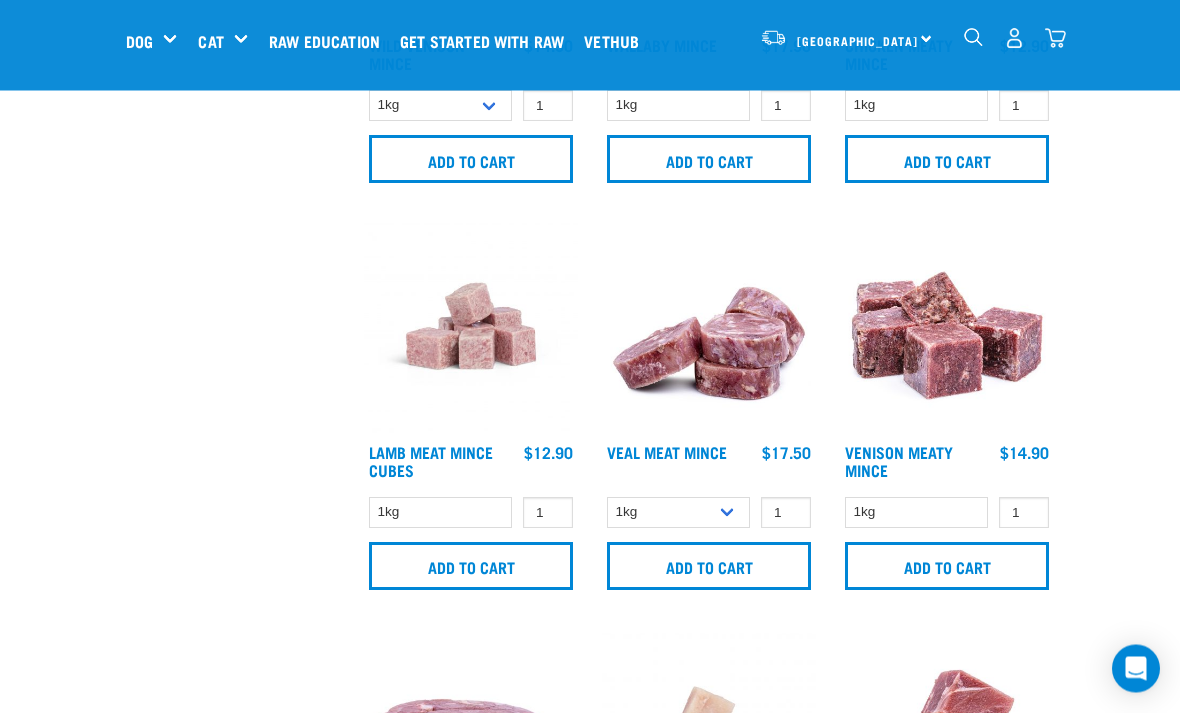 scroll, scrollTop: 1590, scrollLeft: 0, axis: vertical 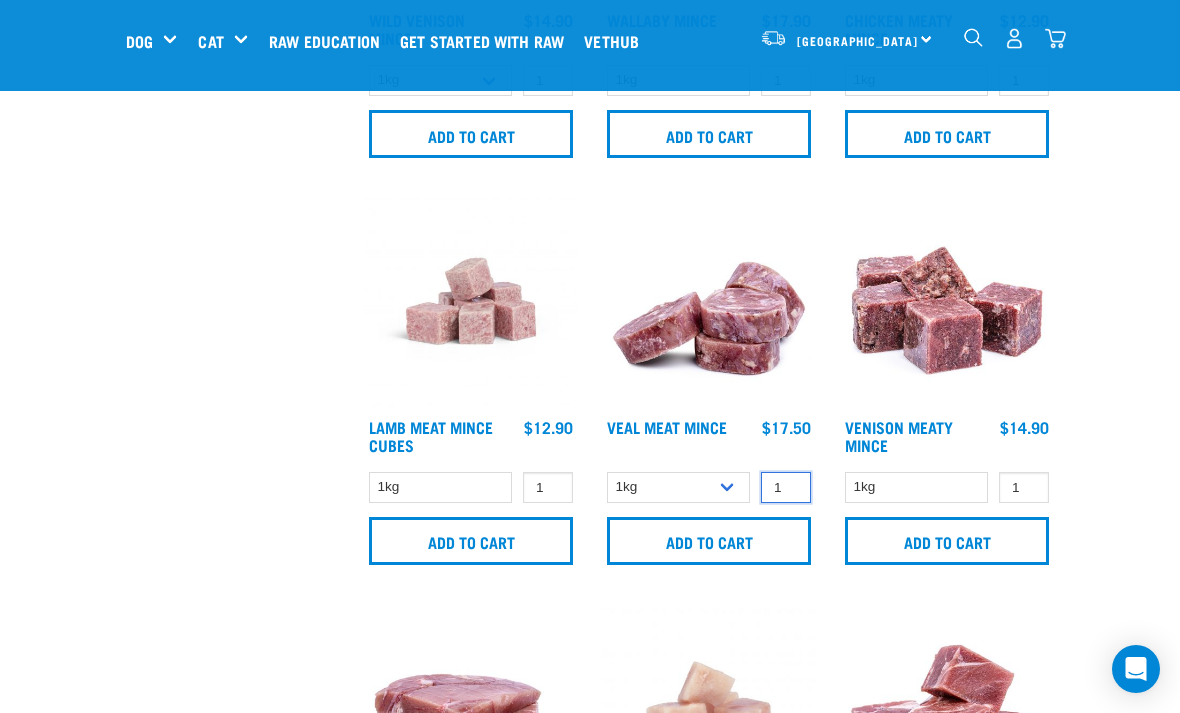 click on "1" at bounding box center [786, 487] 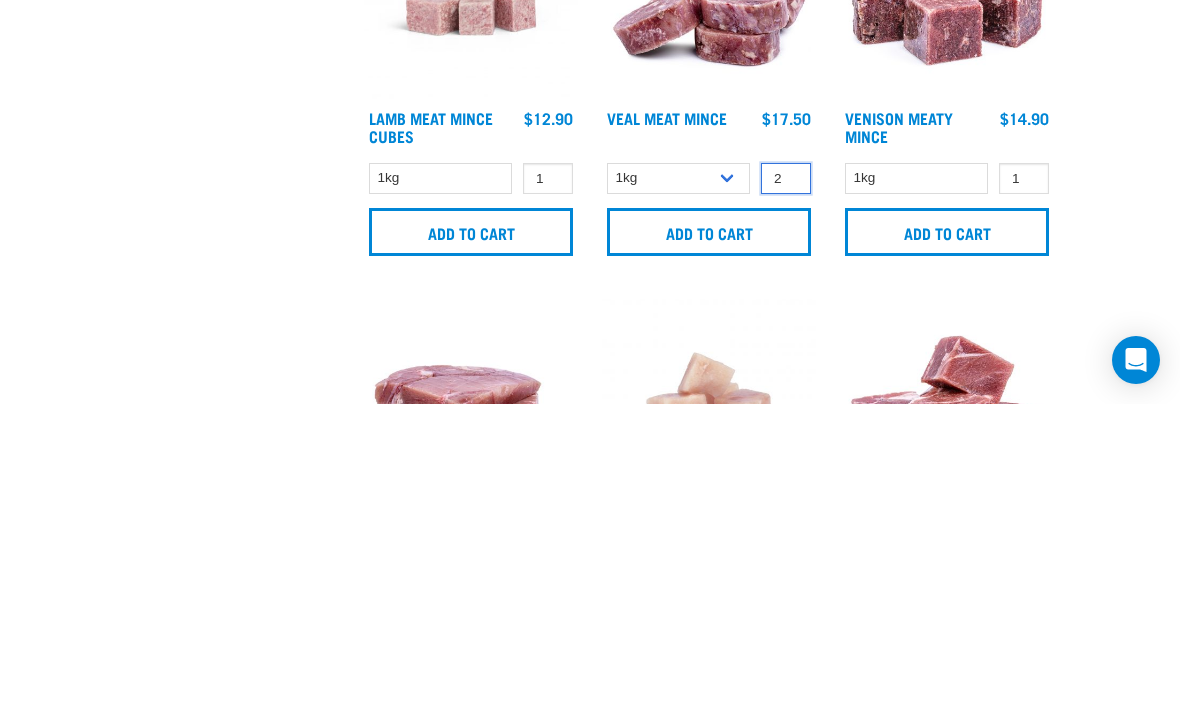 type on "2" 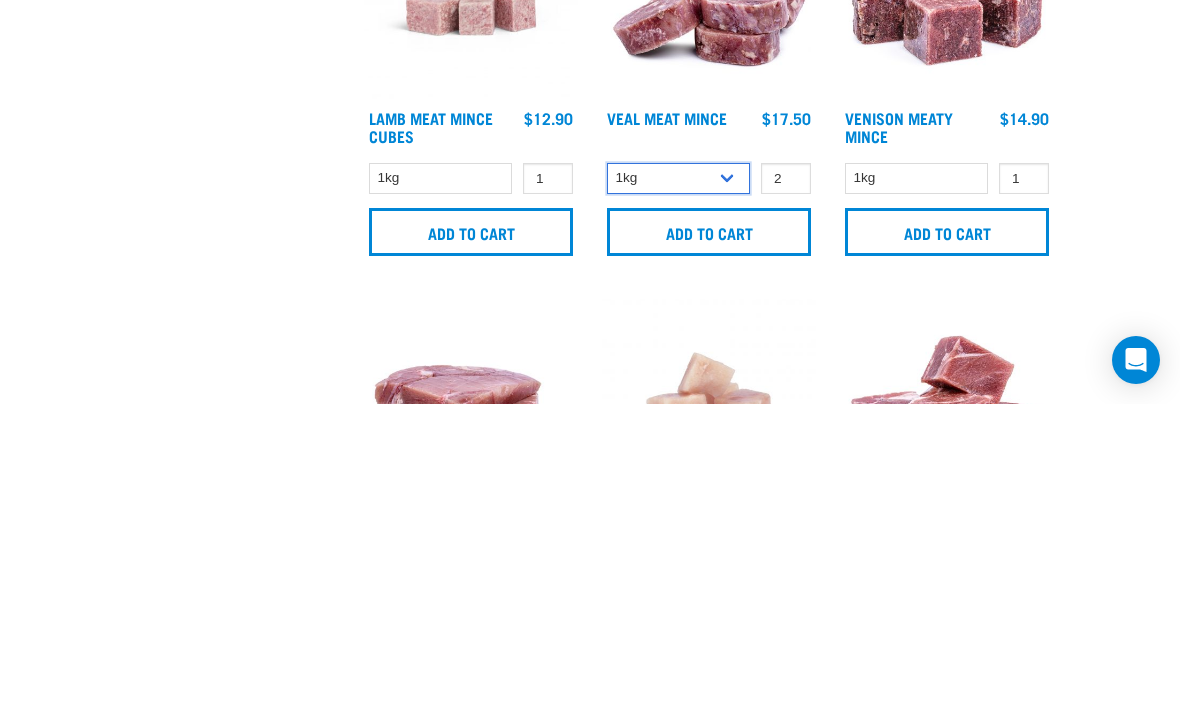 click on "1kg
3kg" at bounding box center (678, 487) 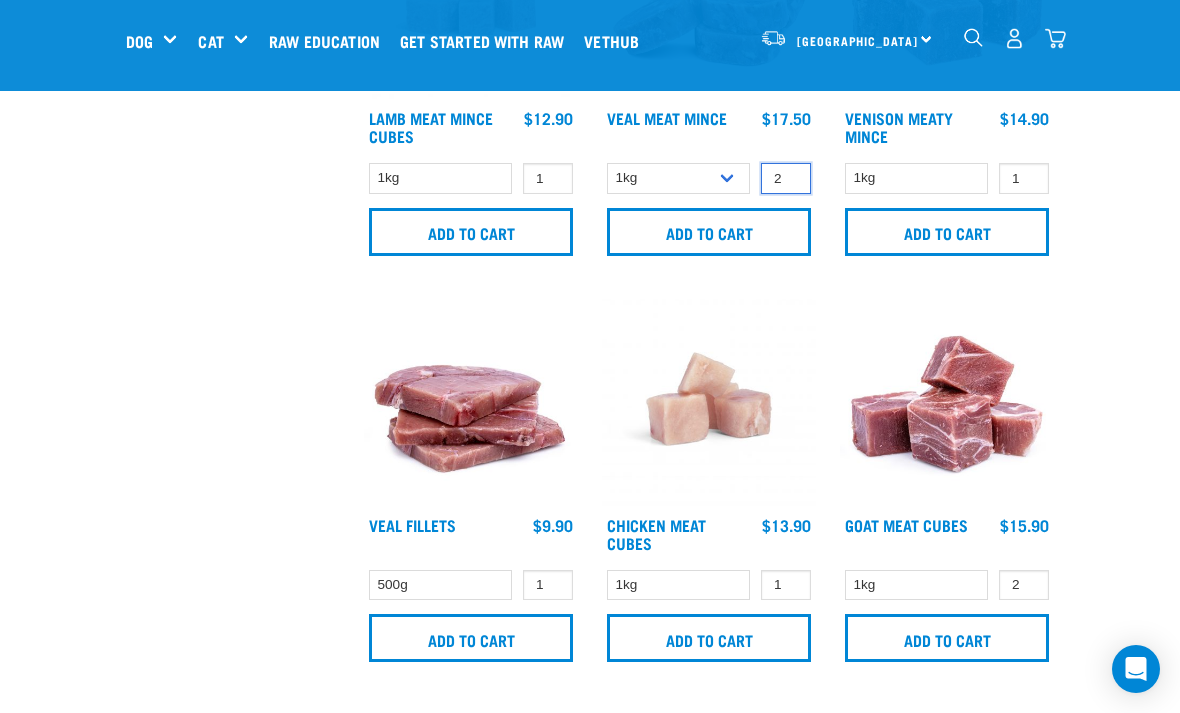 click on "2" at bounding box center (786, 178) 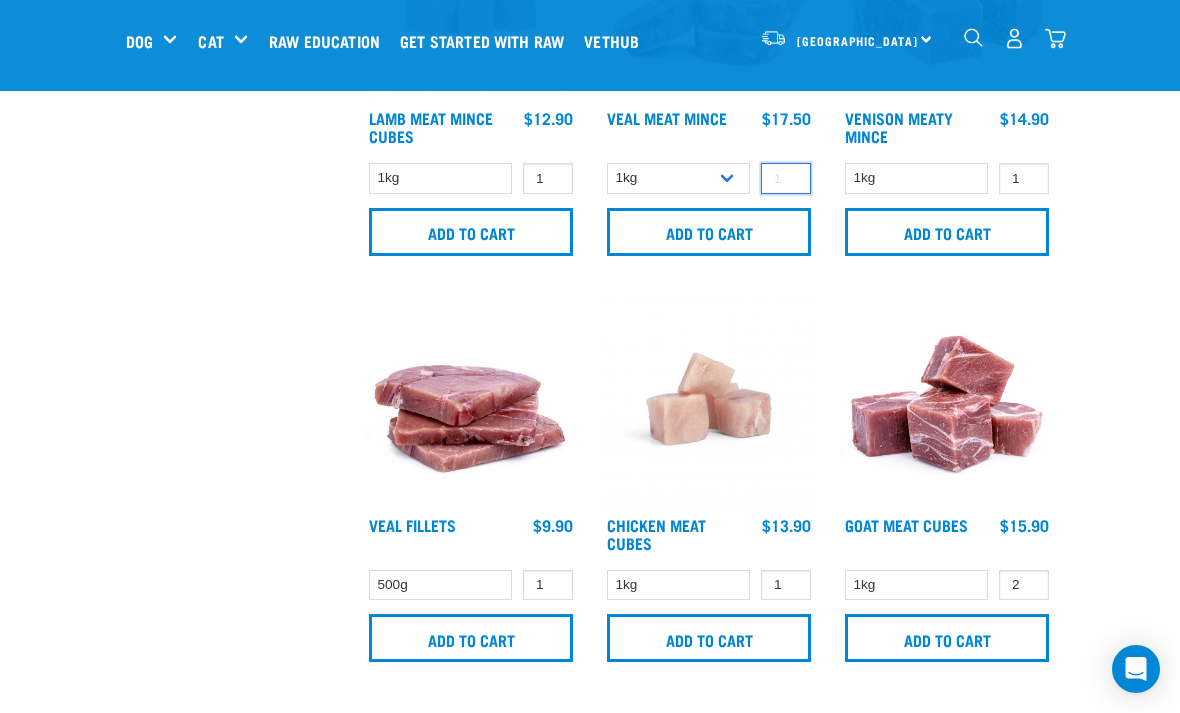 type 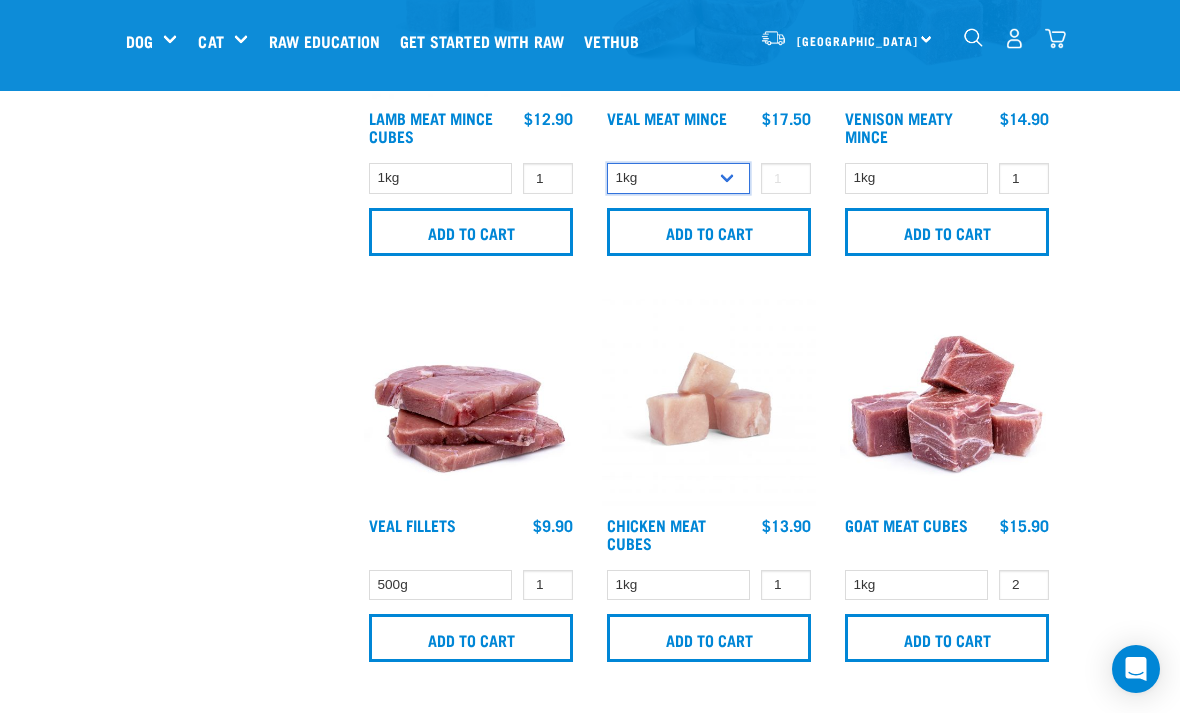 click on "1kg
3kg" at bounding box center [678, 178] 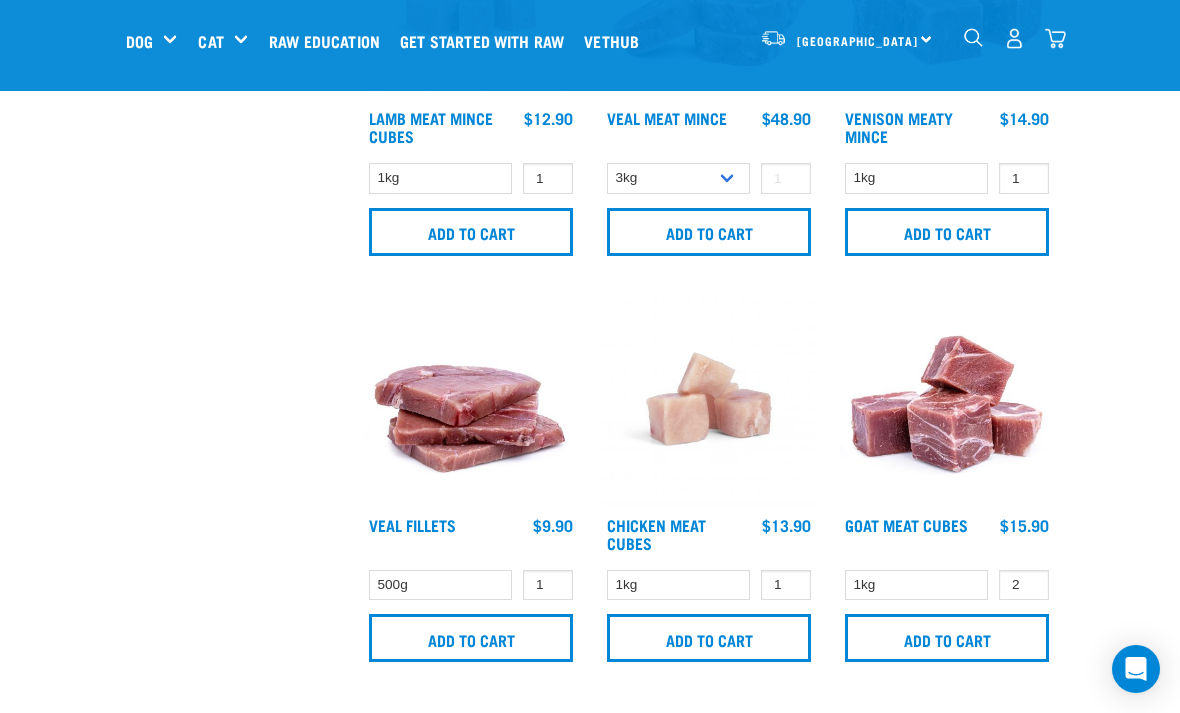 click on "Add to cart" at bounding box center [709, 232] 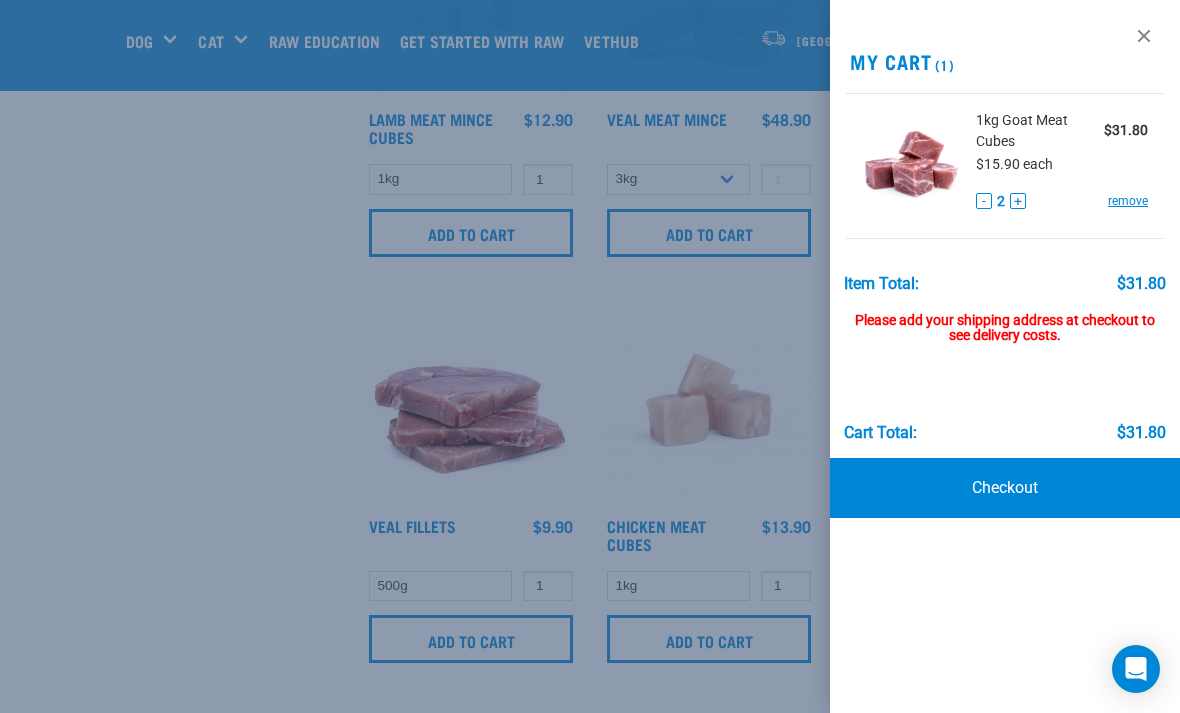 scroll, scrollTop: 1905, scrollLeft: 0, axis: vertical 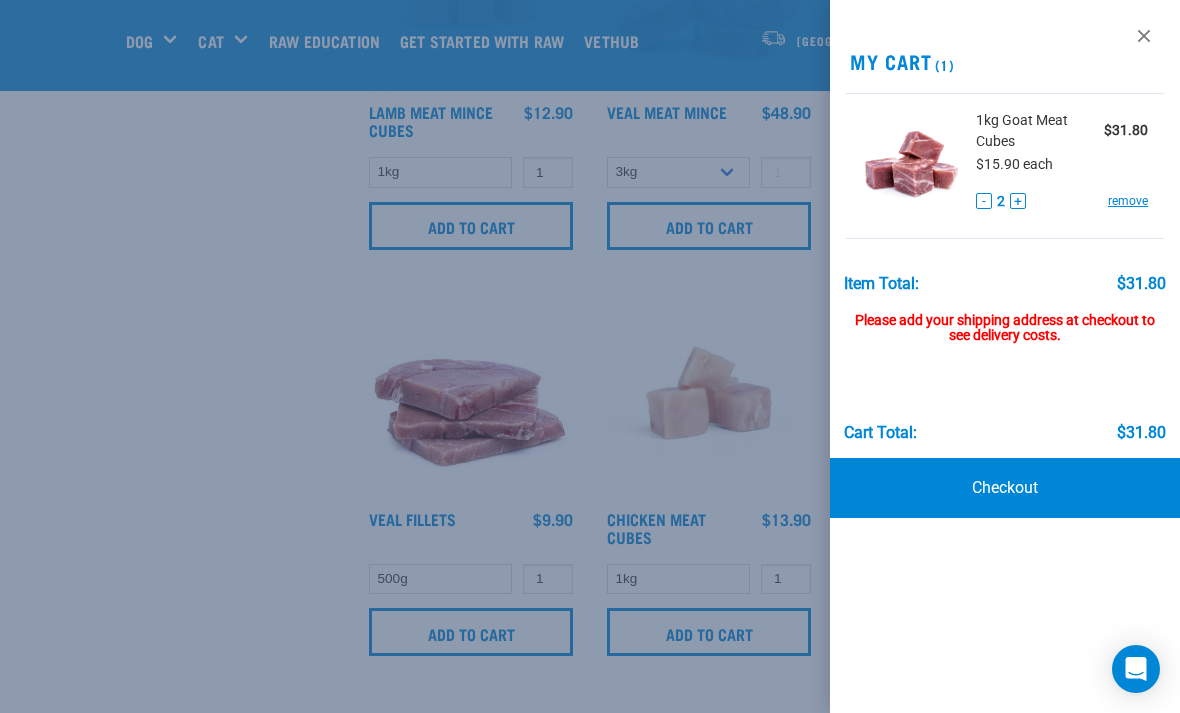 click at bounding box center (590, 356) 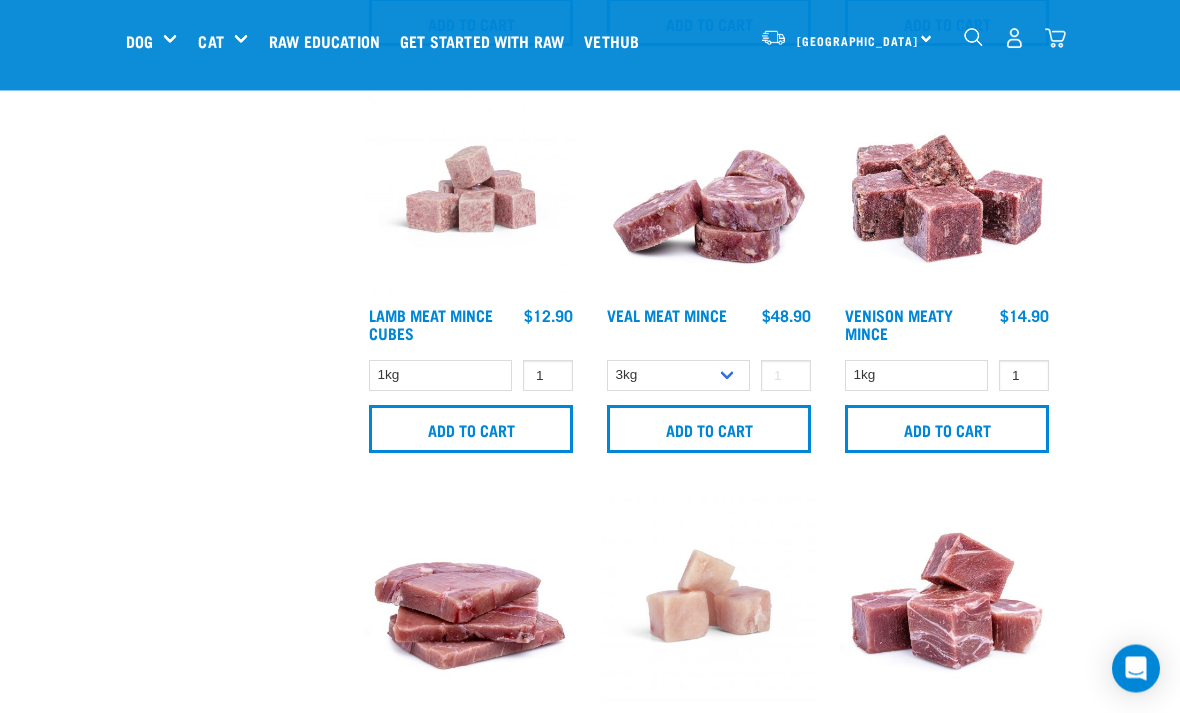 scroll, scrollTop: 1665, scrollLeft: 0, axis: vertical 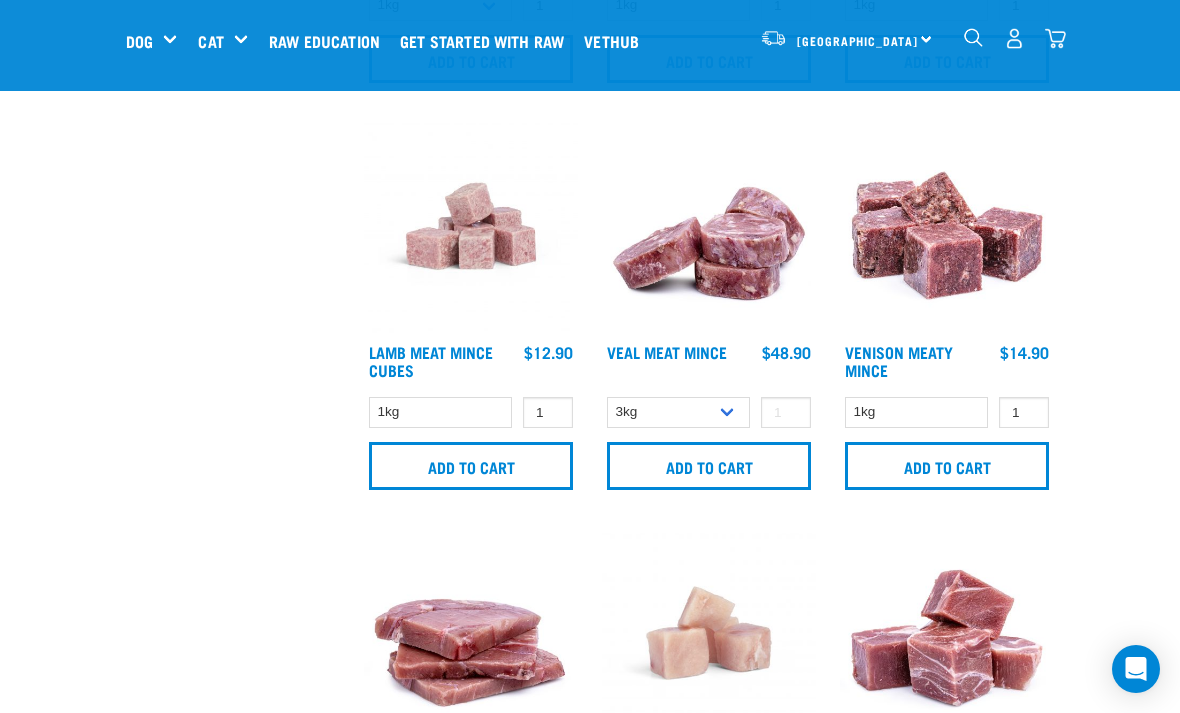 click at bounding box center [1055, 38] 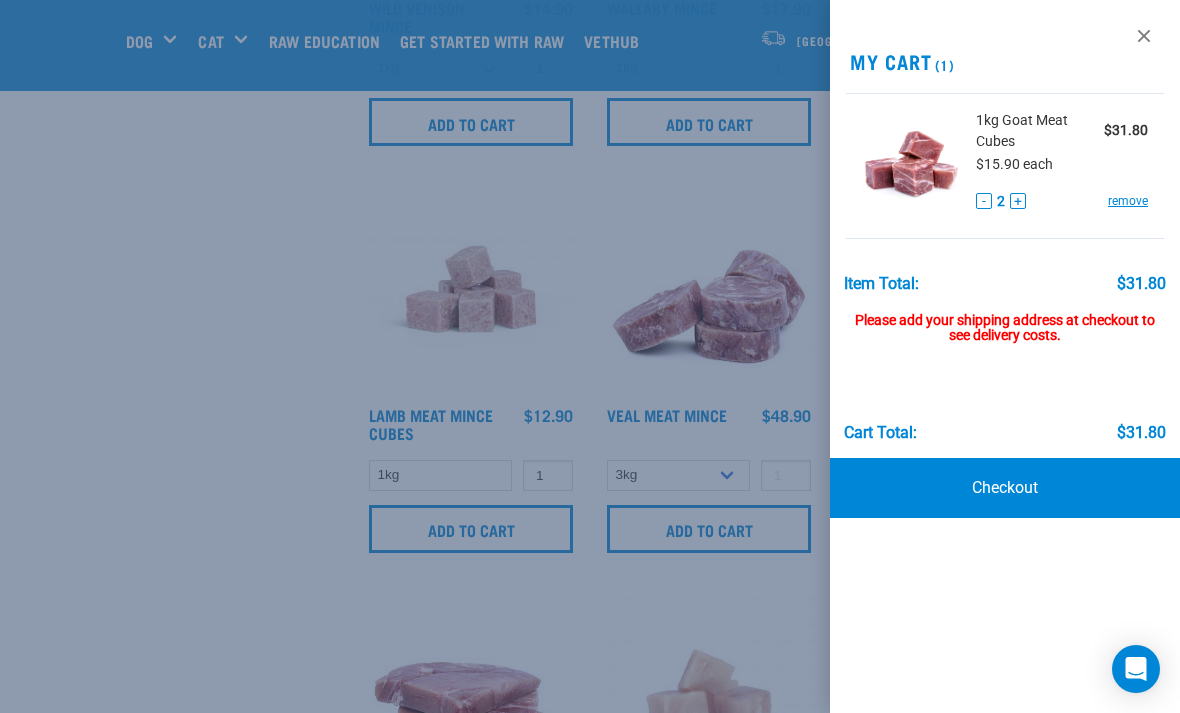 scroll, scrollTop: 1597, scrollLeft: 0, axis: vertical 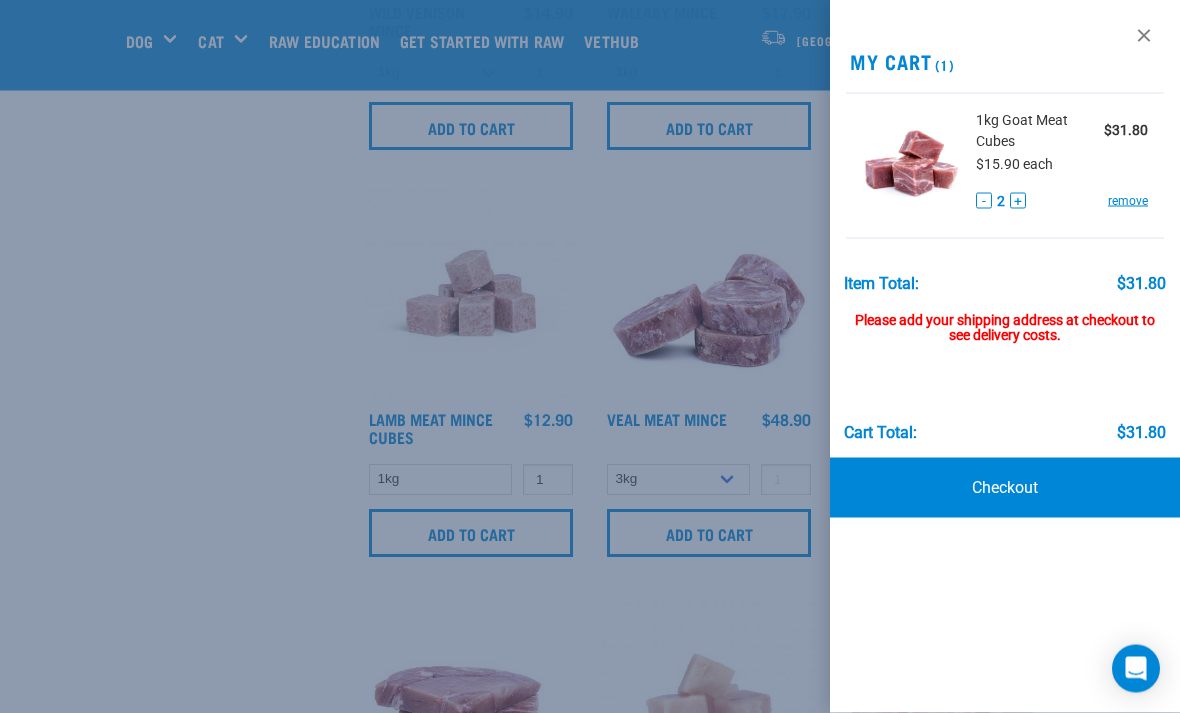 click at bounding box center [590, 356] 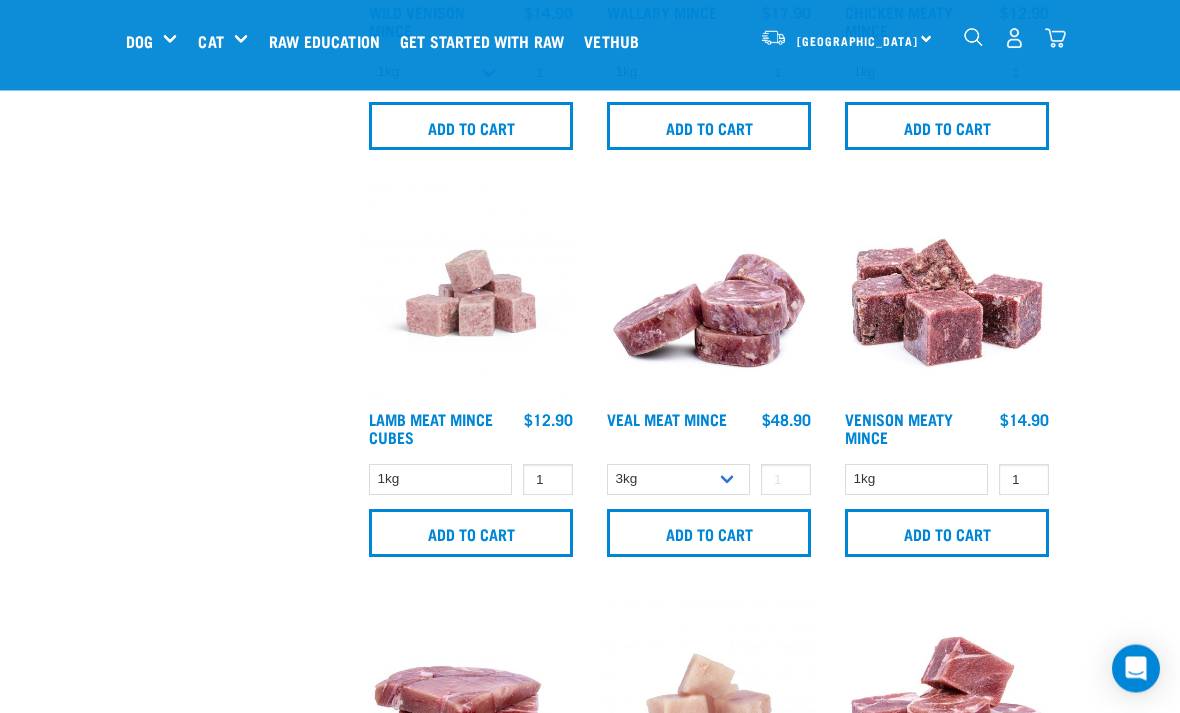 scroll, scrollTop: 1598, scrollLeft: 0, axis: vertical 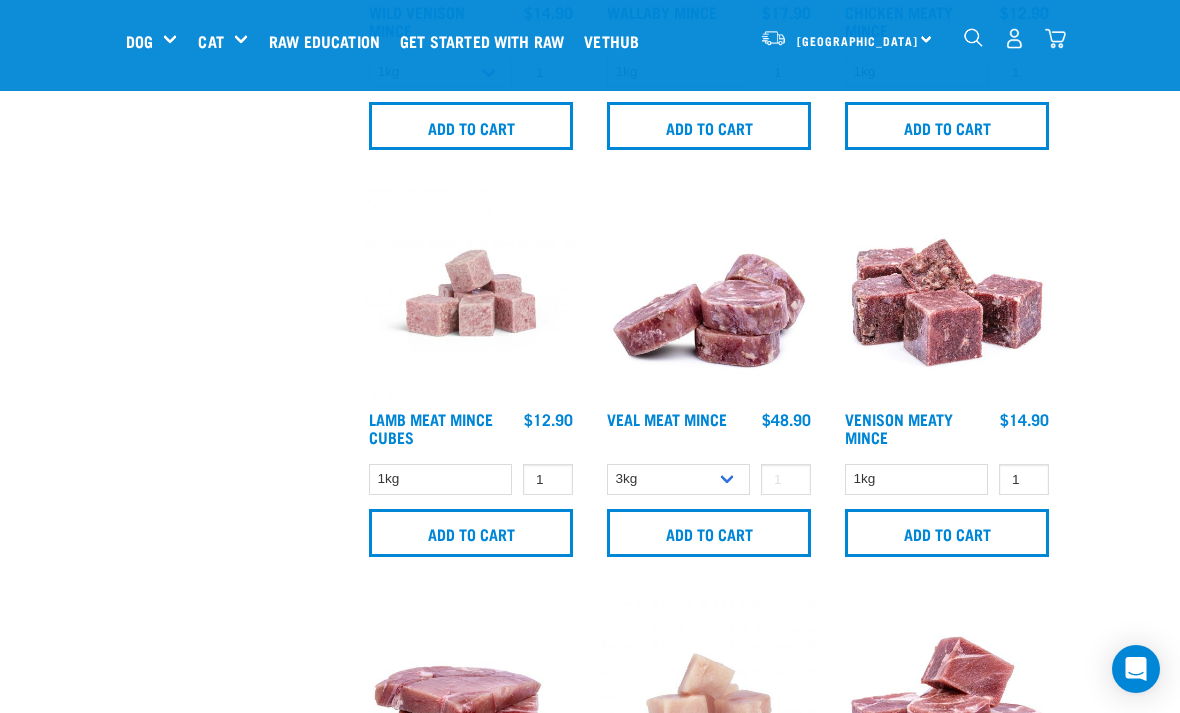 click on "Add to cart" at bounding box center [709, 533] 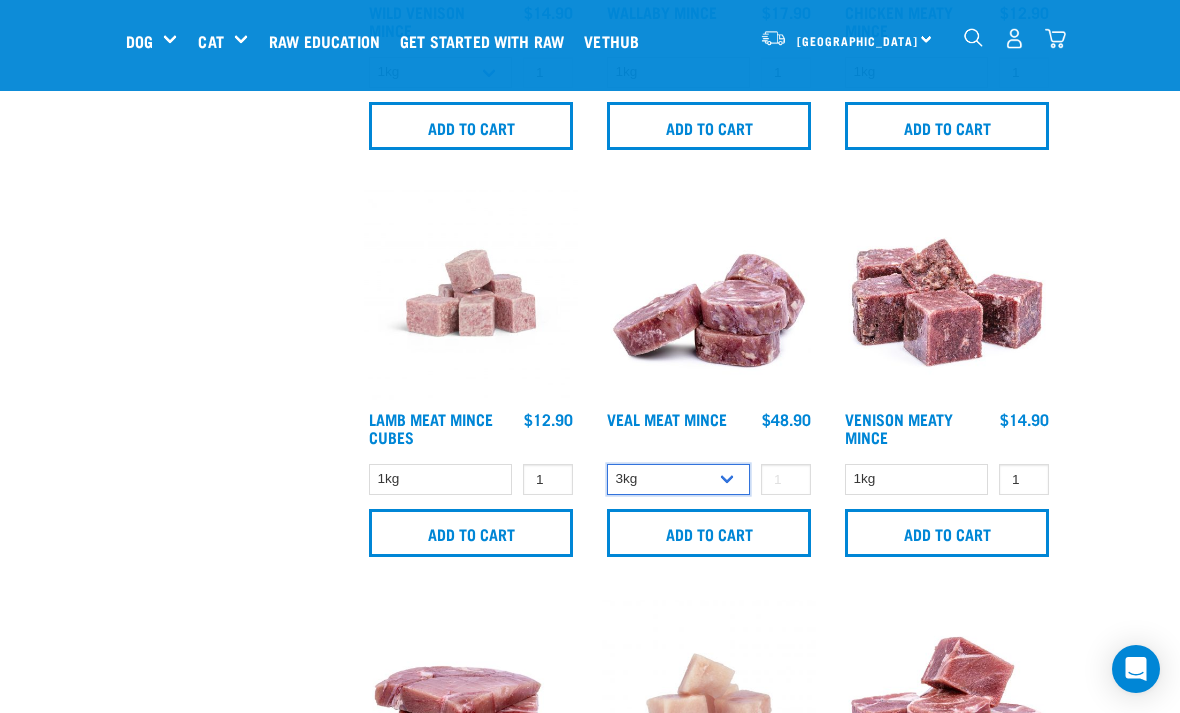 click on "1kg
3kg" at bounding box center (678, 479) 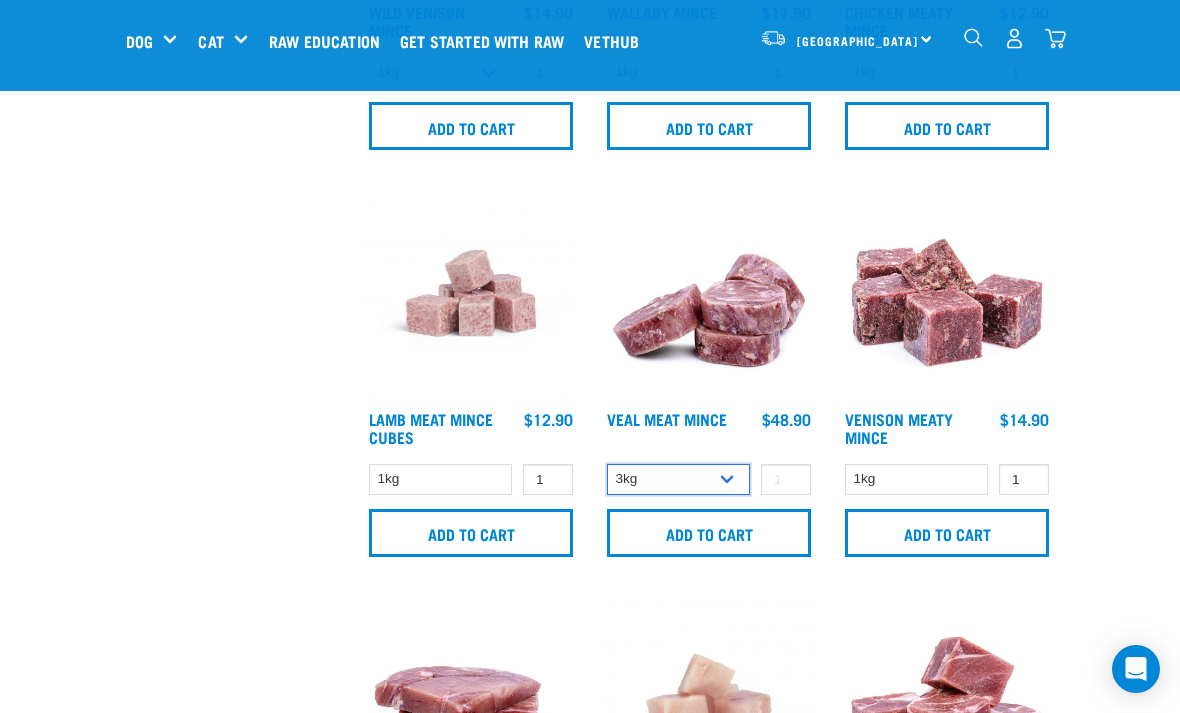 select on "702" 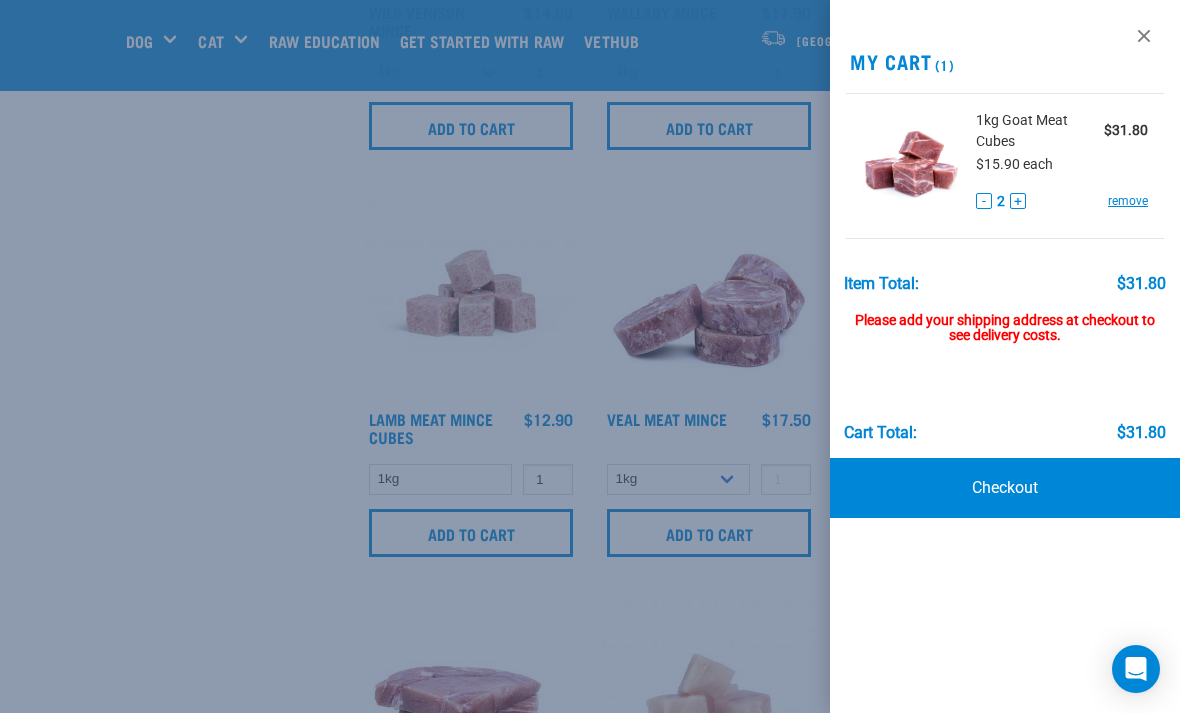 click at bounding box center [1144, 36] 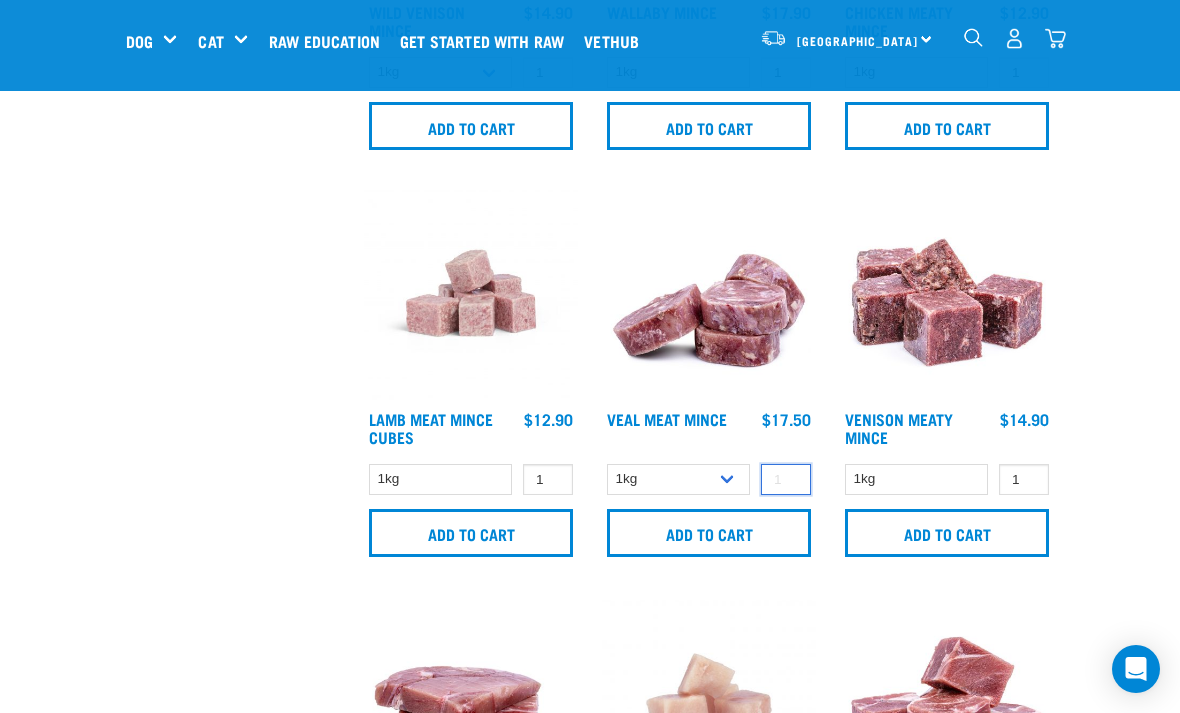 click at bounding box center (786, 479) 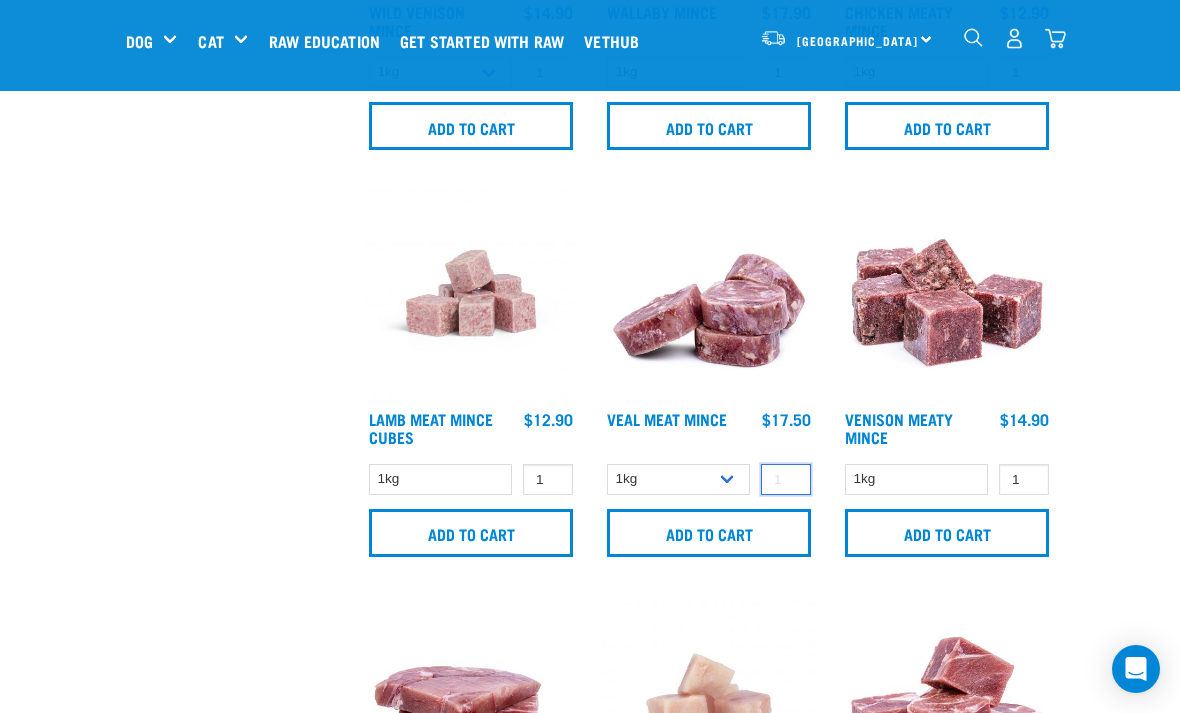 scroll, scrollTop: 1597, scrollLeft: 0, axis: vertical 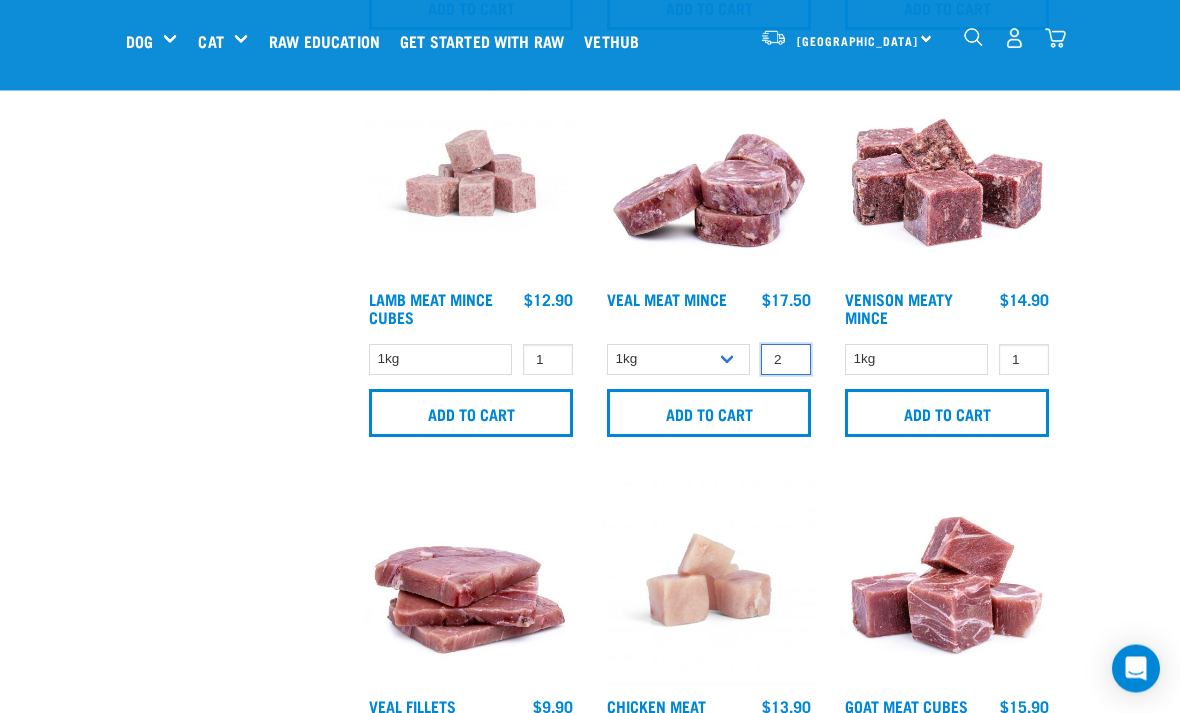 type on "2" 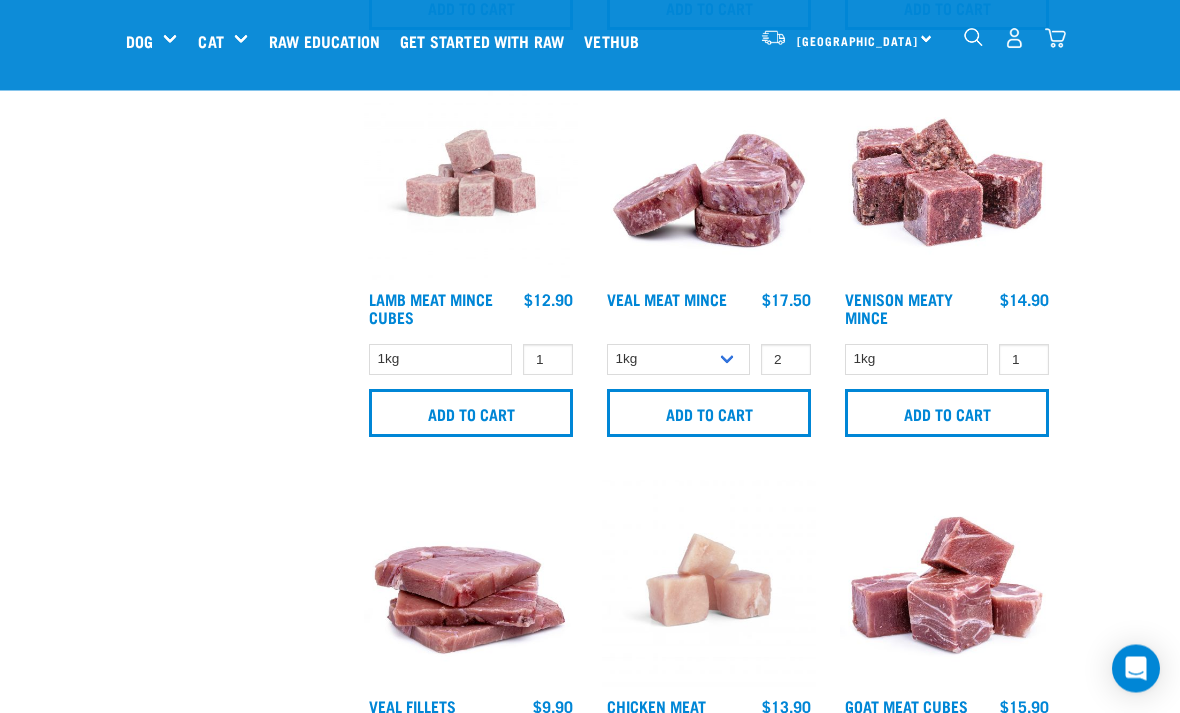 click on "Add to cart" at bounding box center [709, 414] 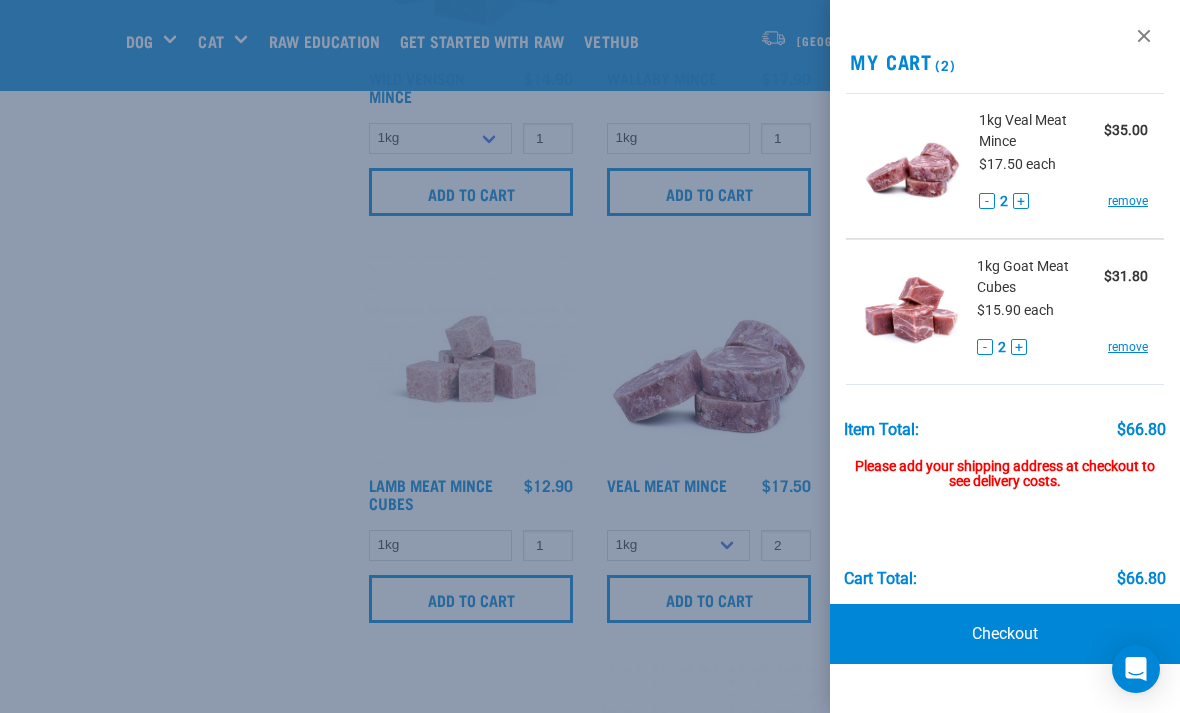 scroll, scrollTop: 1530, scrollLeft: 0, axis: vertical 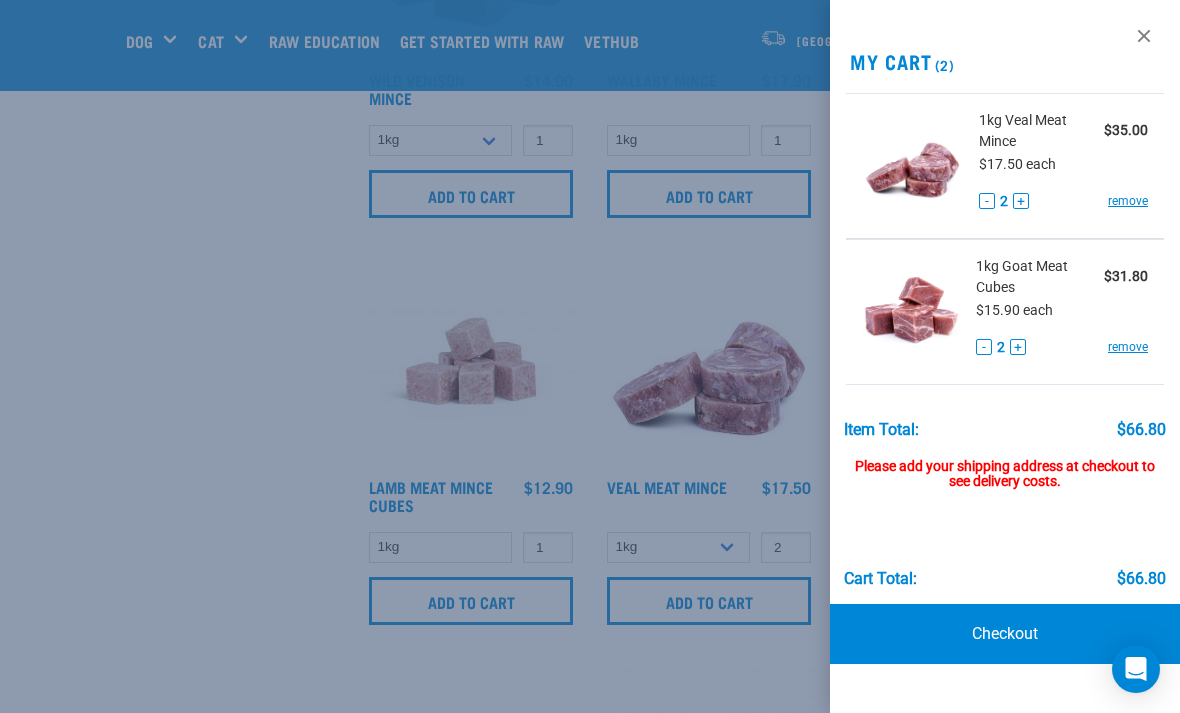 click at bounding box center (590, 356) 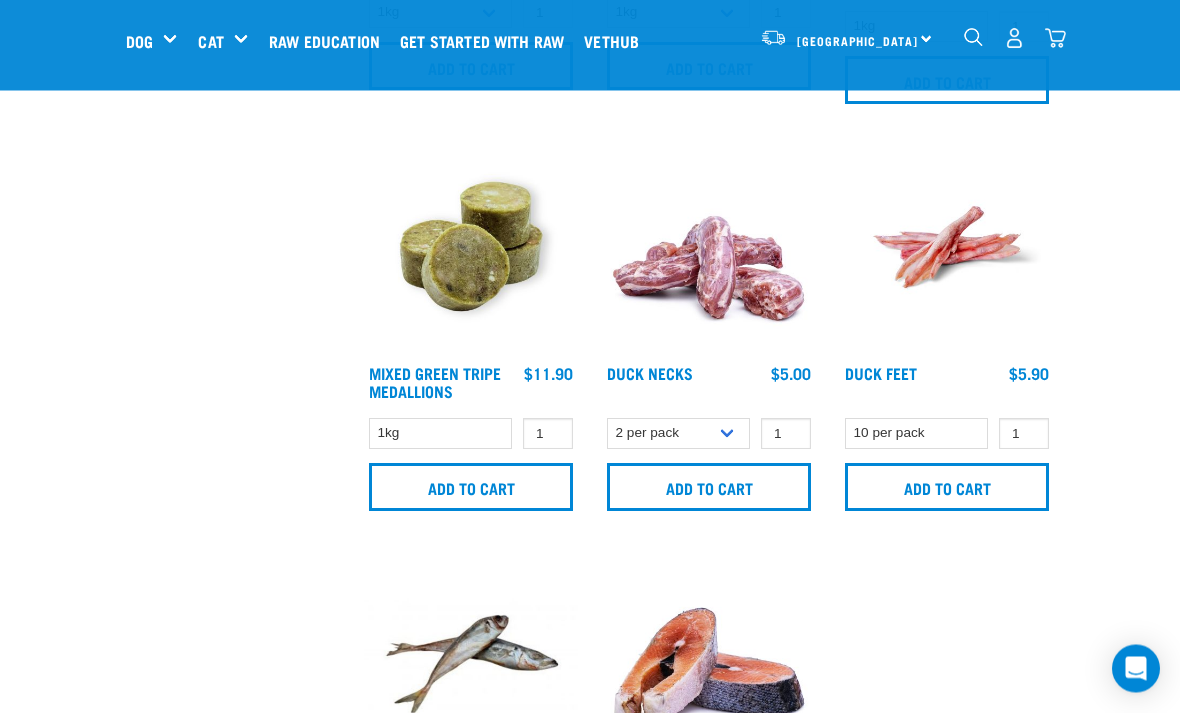 scroll, scrollTop: 3692, scrollLeft: 0, axis: vertical 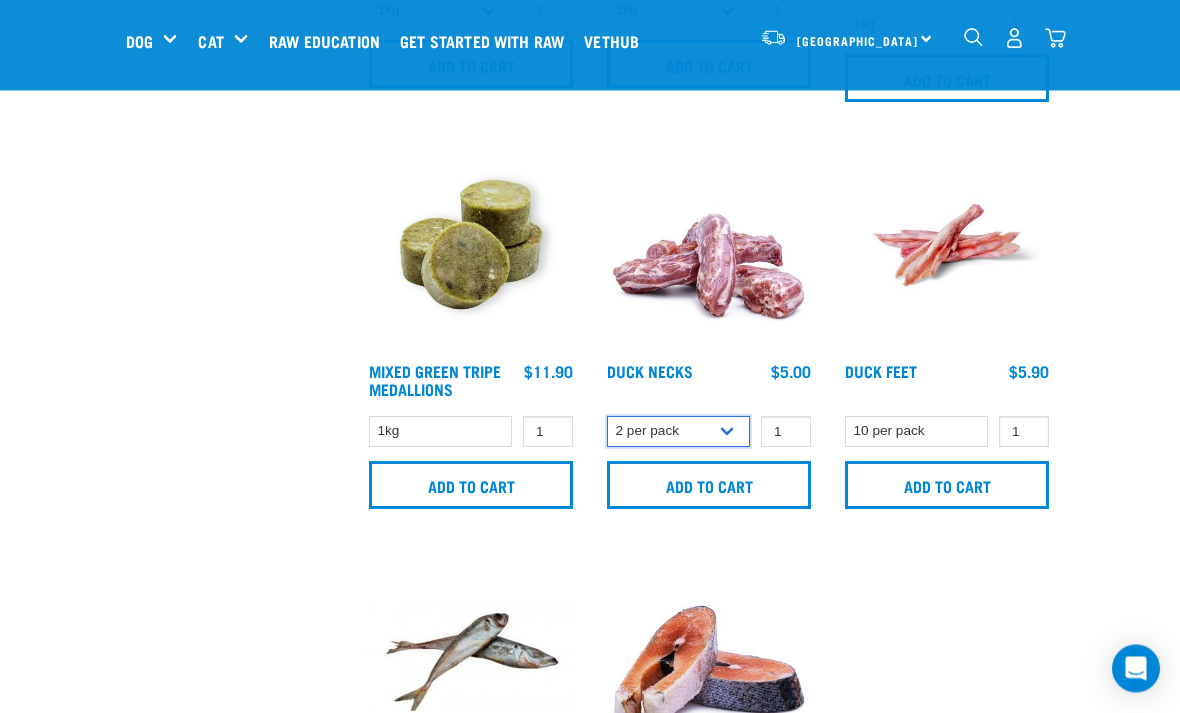 click on "2 per pack
6 per pack" at bounding box center [678, 432] 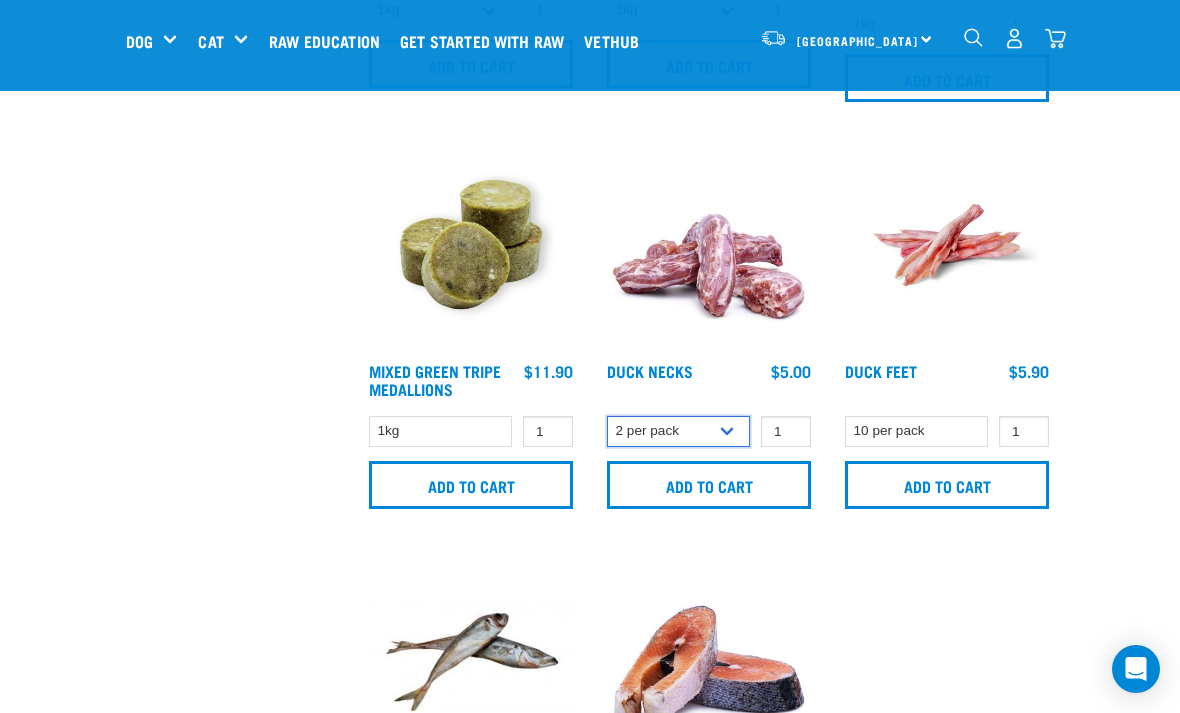 select on "810" 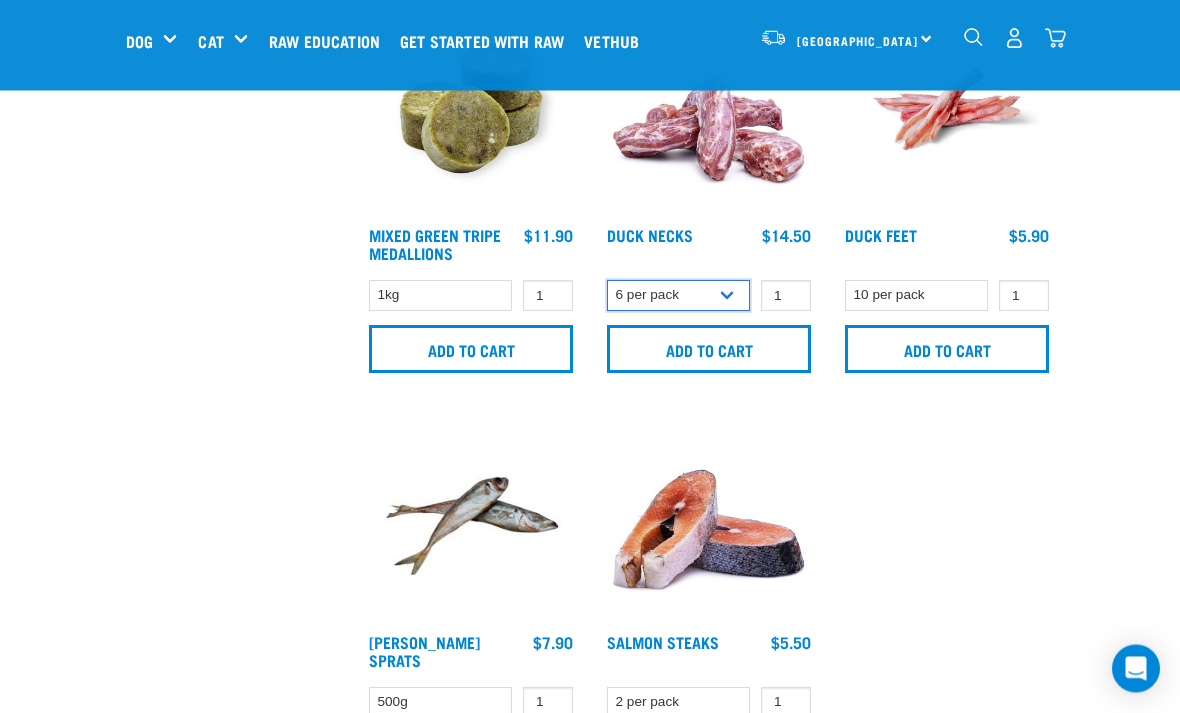 scroll, scrollTop: 3829, scrollLeft: 0, axis: vertical 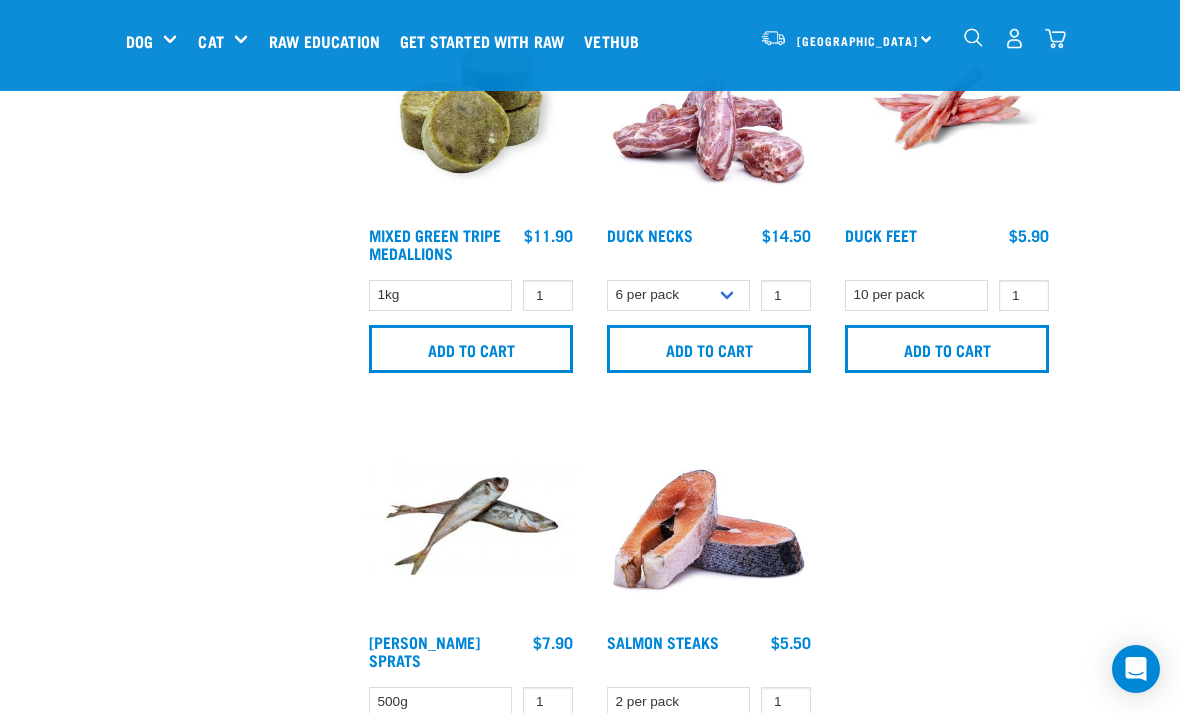 click on "Add to cart" at bounding box center (709, 349) 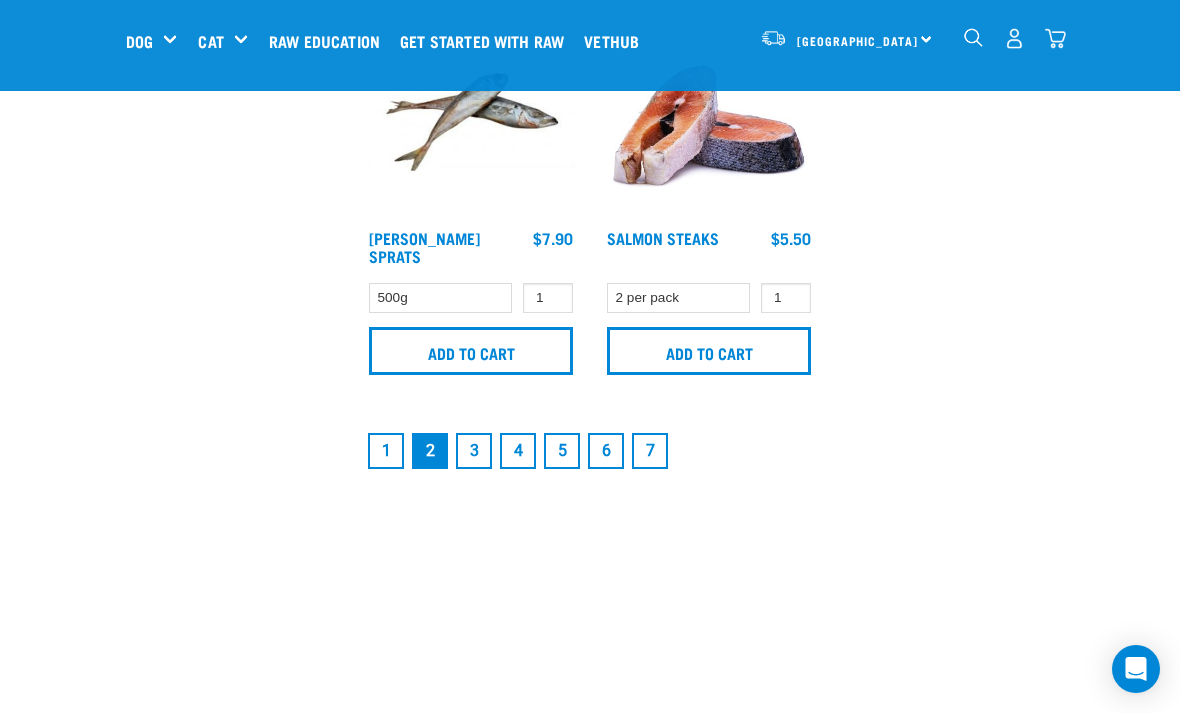 scroll, scrollTop: 4205, scrollLeft: 0, axis: vertical 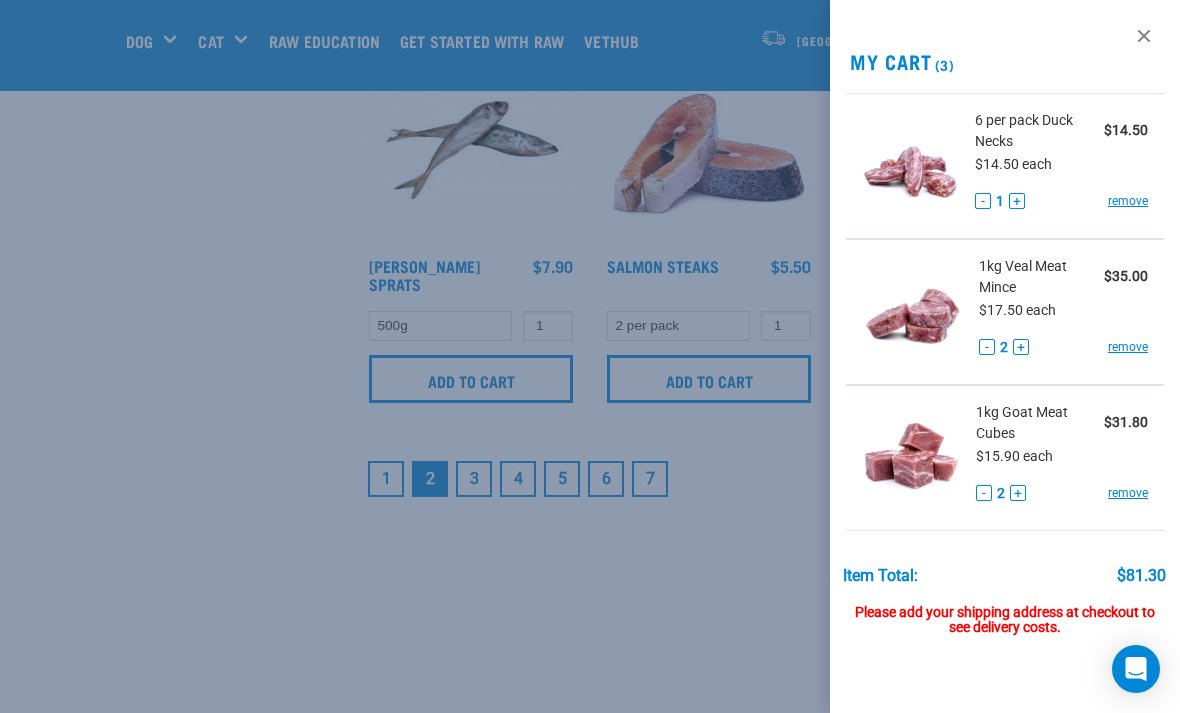 click at bounding box center [590, 356] 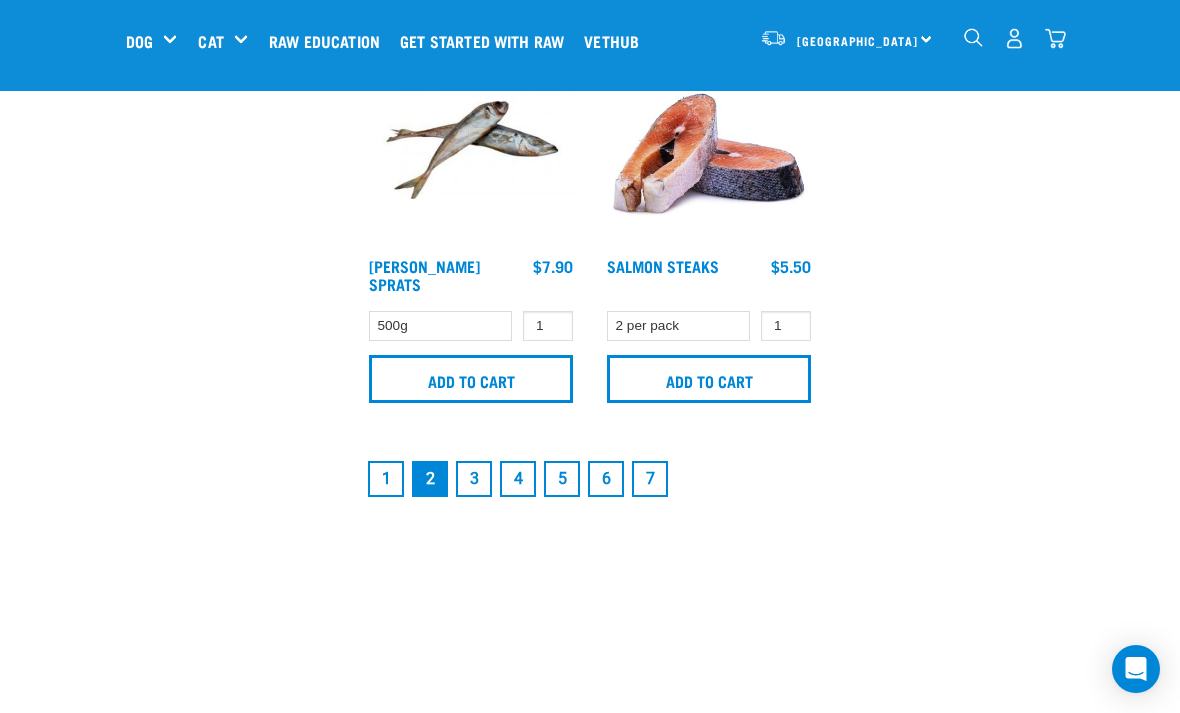 click on "3" at bounding box center (474, 479) 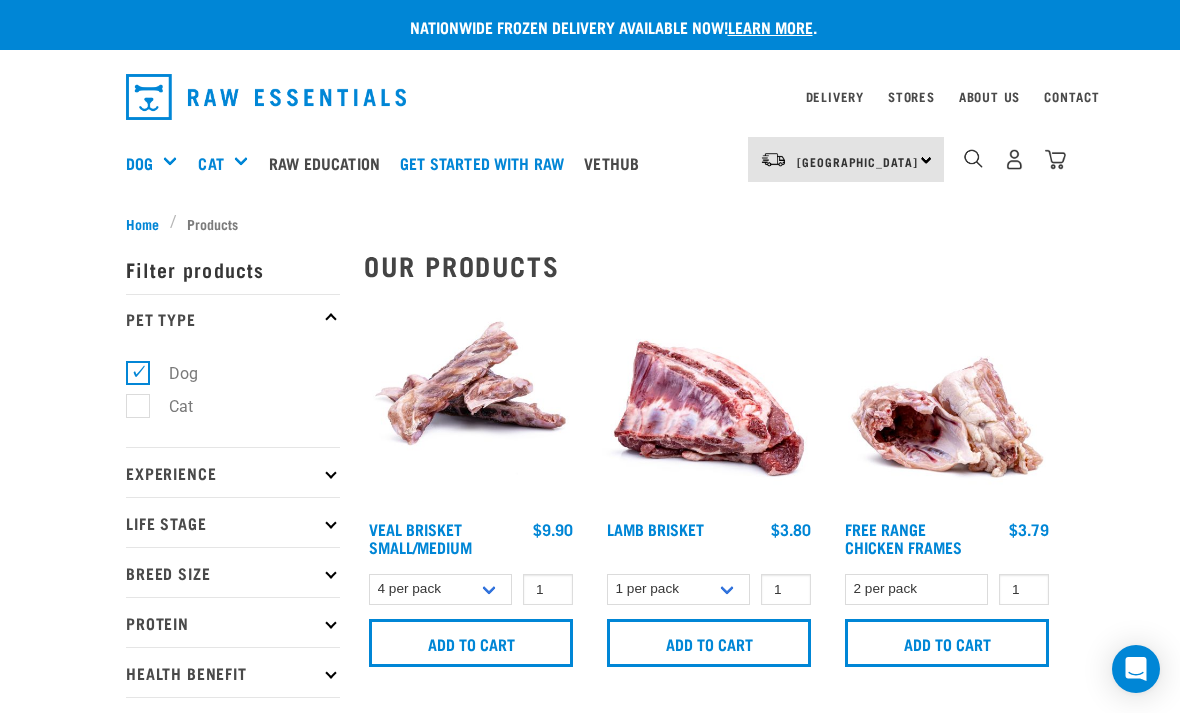 scroll, scrollTop: 0, scrollLeft: 0, axis: both 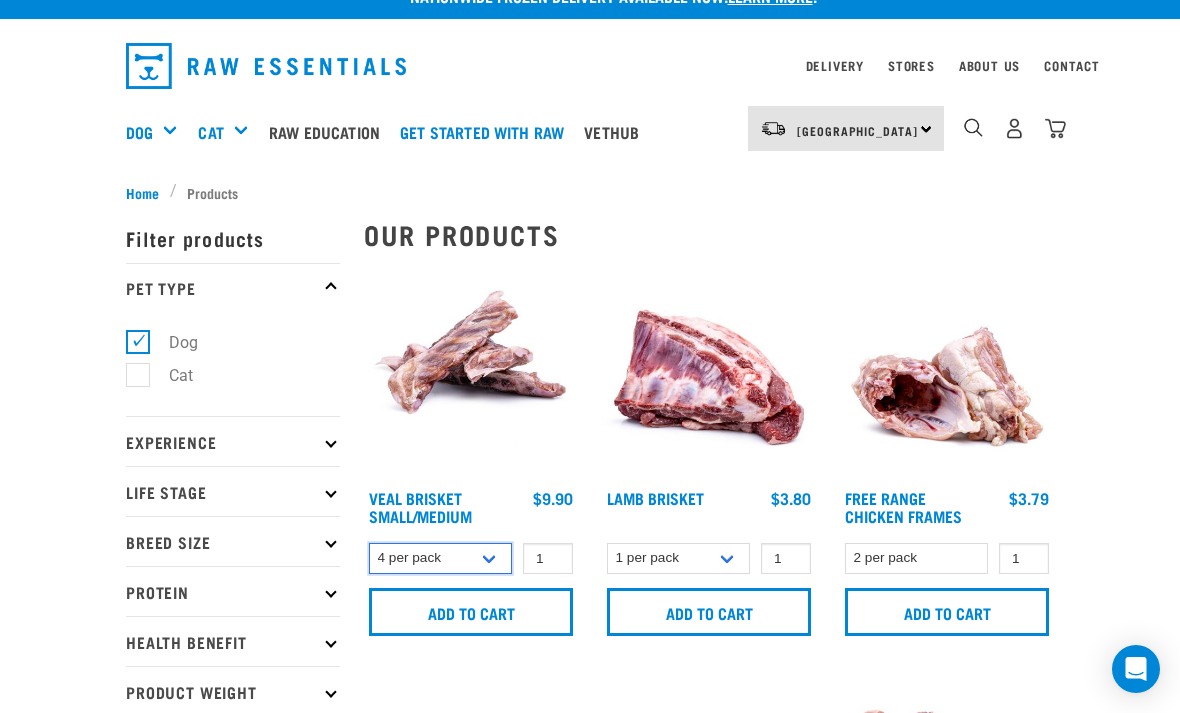 click on "4 per pack
8 per pack" at bounding box center (440, 558) 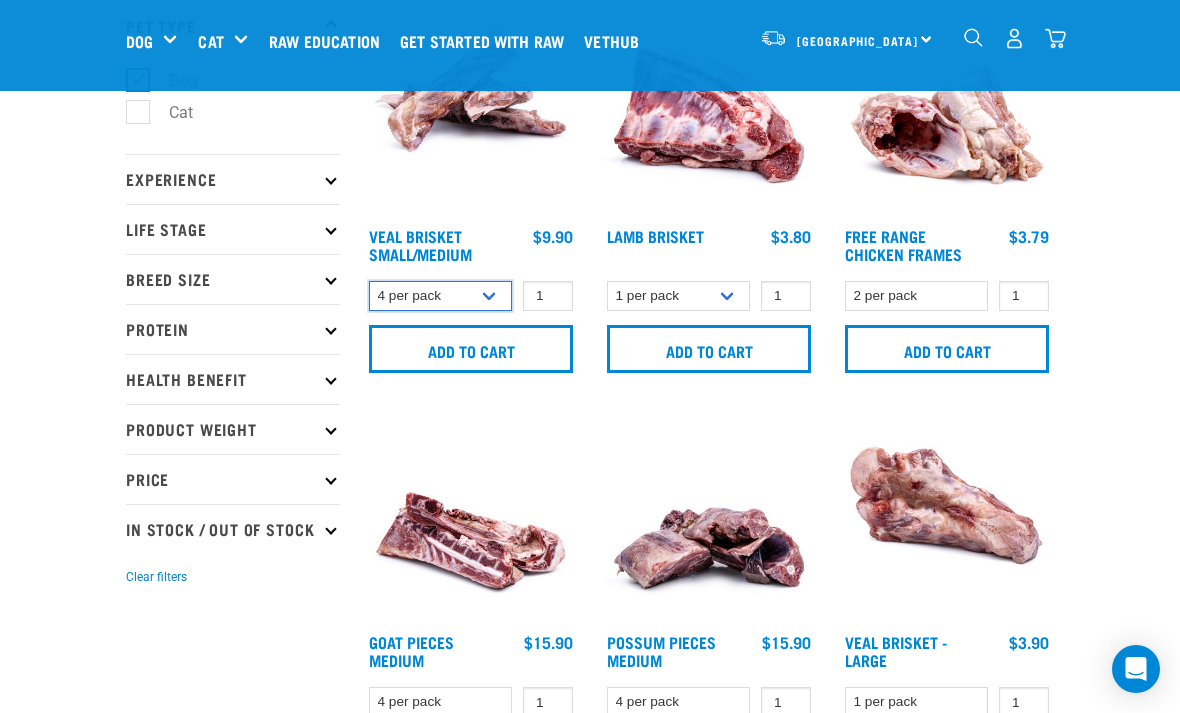 scroll, scrollTop: 0, scrollLeft: 0, axis: both 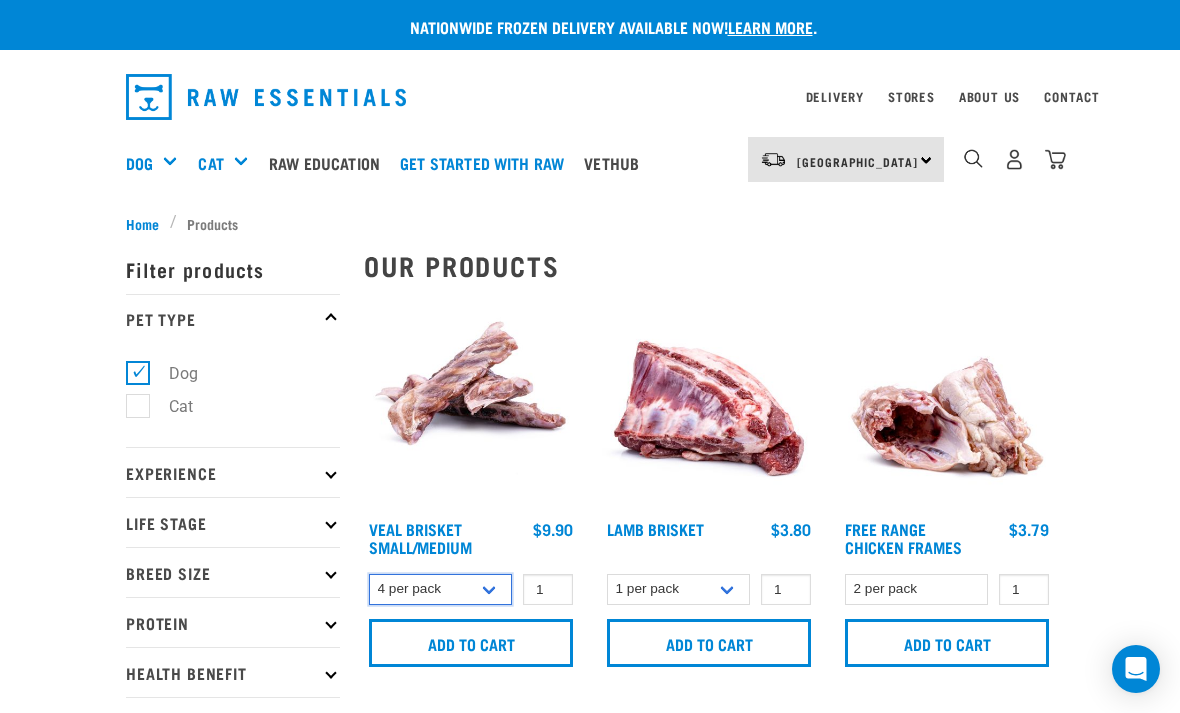 click on "4 per pack
8 per pack" at bounding box center (440, 589) 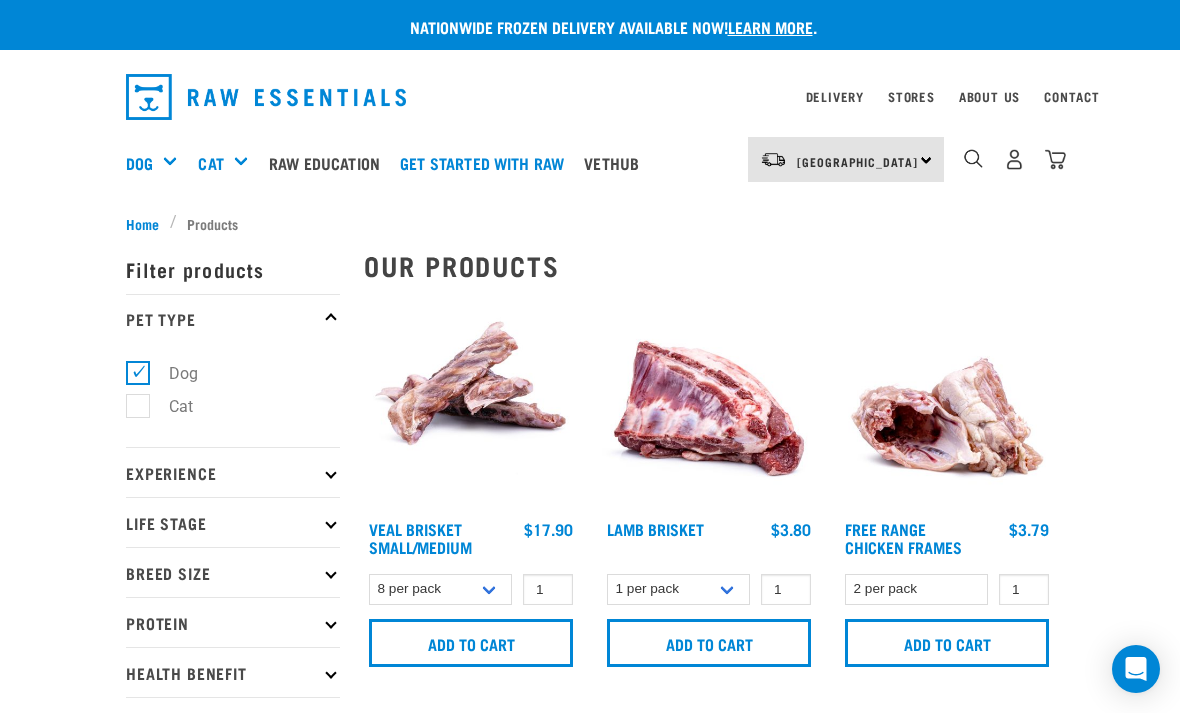 click on "Add to cart" at bounding box center [471, 643] 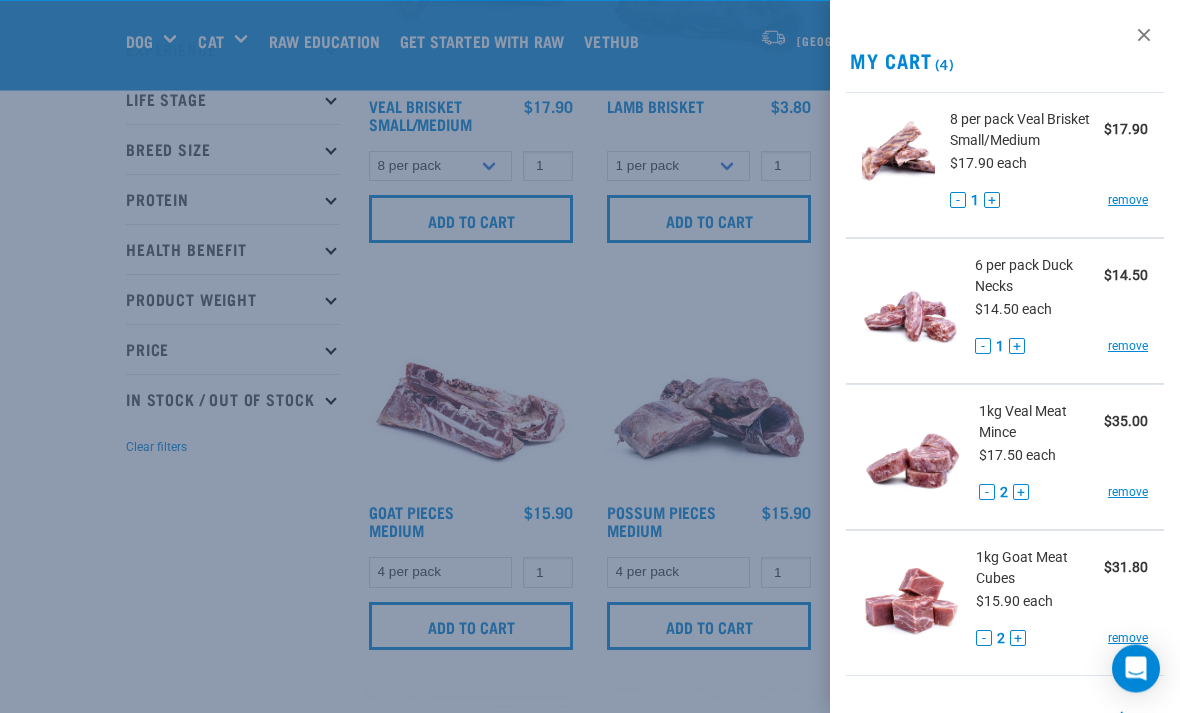 scroll, scrollTop: 271, scrollLeft: 0, axis: vertical 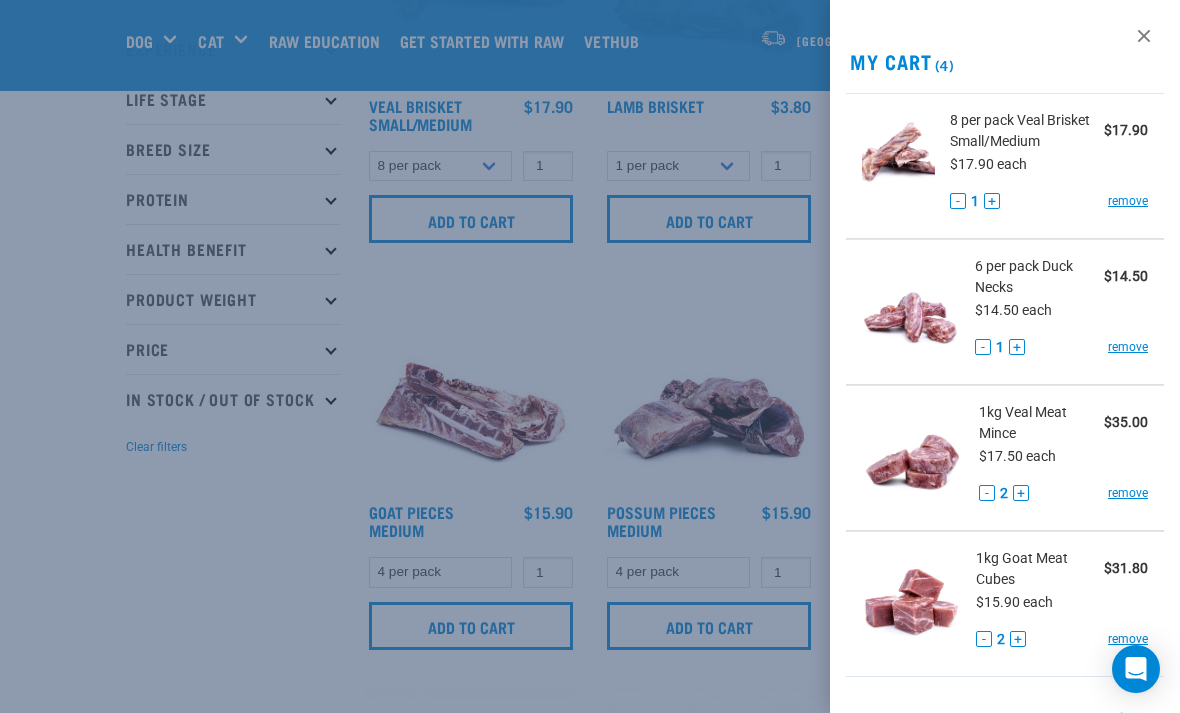 click at bounding box center (590, 356) 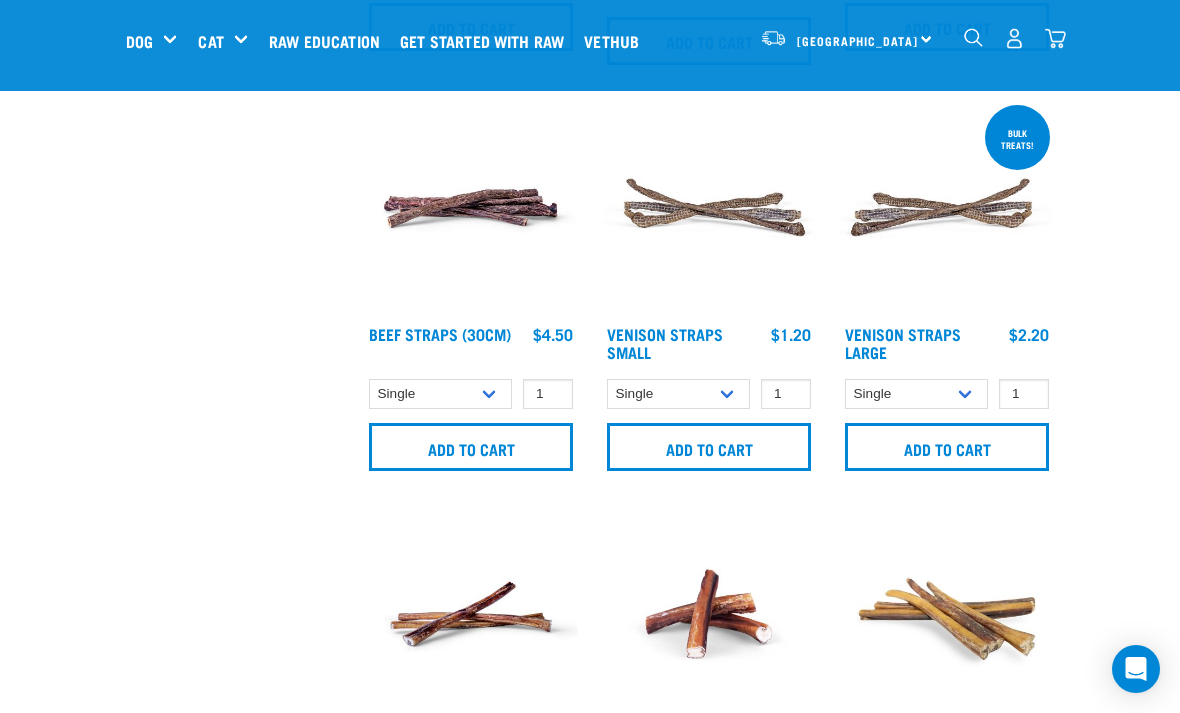 scroll, scrollTop: 2103, scrollLeft: 0, axis: vertical 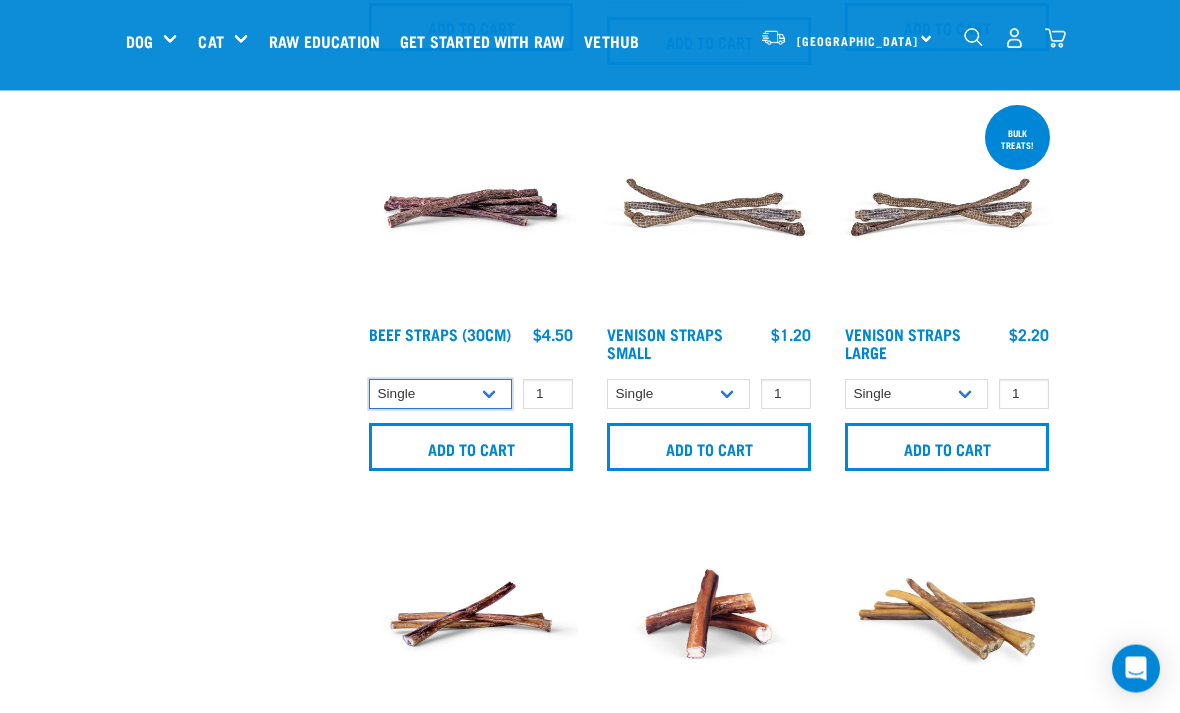 click on "Single
6 per pack
25 per pack" at bounding box center (440, 395) 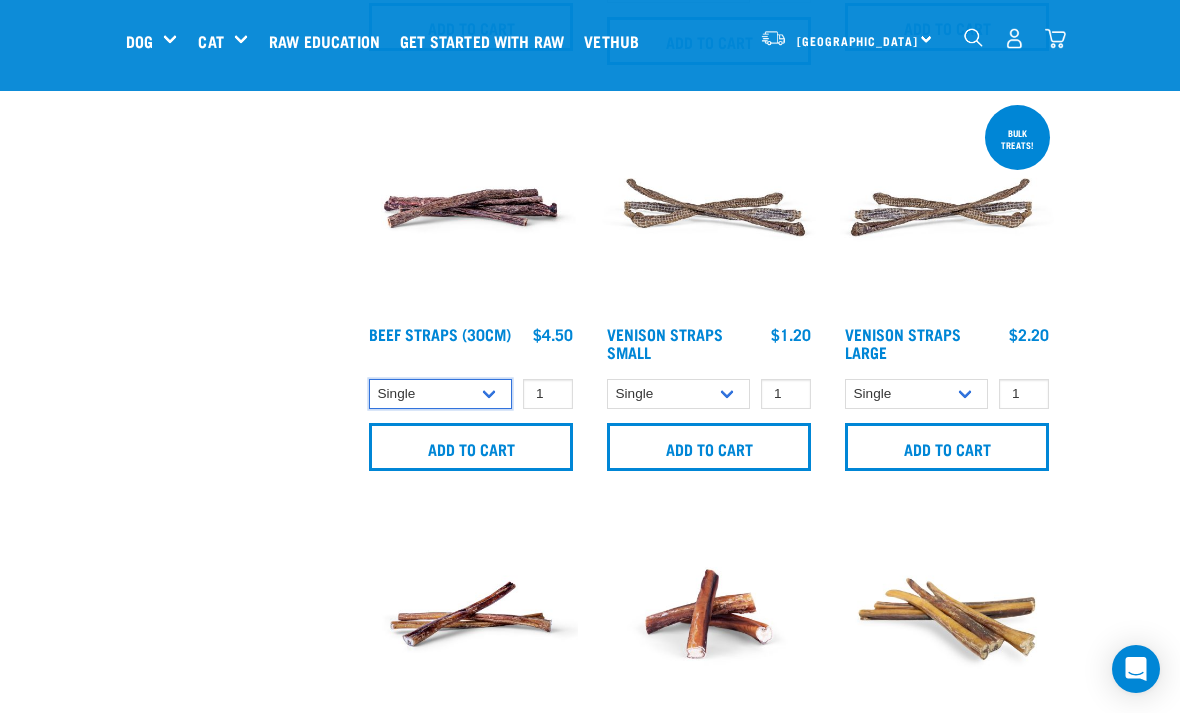 select on "15446" 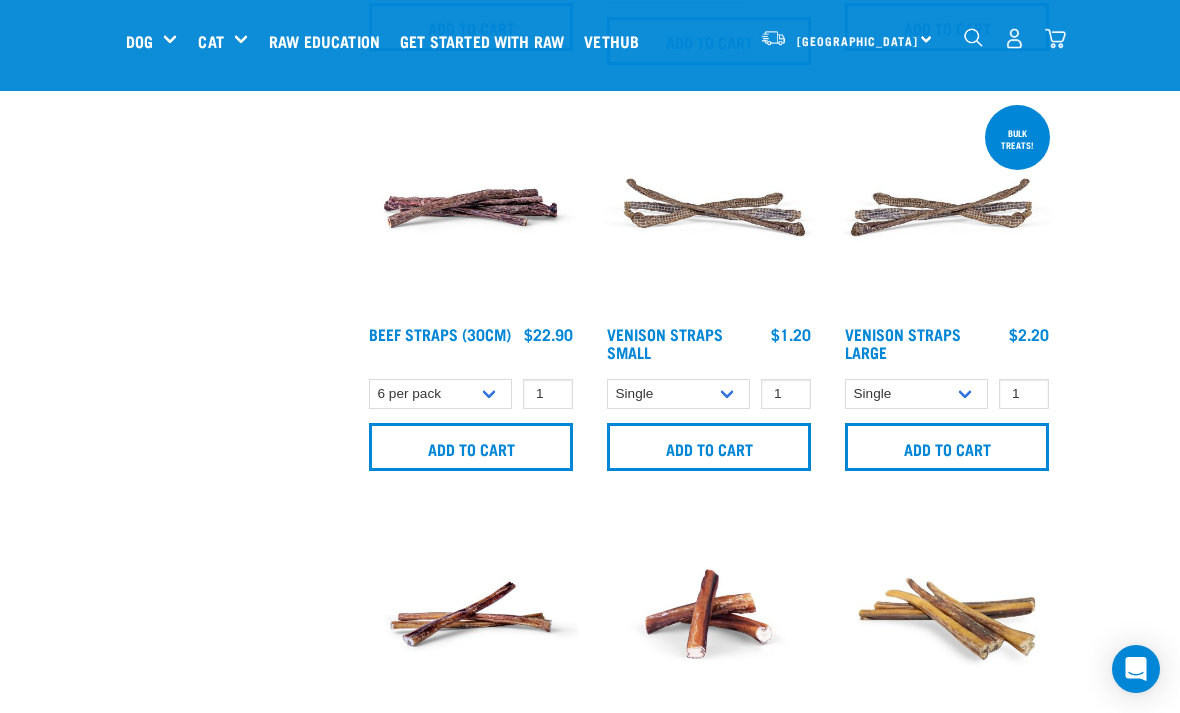 click on "Add to cart" at bounding box center [471, 447] 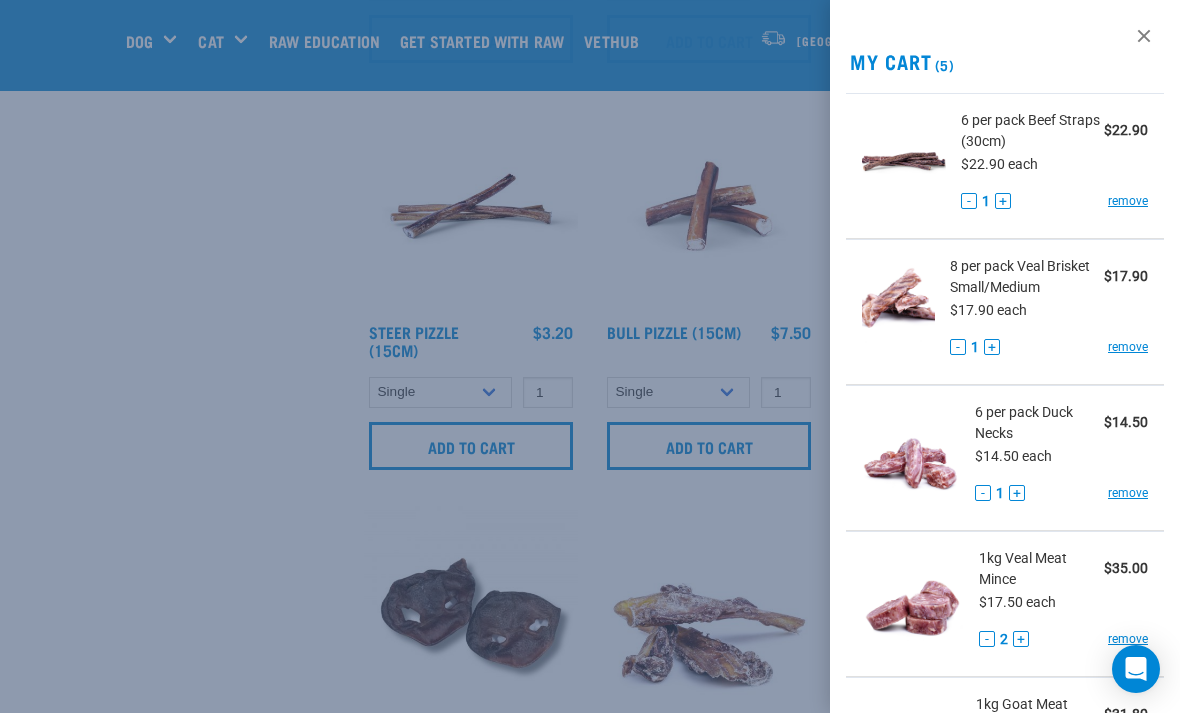 click at bounding box center (590, 356) 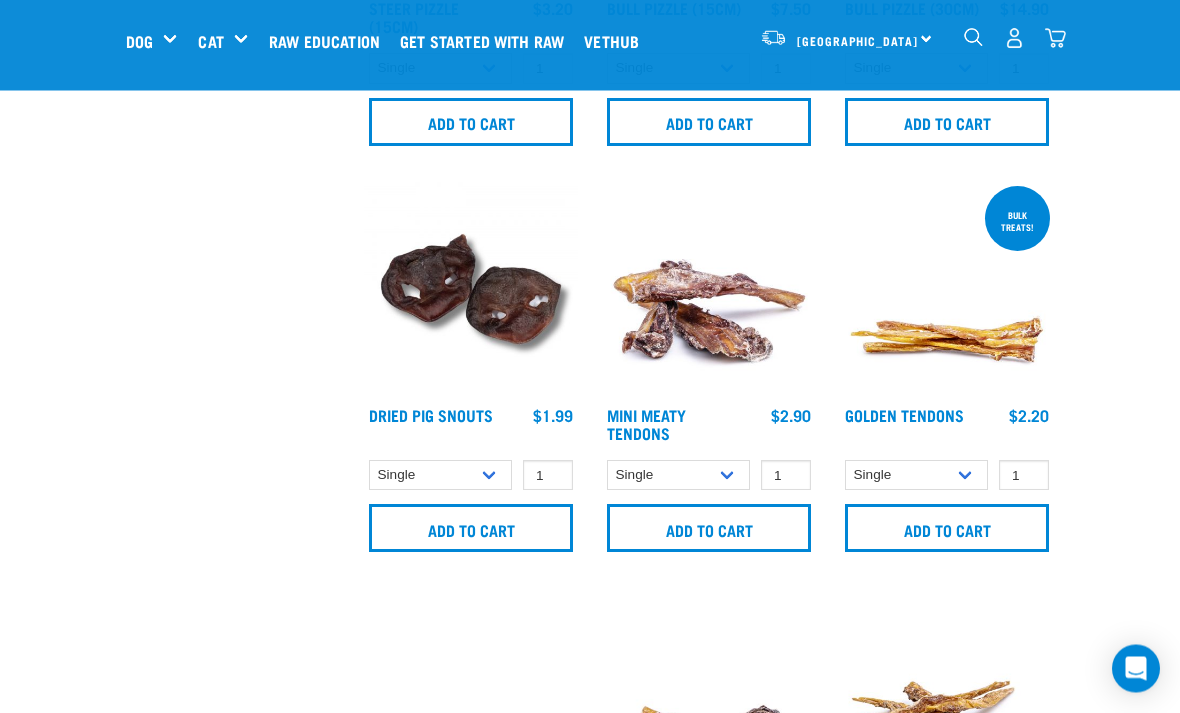 scroll, scrollTop: 2836, scrollLeft: 0, axis: vertical 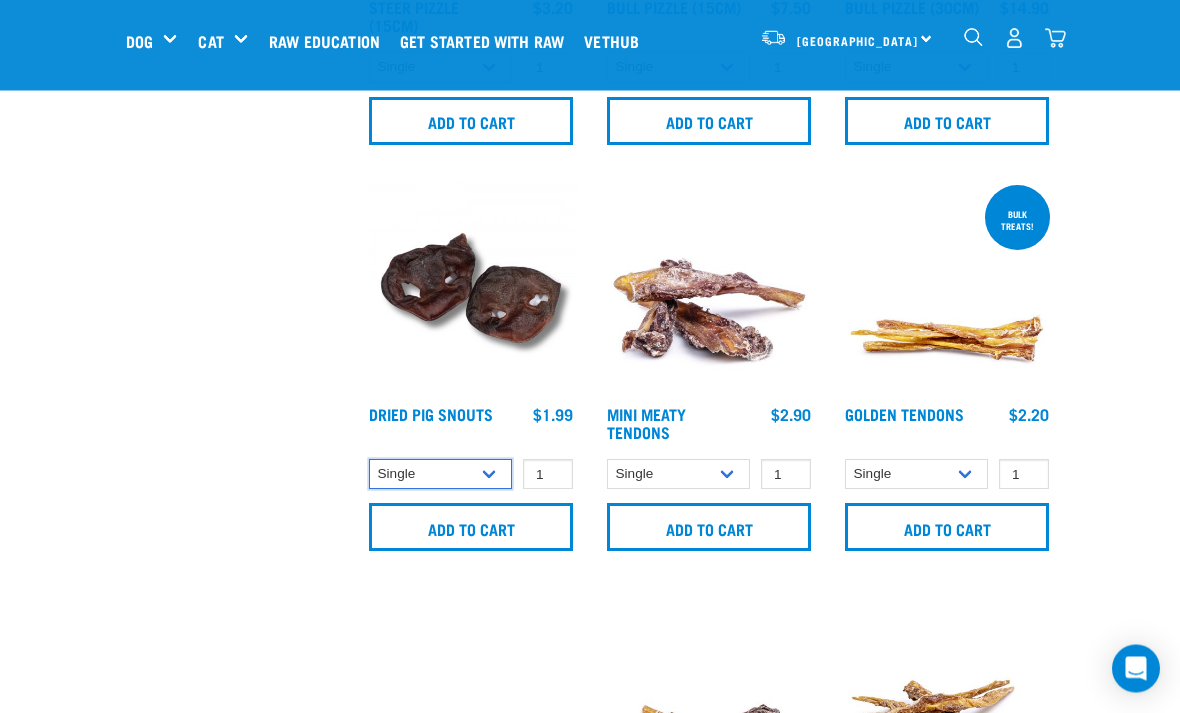 click on "Single
10 per pack
25 per pack" at bounding box center (440, 475) 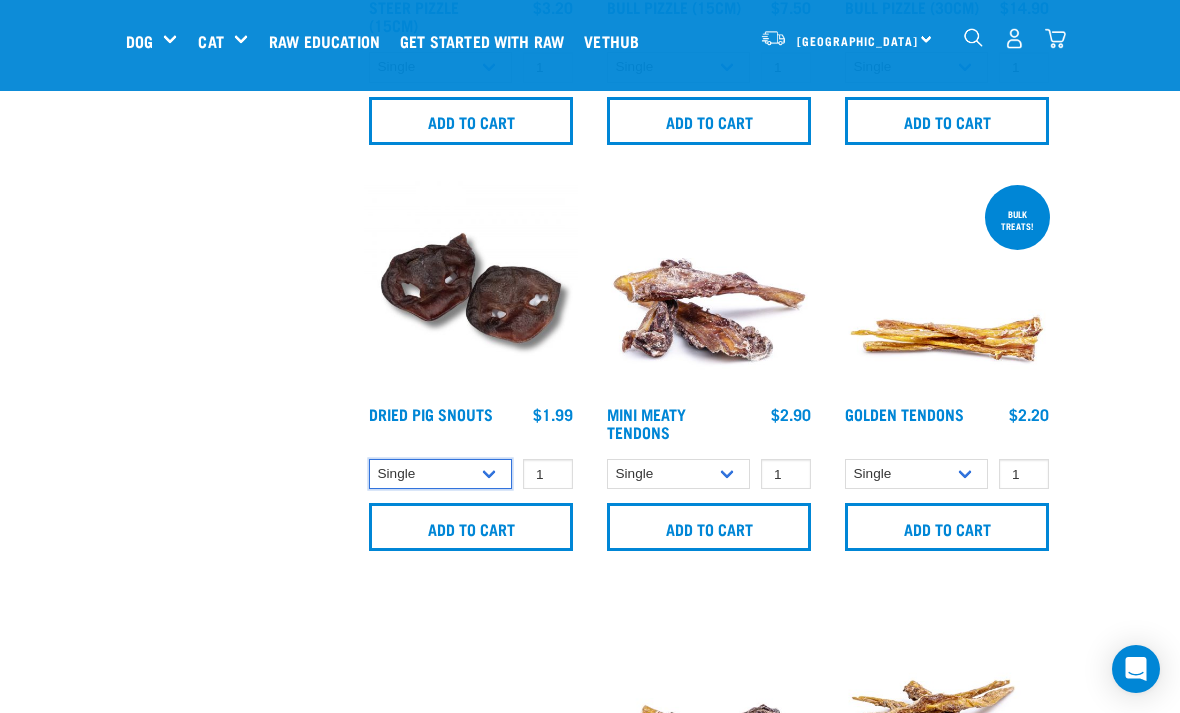 select on "443097" 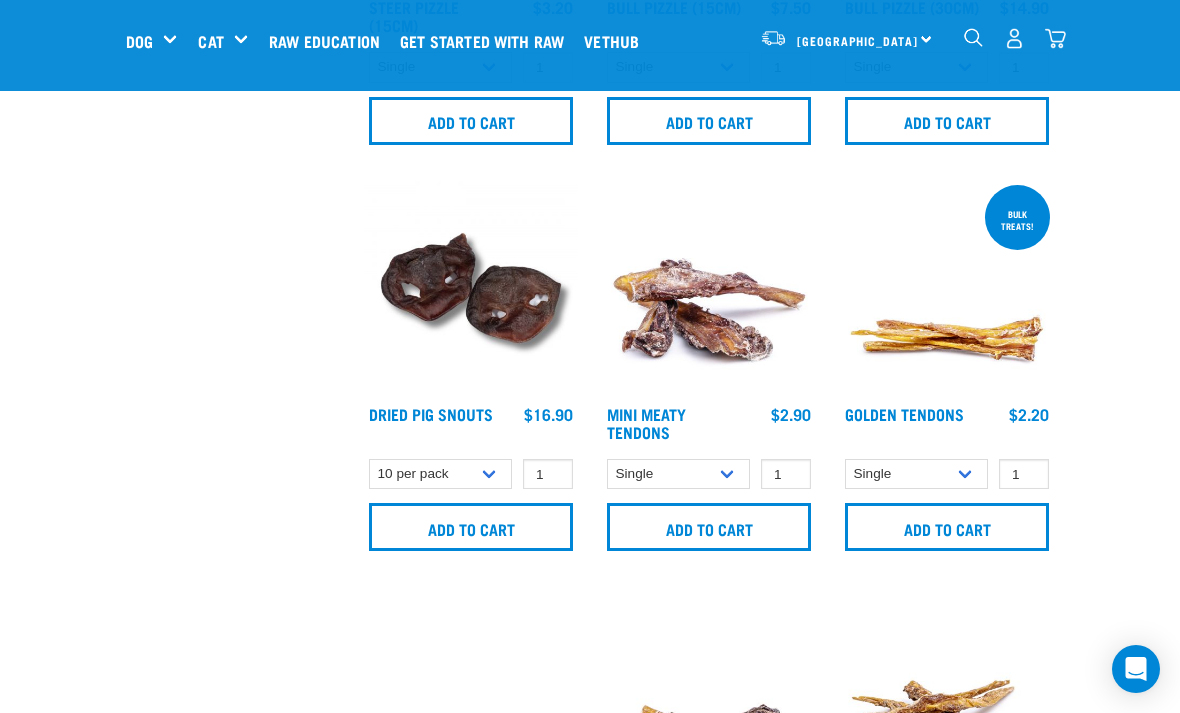 click on "Add to cart" at bounding box center (471, 527) 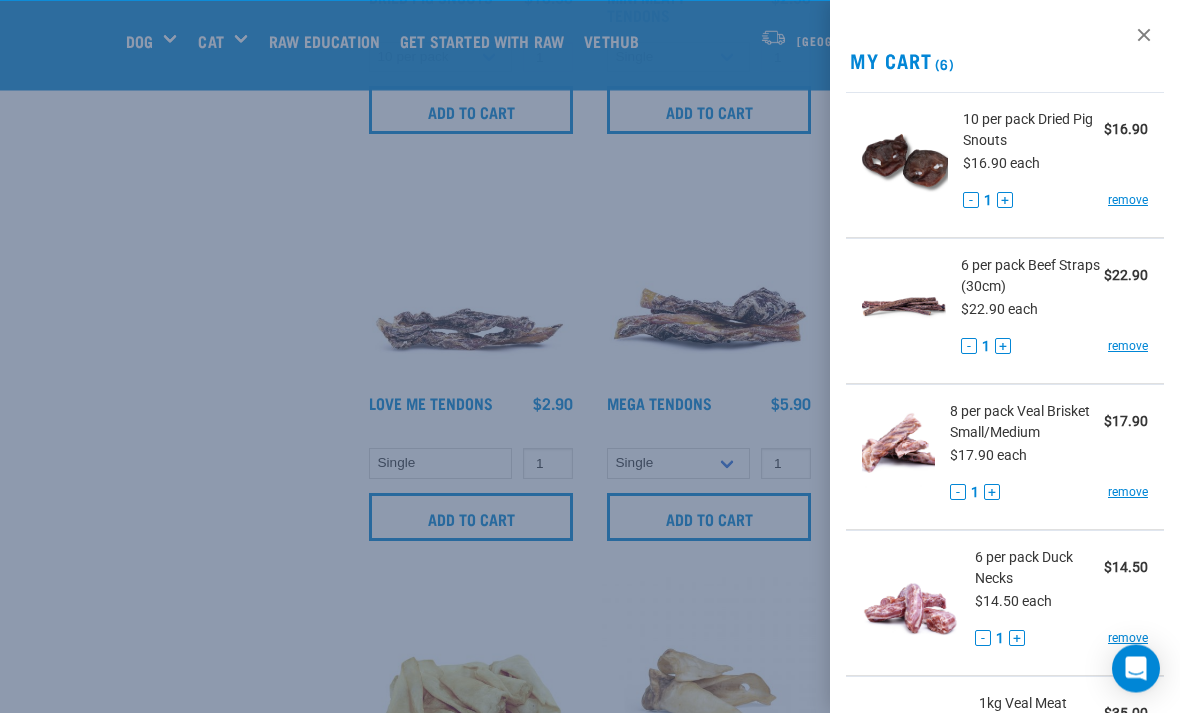 scroll, scrollTop: 3254, scrollLeft: 0, axis: vertical 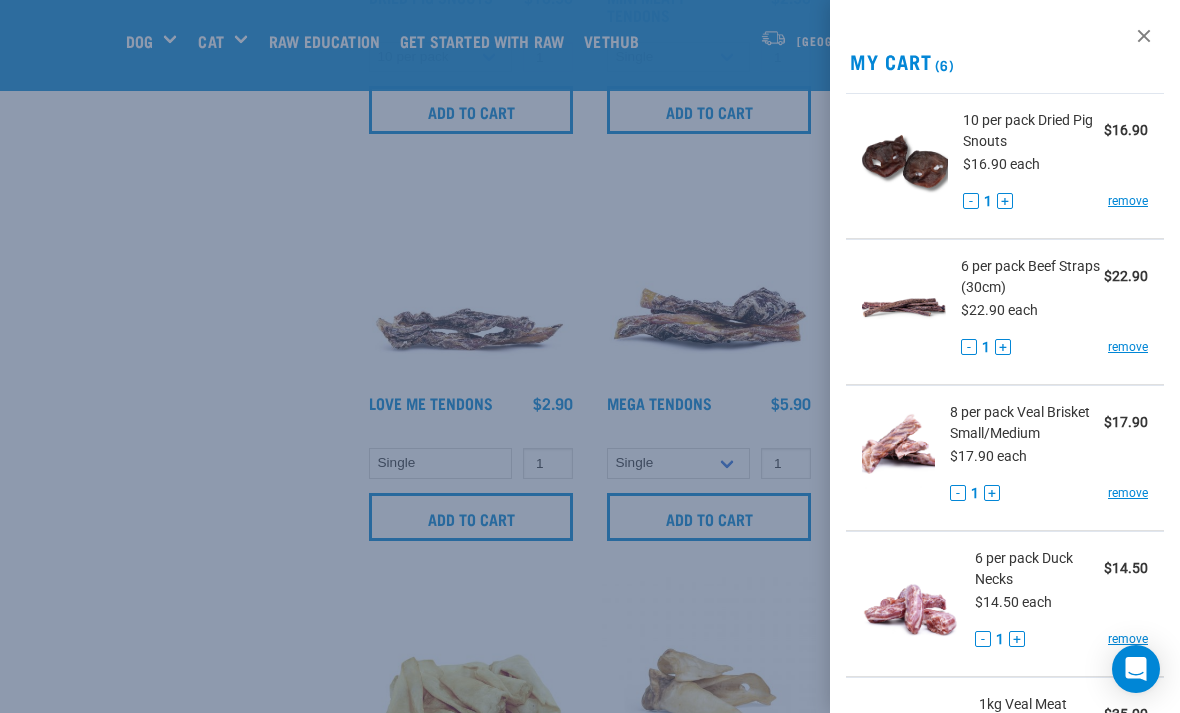 click at bounding box center [590, 356] 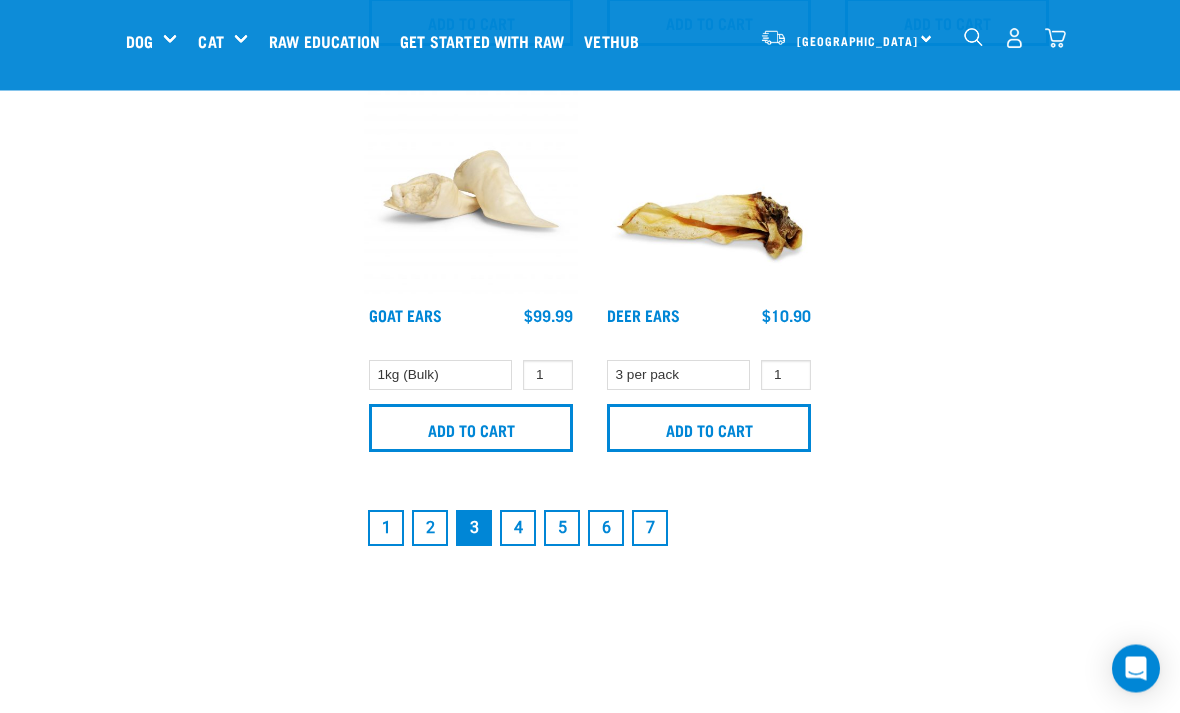 scroll, scrollTop: 4156, scrollLeft: 0, axis: vertical 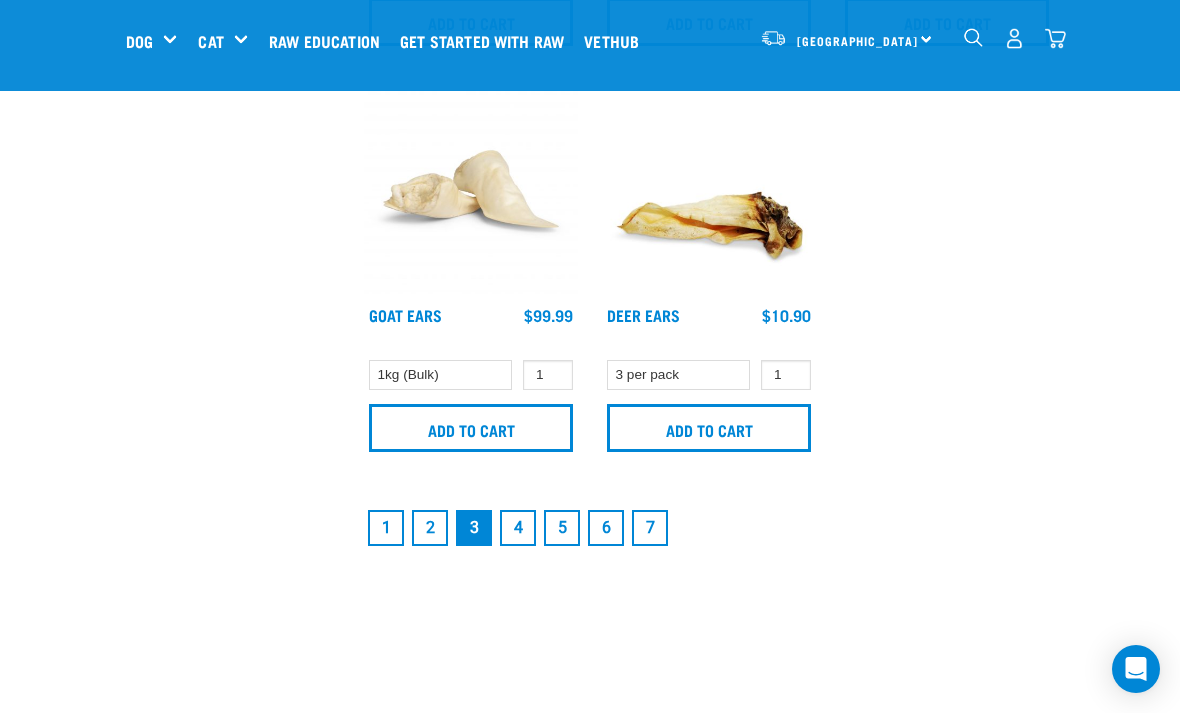 click on "4" at bounding box center (518, 528) 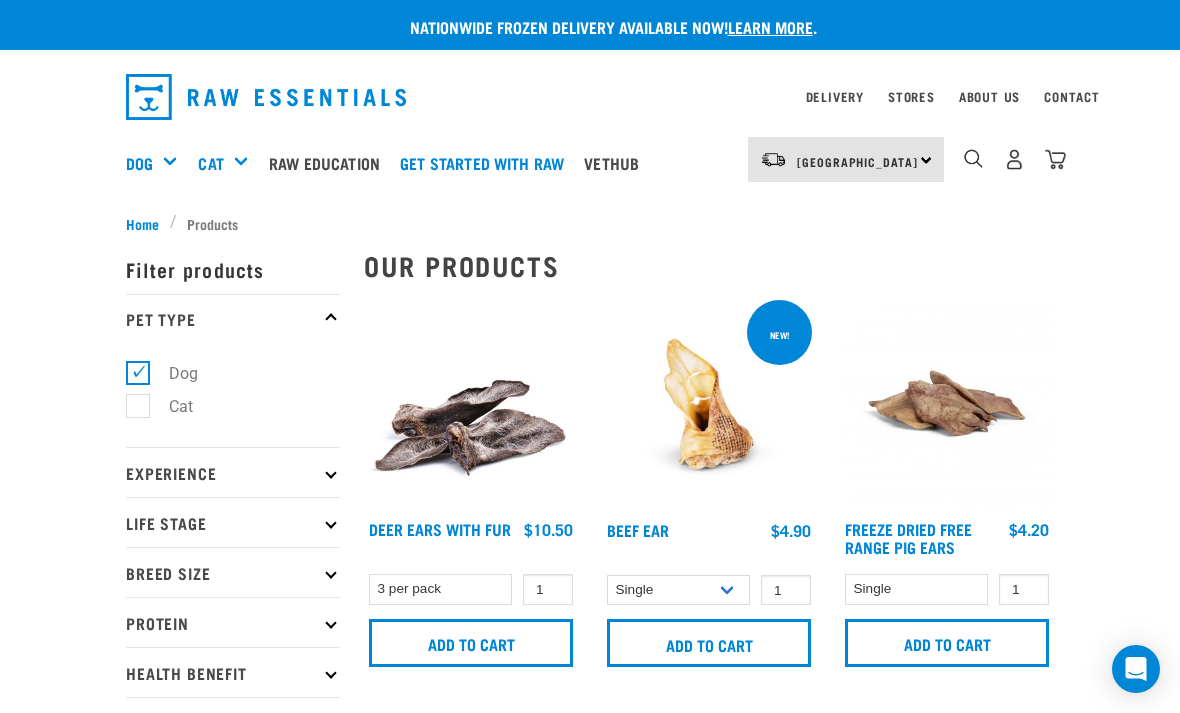 scroll, scrollTop: 0, scrollLeft: 0, axis: both 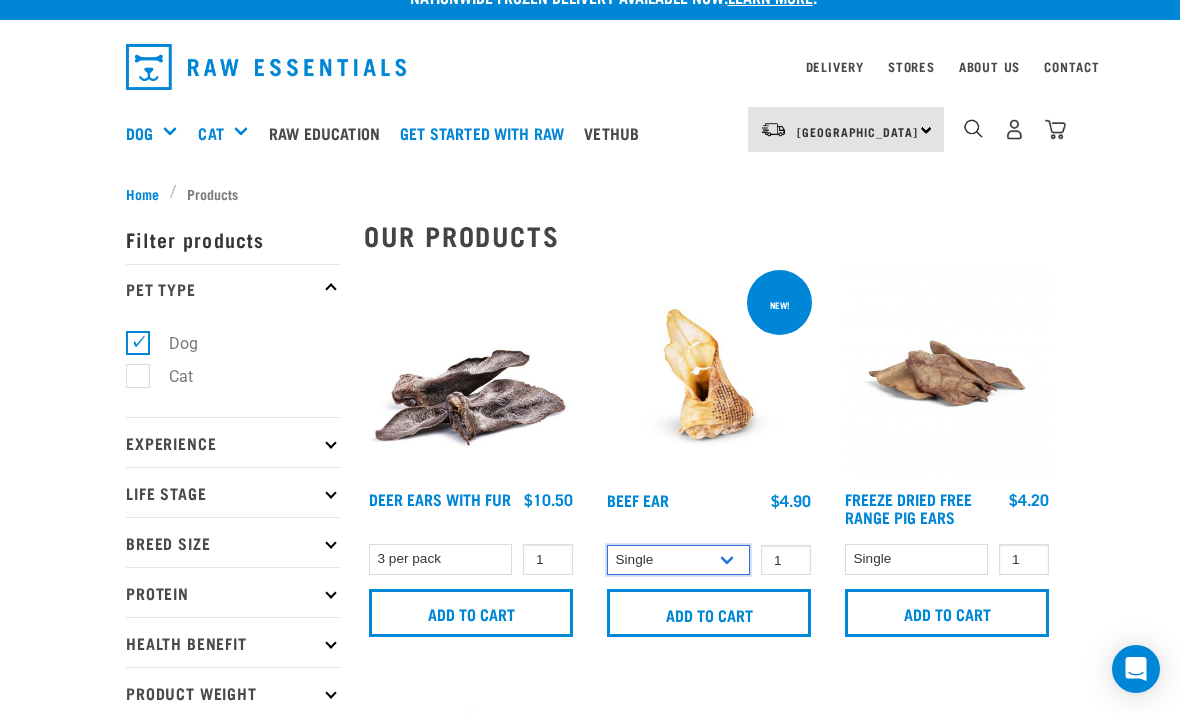 click on "Single
10 per pack" at bounding box center [678, 560] 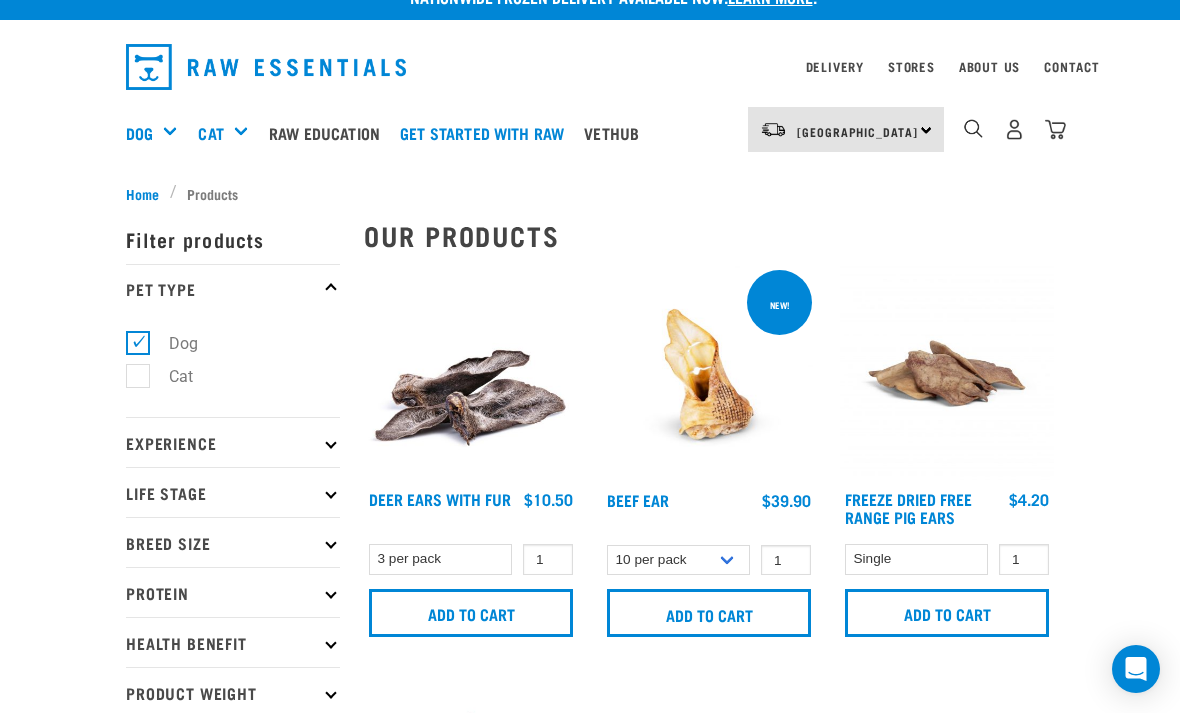 click on "Add to cart" at bounding box center (709, 613) 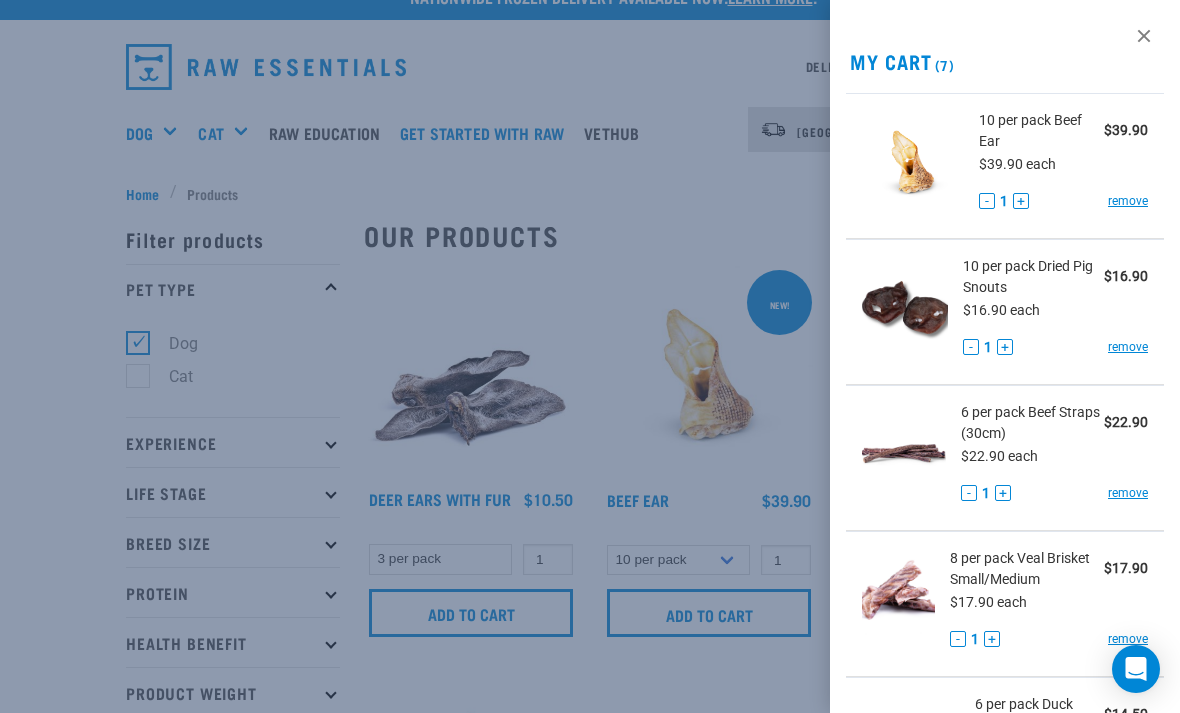 click at bounding box center (590, 356) 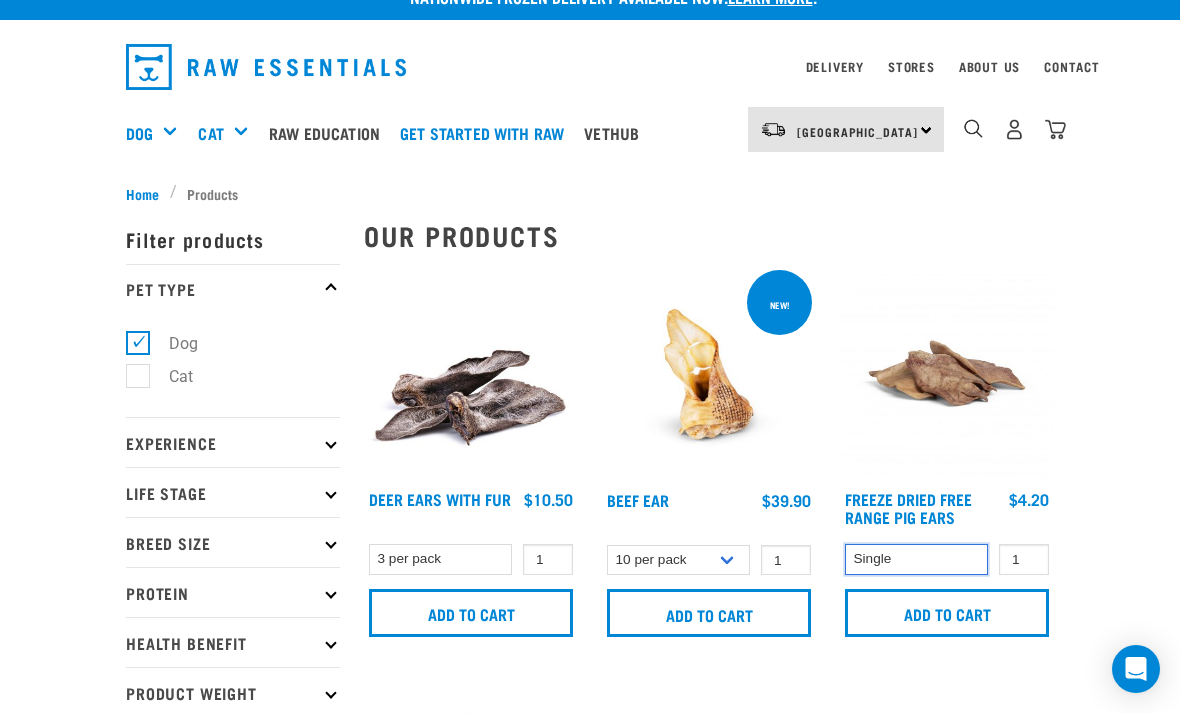 click on "Single" at bounding box center [916, 559] 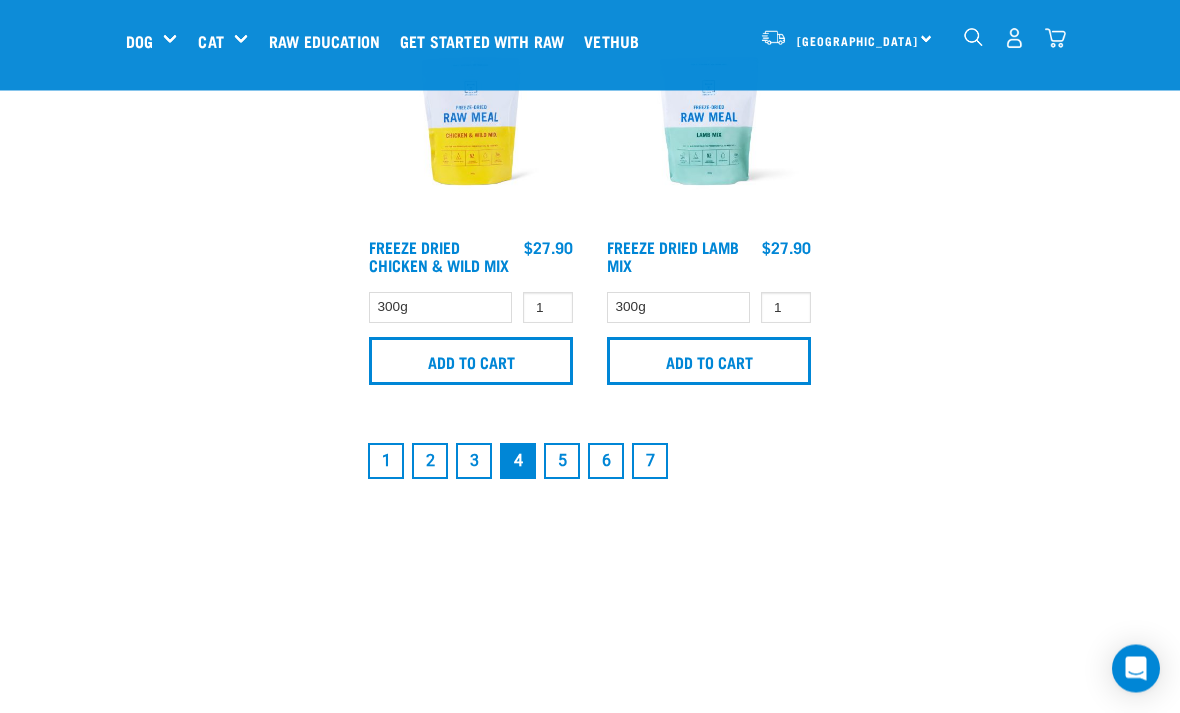 scroll, scrollTop: 4237, scrollLeft: 0, axis: vertical 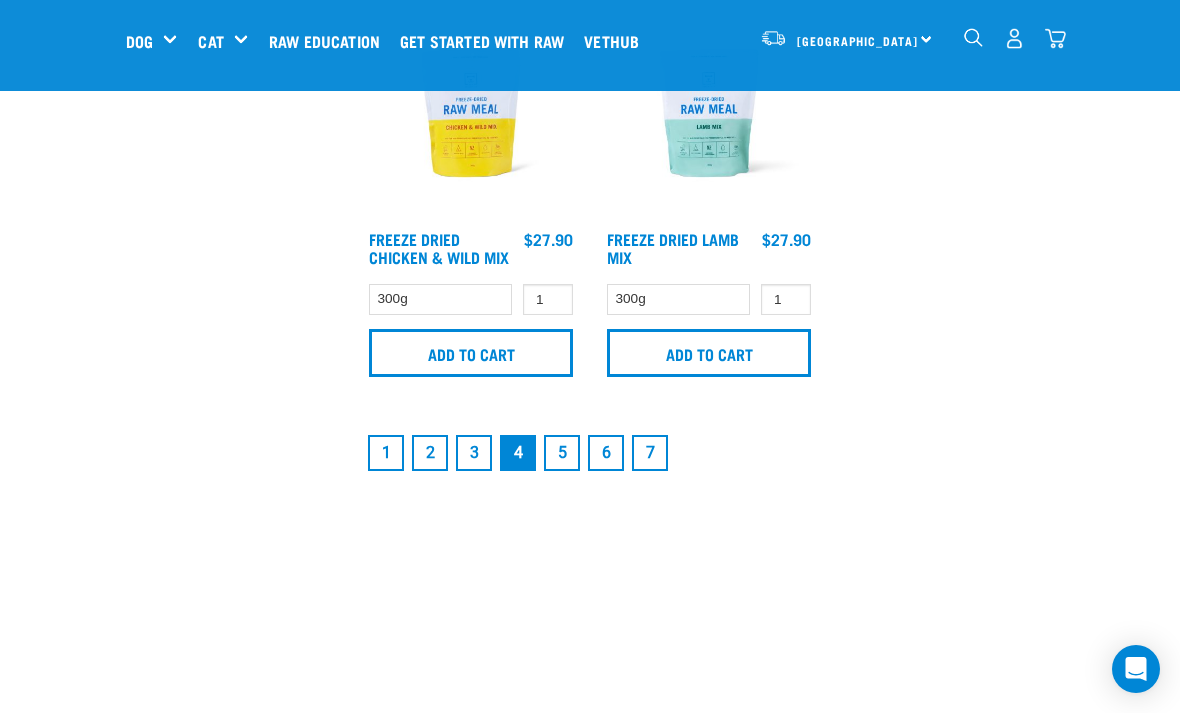 click on "5" at bounding box center (562, 453) 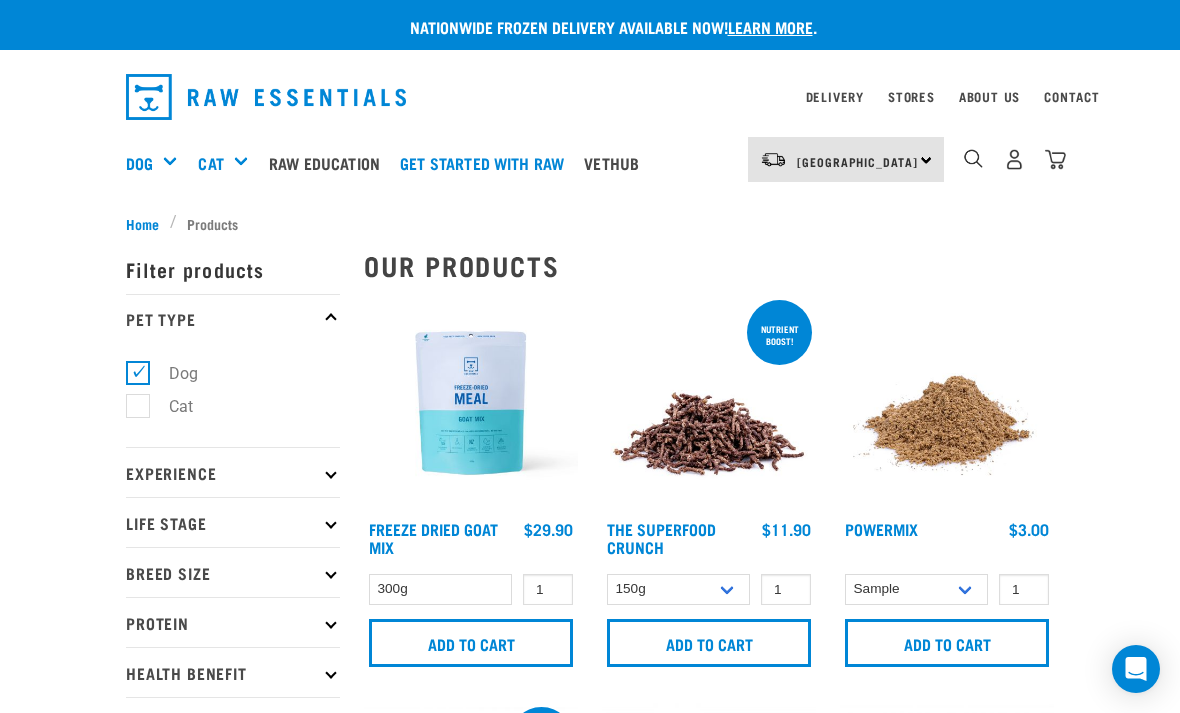 scroll, scrollTop: 0, scrollLeft: 0, axis: both 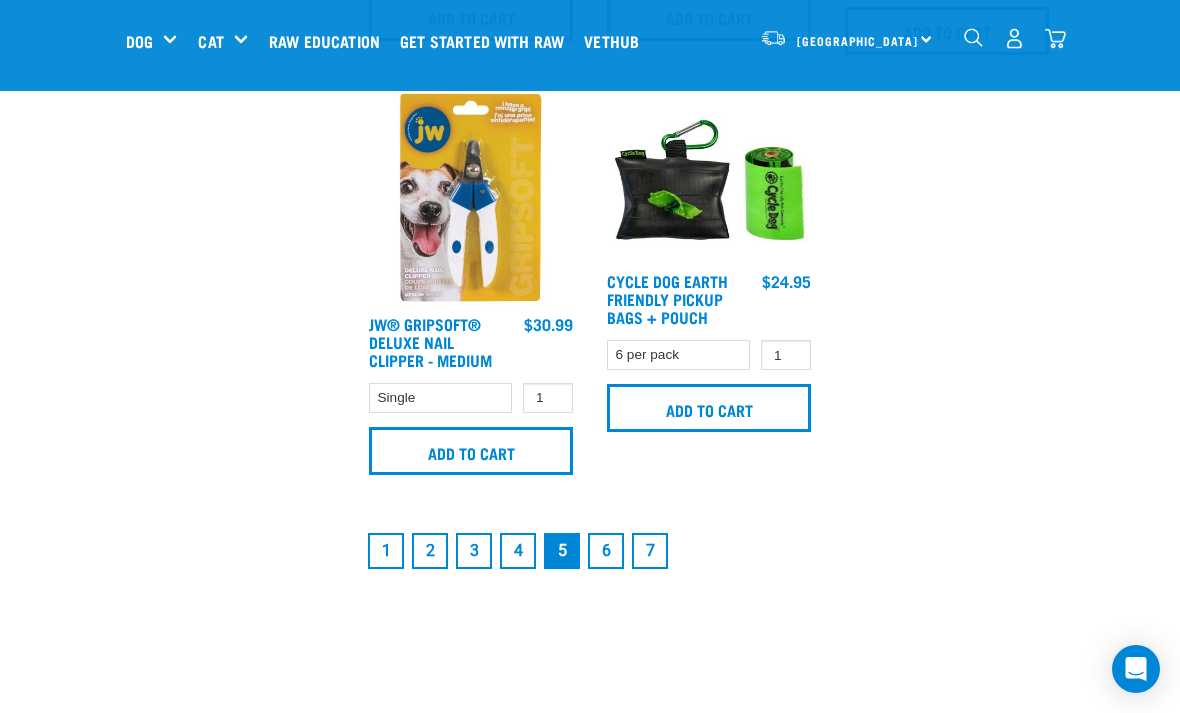 click on "6" at bounding box center [606, 551] 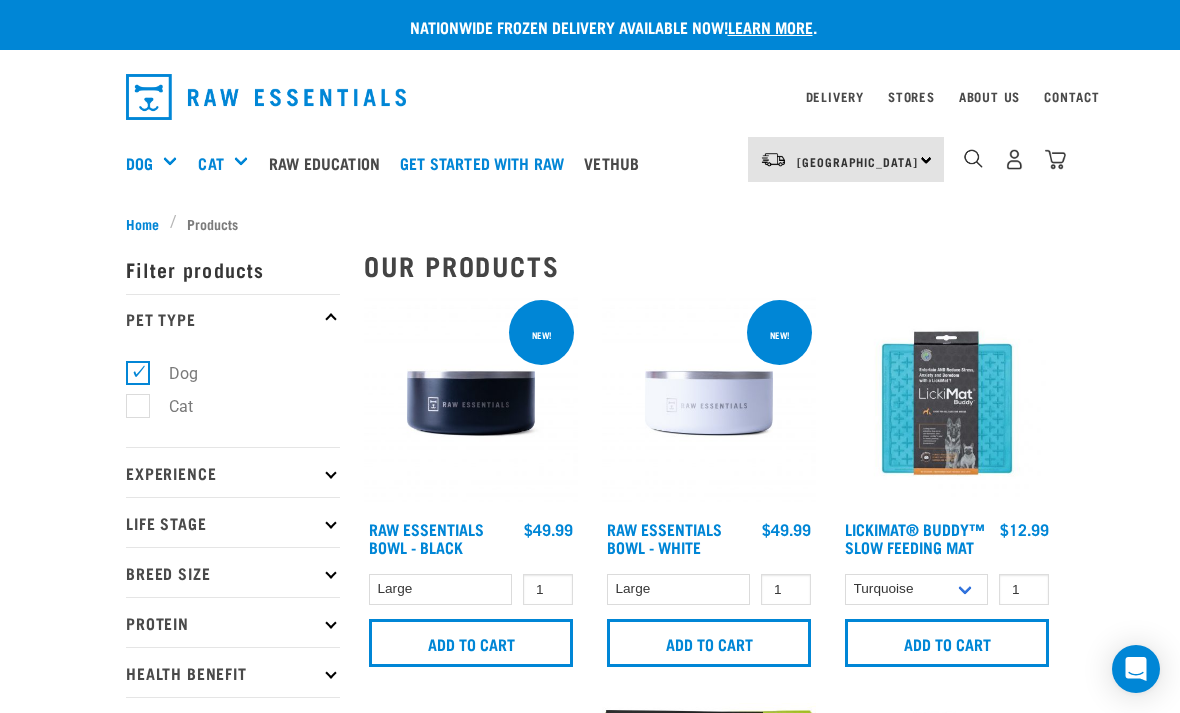 scroll, scrollTop: 0, scrollLeft: 0, axis: both 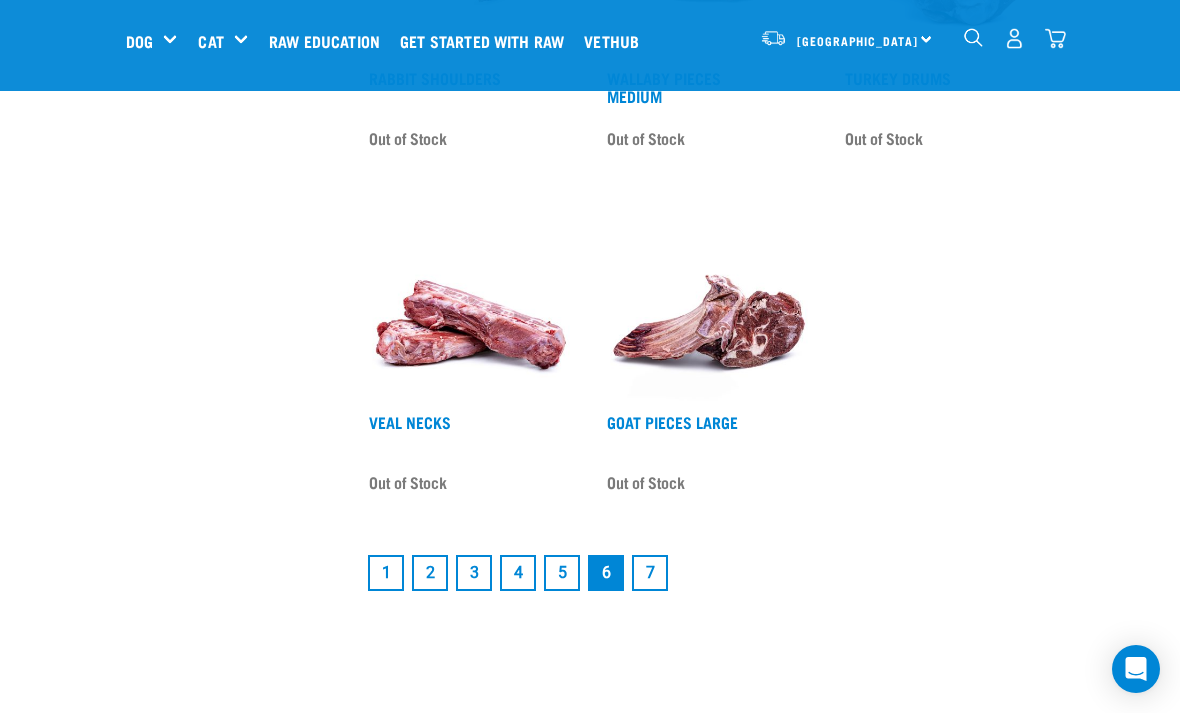 click on "7" at bounding box center [650, 573] 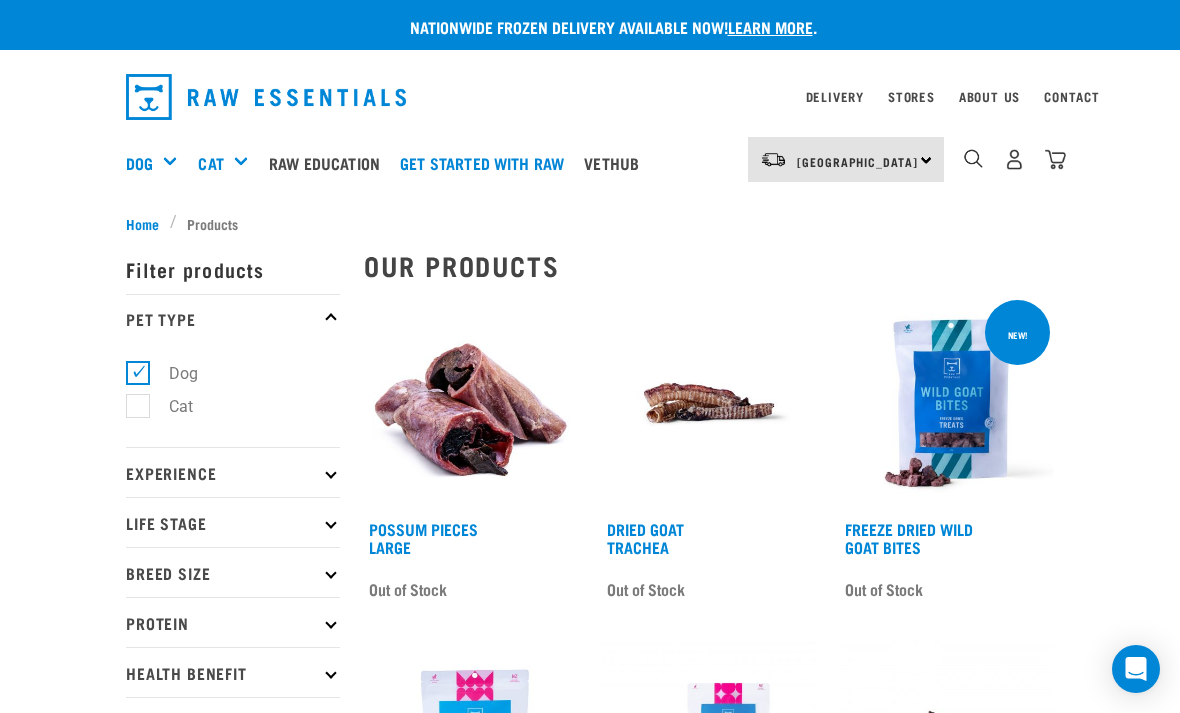scroll, scrollTop: 0, scrollLeft: 0, axis: both 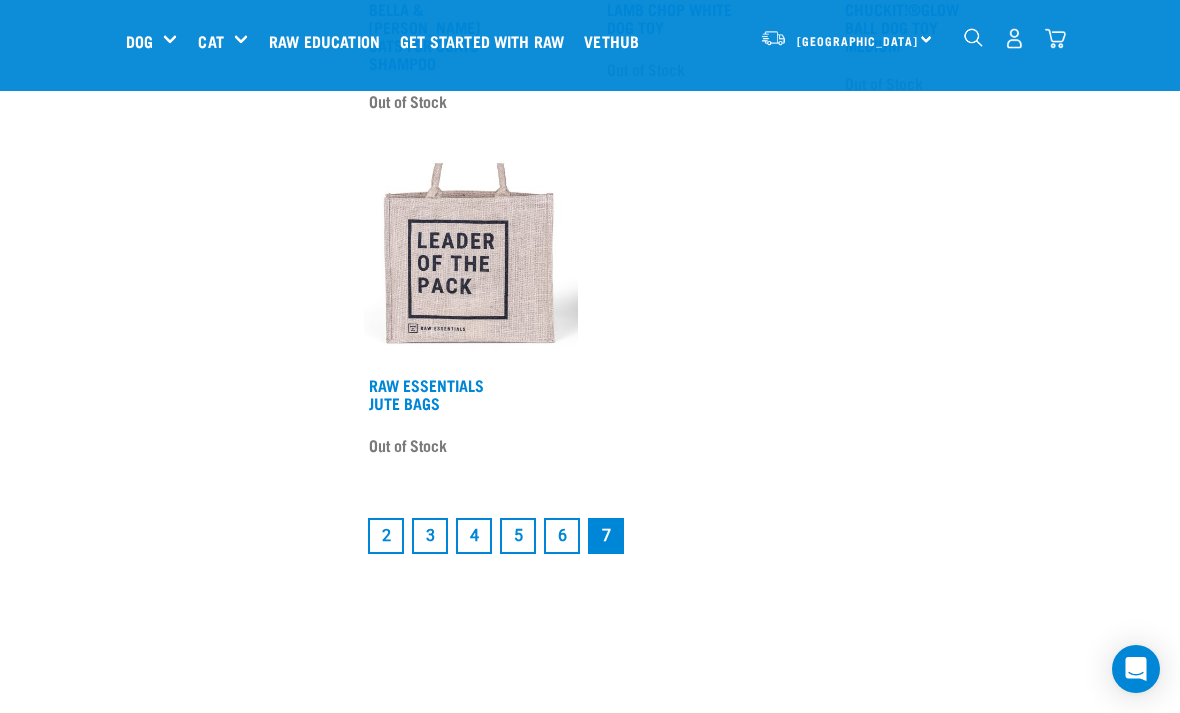 click on "2" at bounding box center [386, 536] 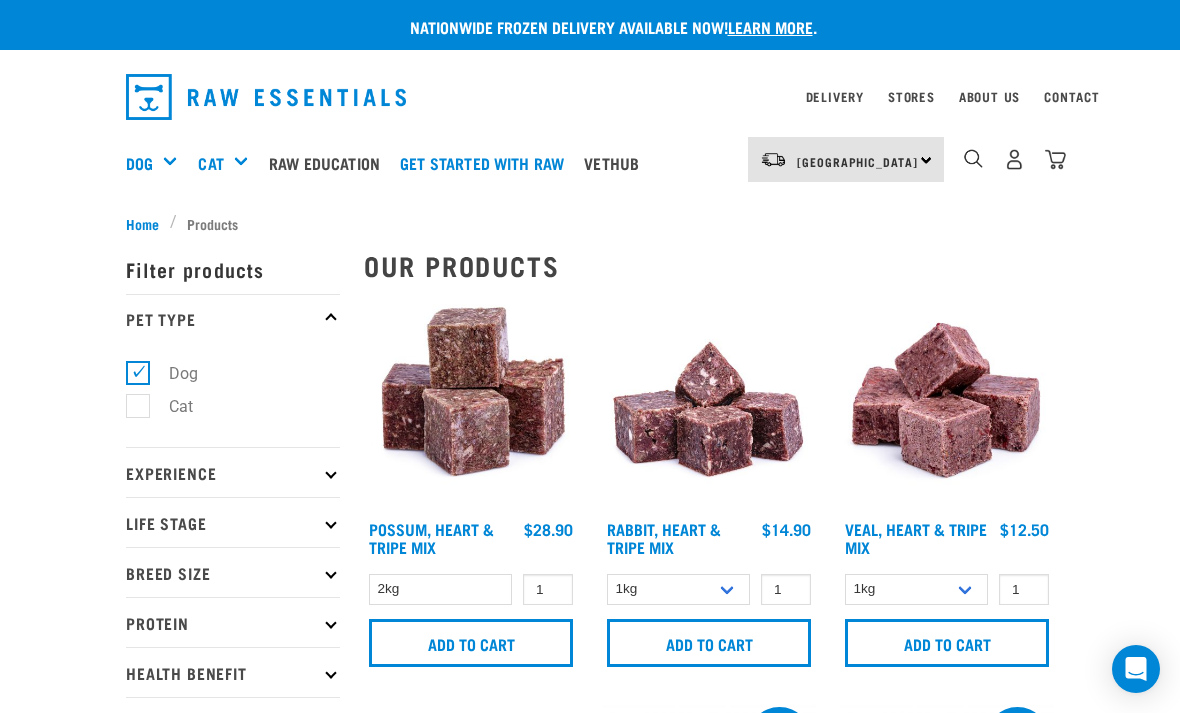 scroll, scrollTop: 0, scrollLeft: 0, axis: both 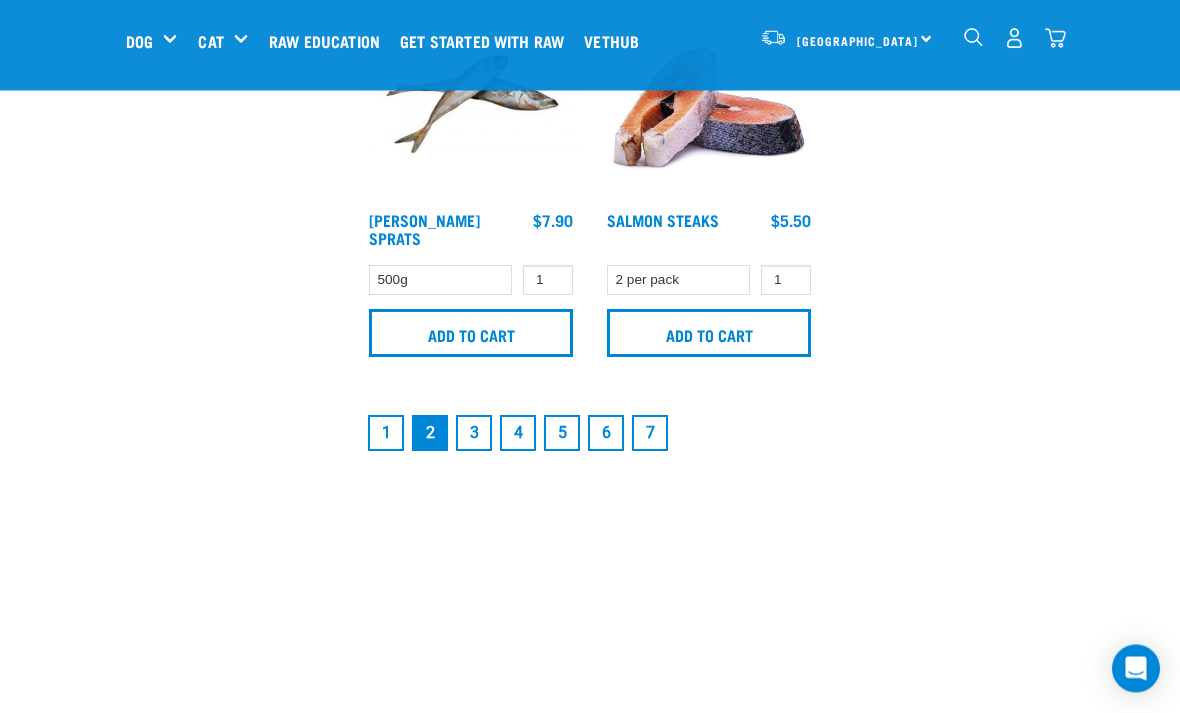 click on "1" at bounding box center [386, 434] 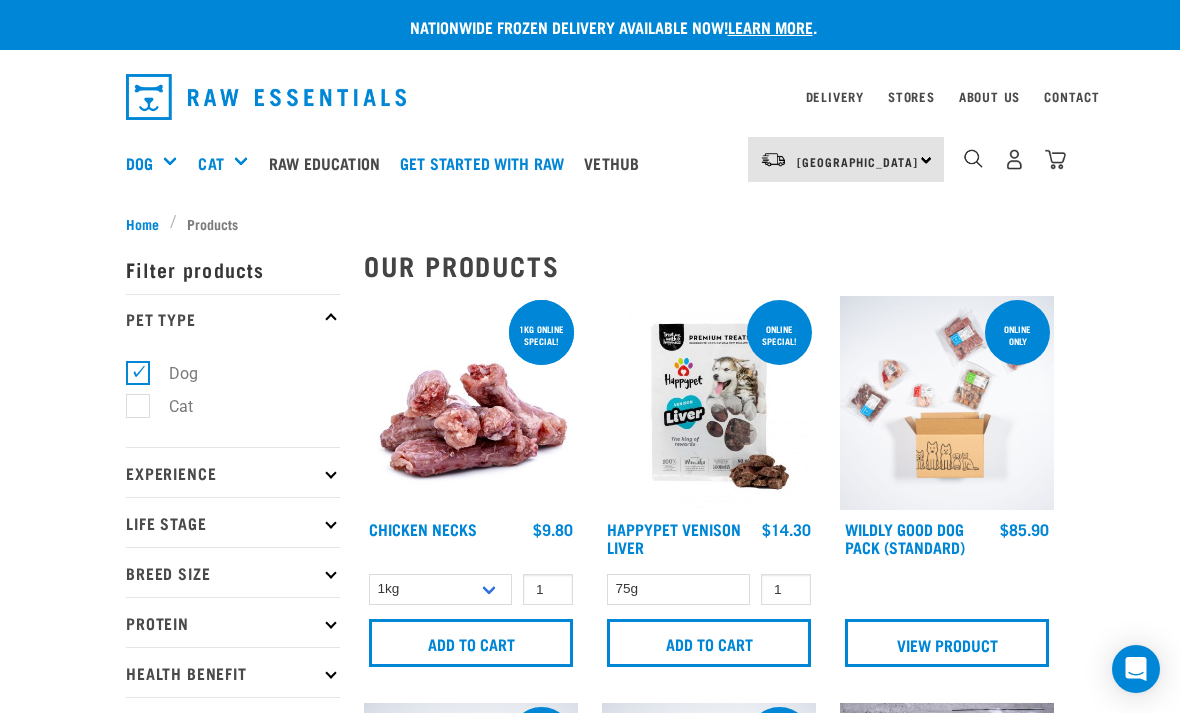 scroll, scrollTop: 0, scrollLeft: 0, axis: both 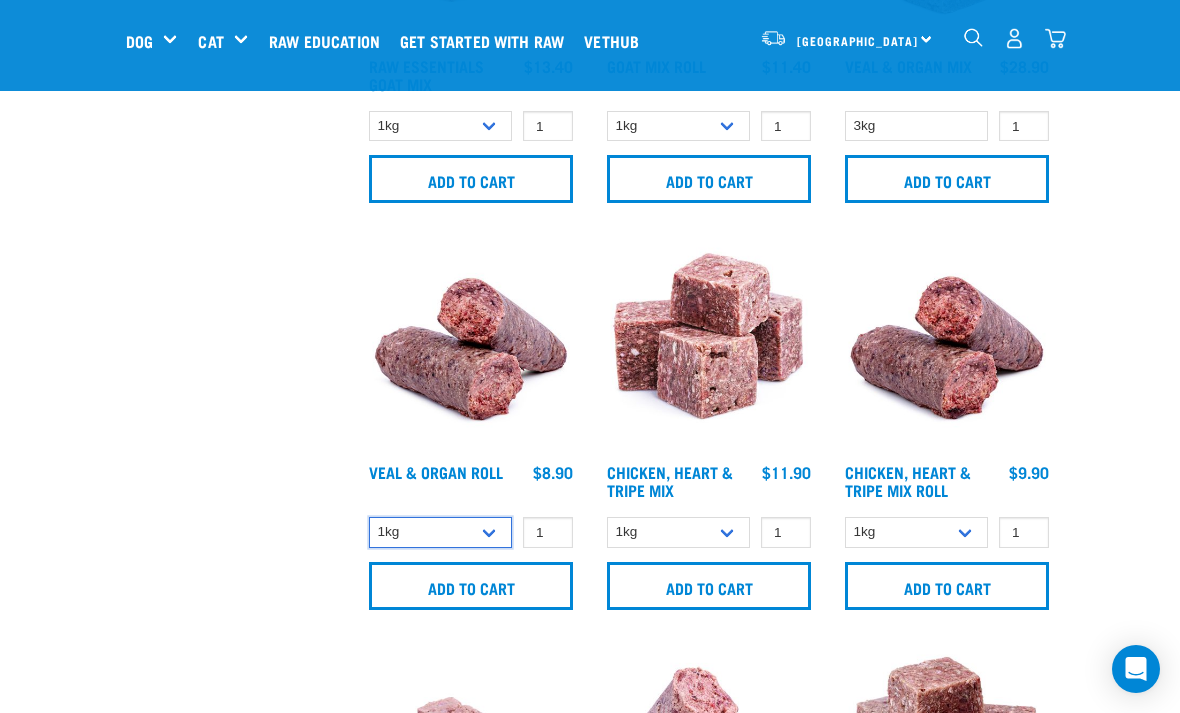 click on "1kg
Bulk (10kg)" at bounding box center [440, 532] 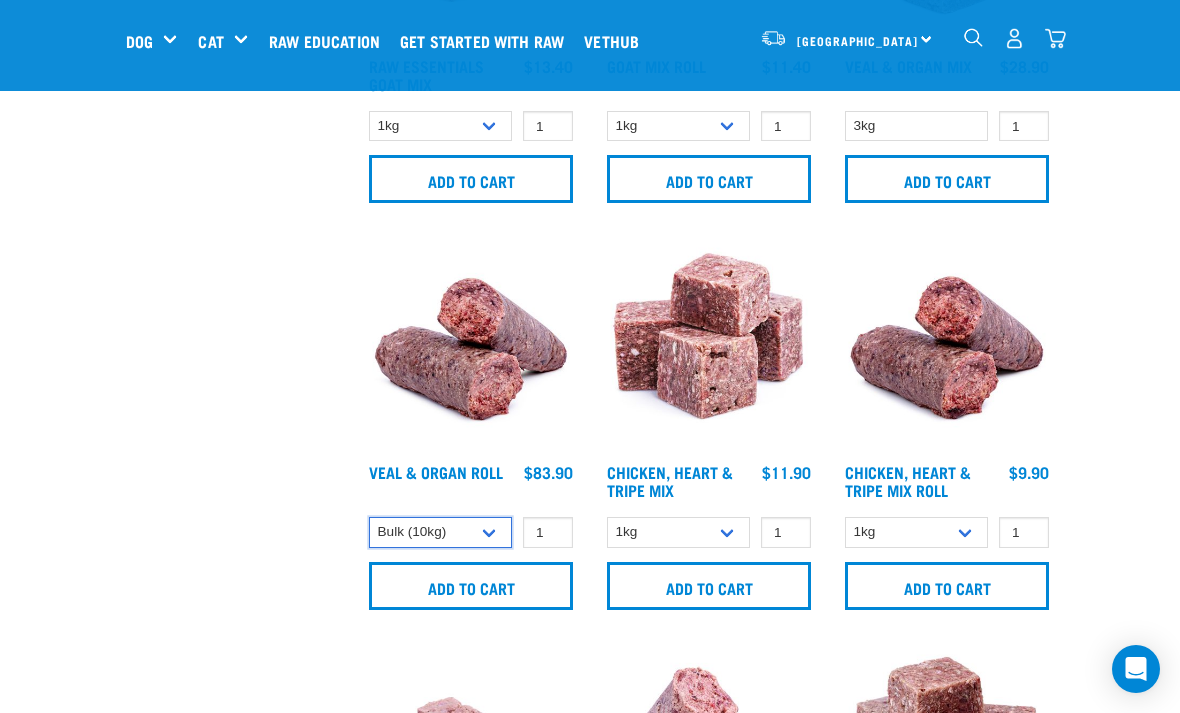 click on "1kg
Bulk (10kg)" at bounding box center (440, 532) 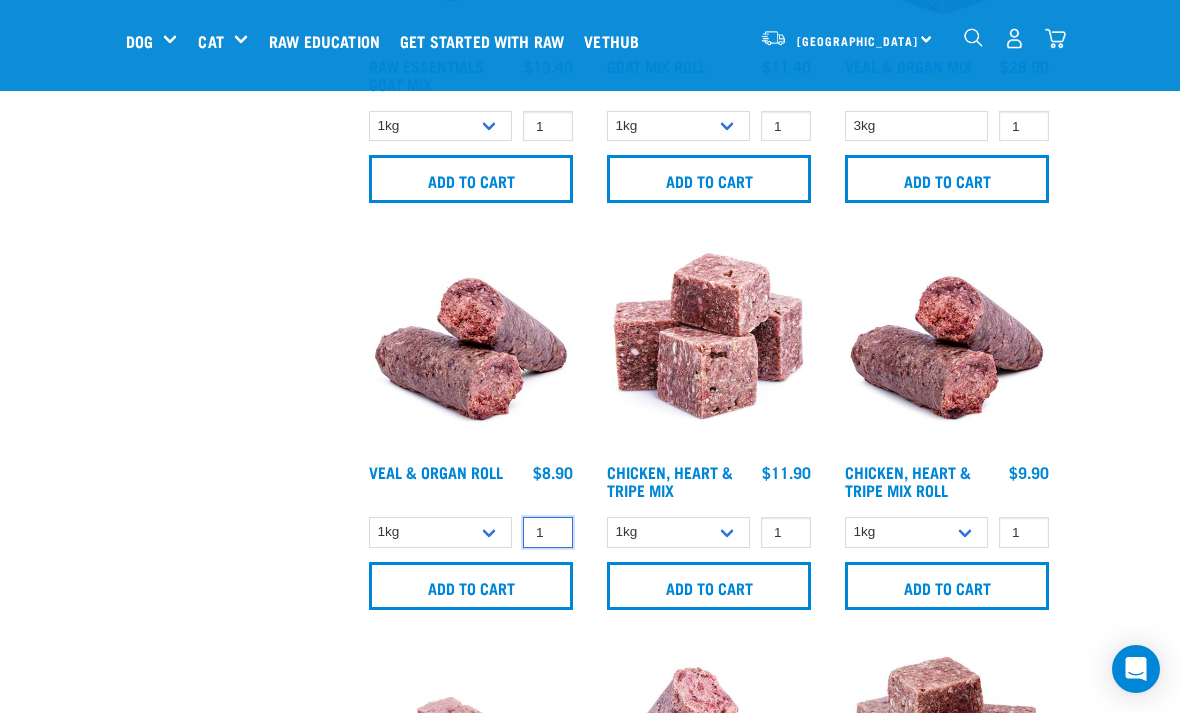 click on "1" at bounding box center [548, 532] 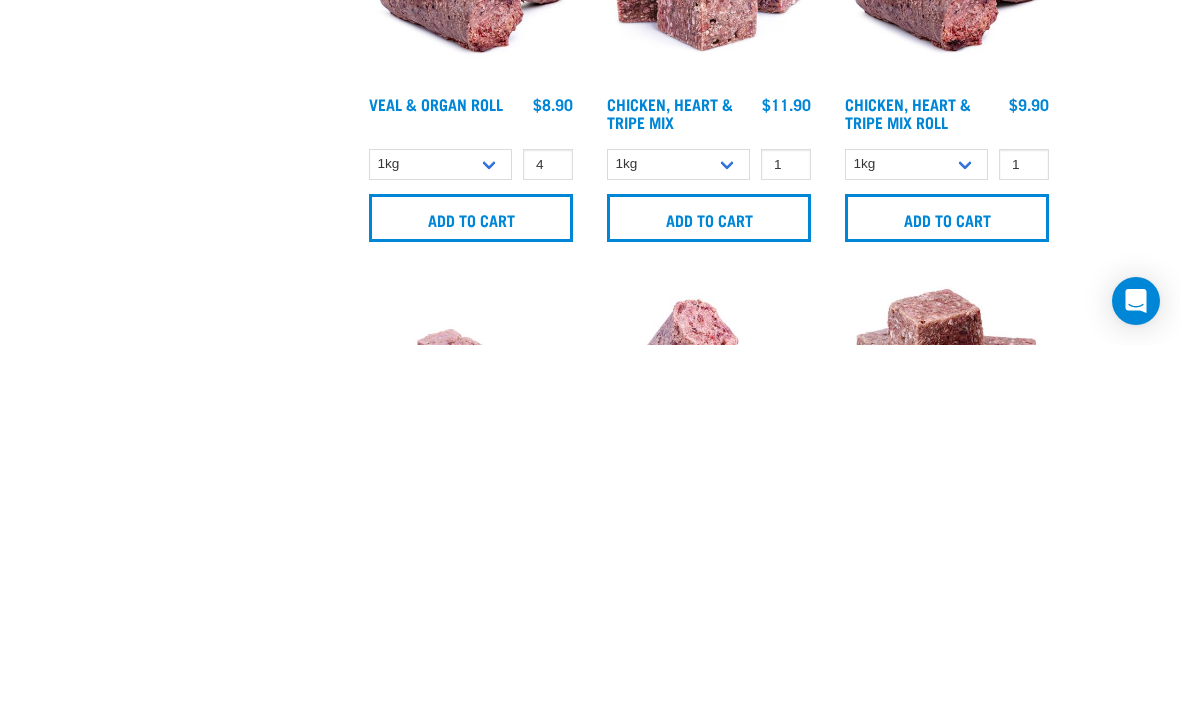 scroll, scrollTop: 2727, scrollLeft: 0, axis: vertical 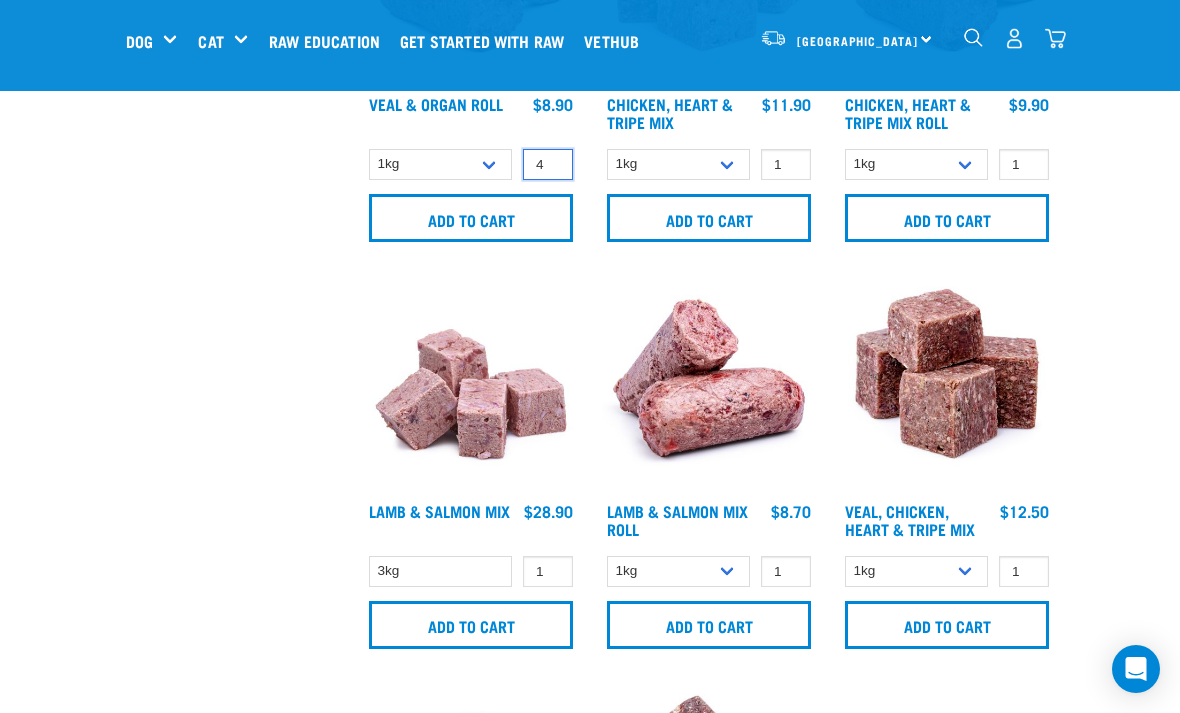 type on "4" 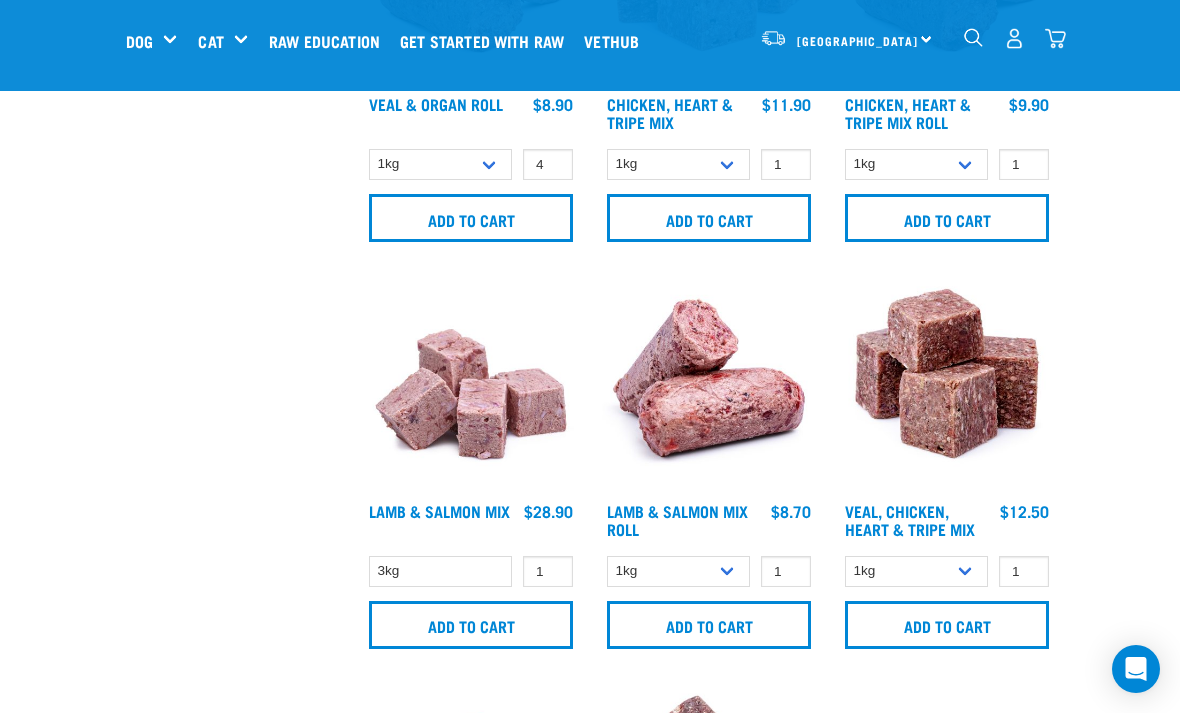 click on "Add to cart" at bounding box center [471, 218] 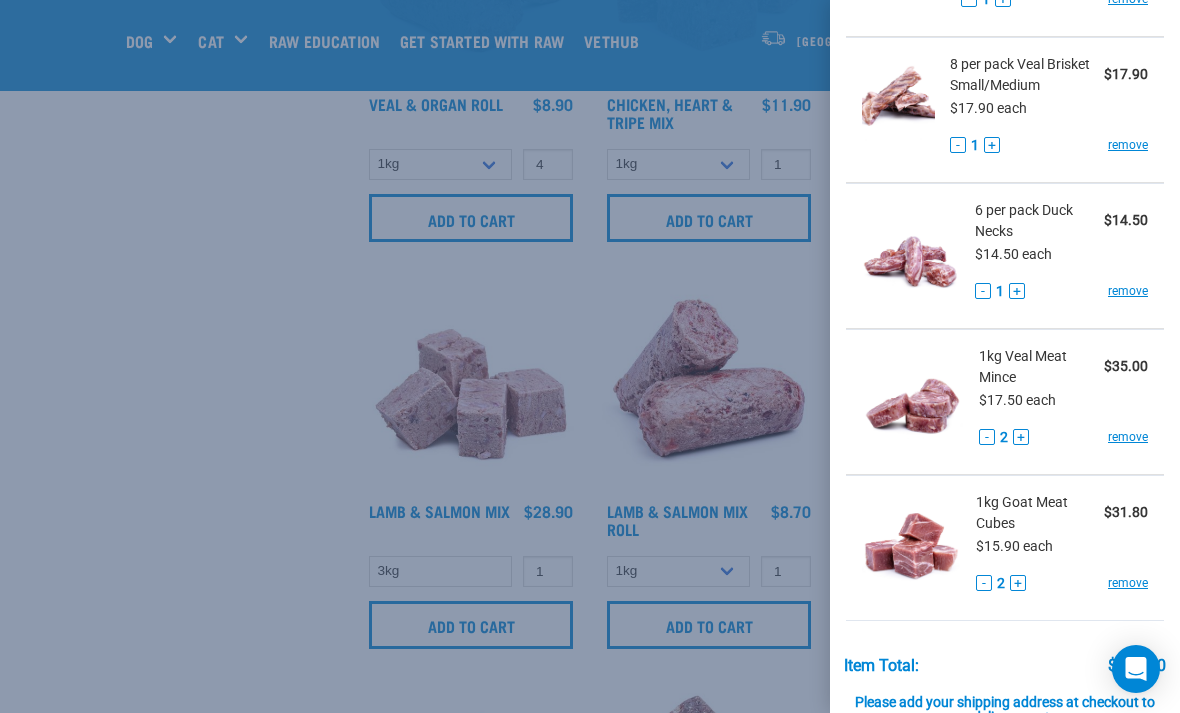 scroll, scrollTop: 641, scrollLeft: 0, axis: vertical 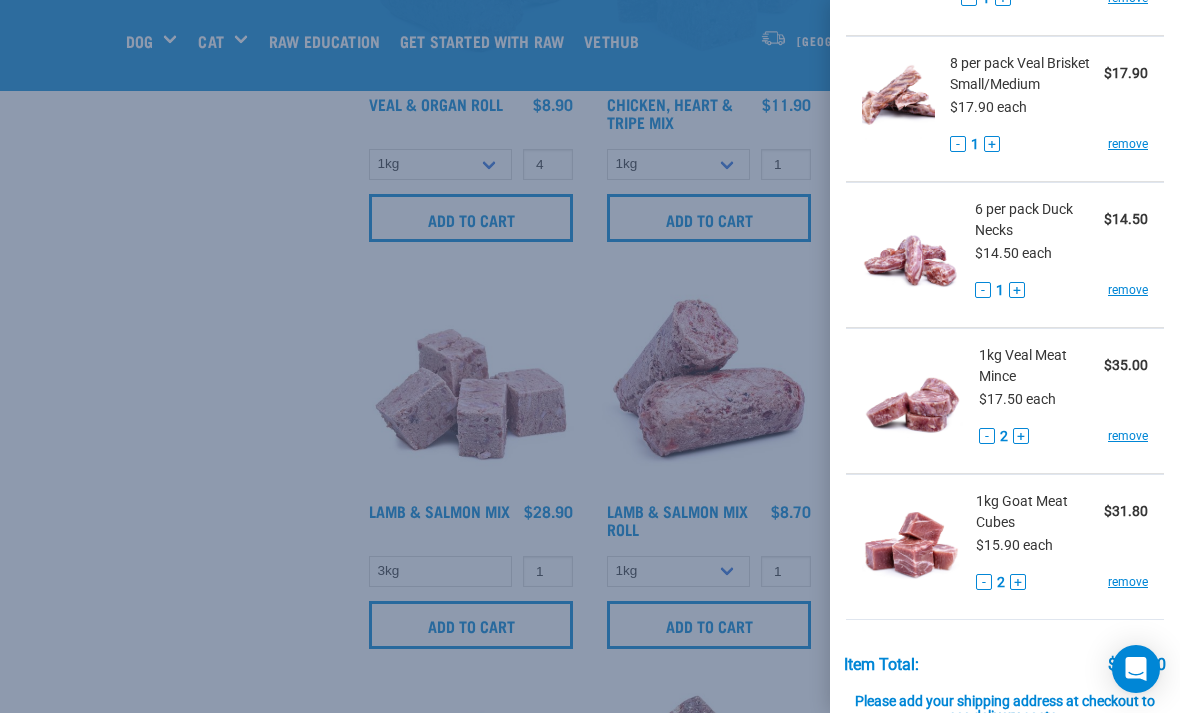 click on "remove" at bounding box center (1128, 436) 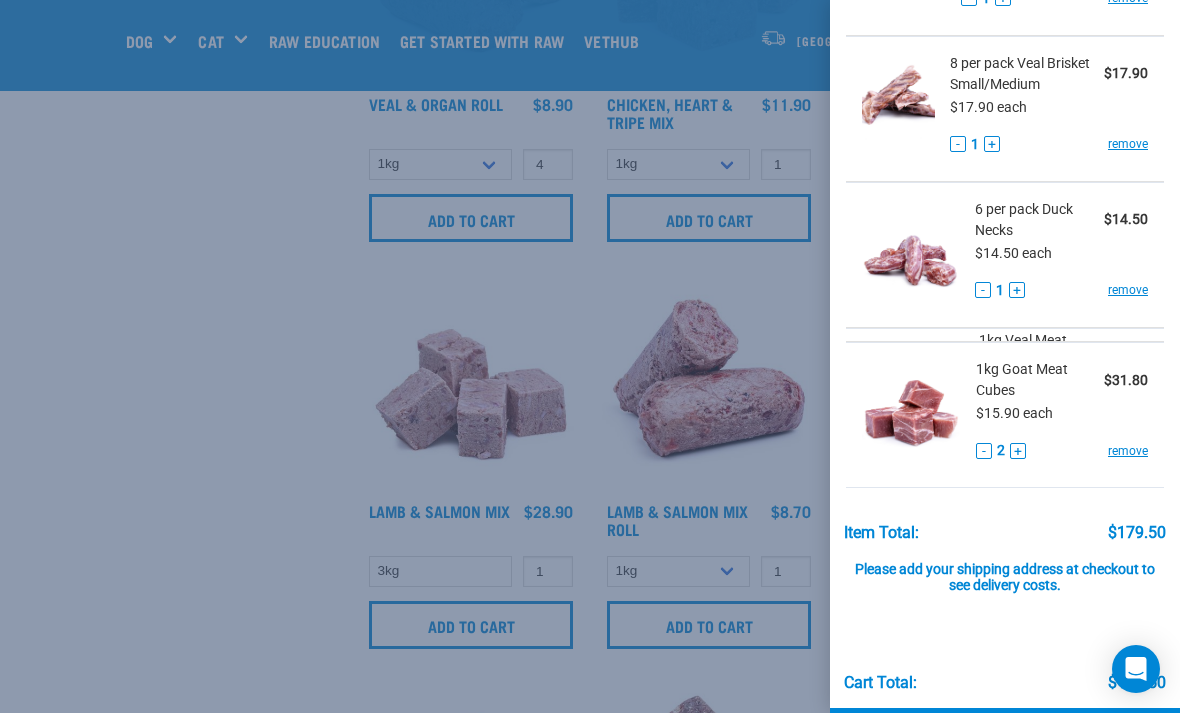 scroll, scrollTop: 639, scrollLeft: 0, axis: vertical 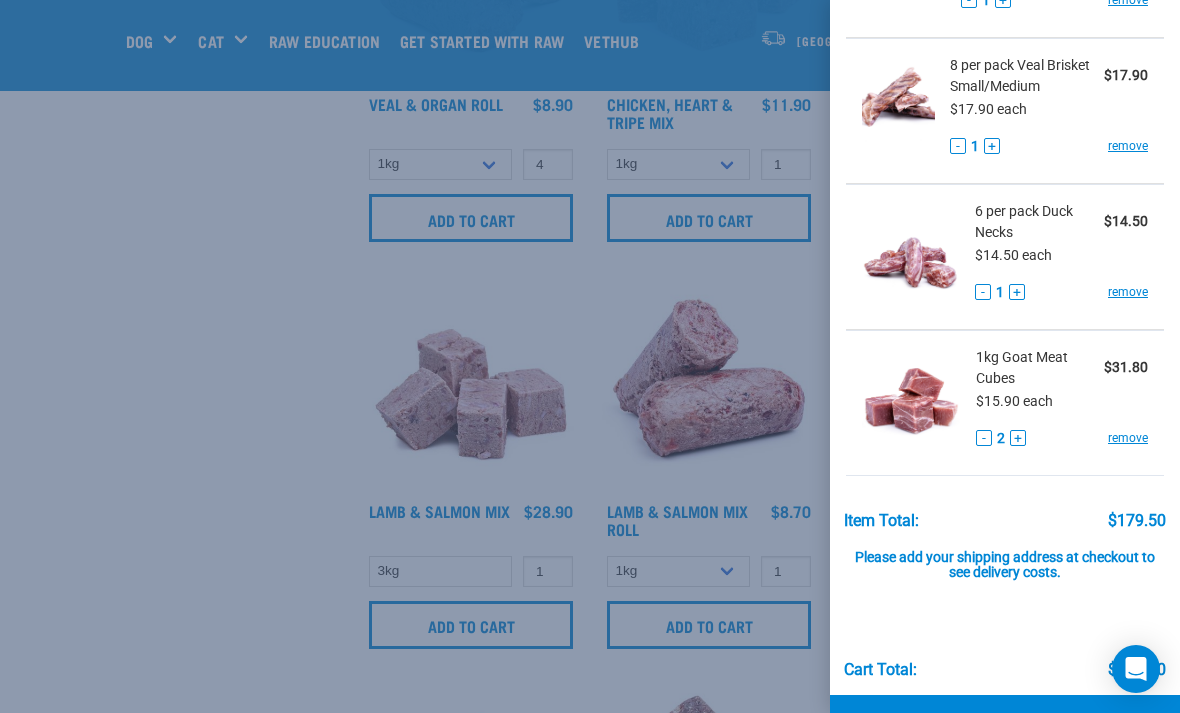 click at bounding box center (590, 356) 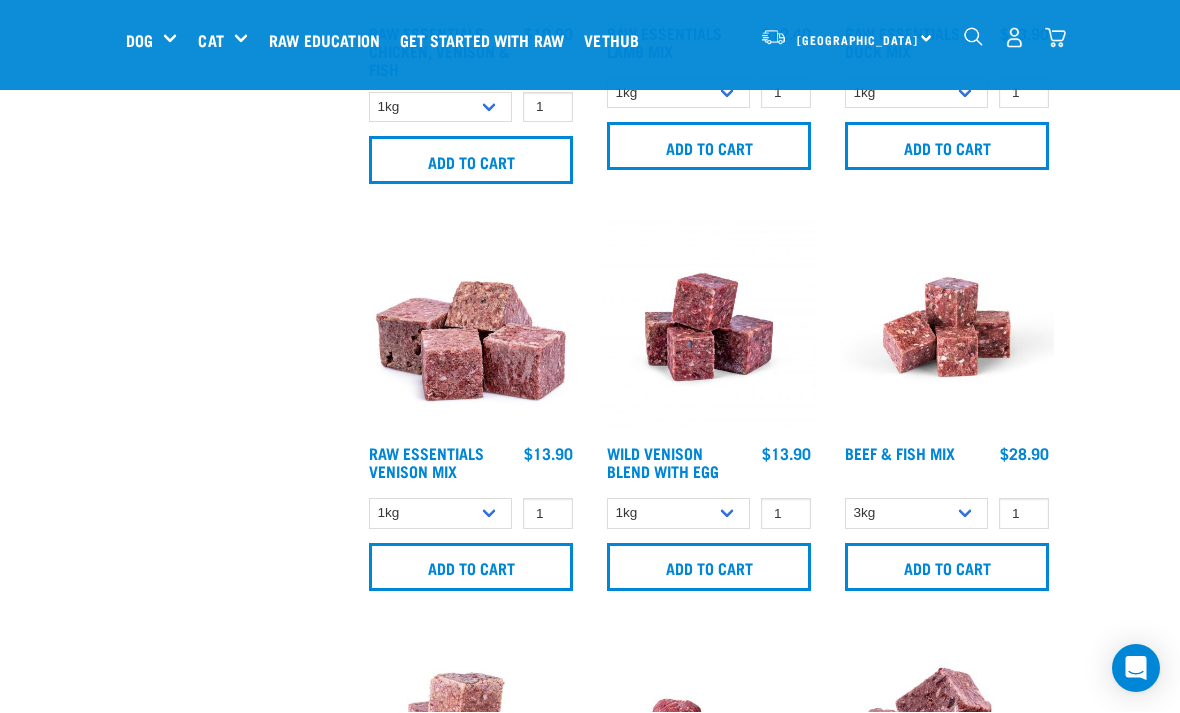 scroll, scrollTop: 1565, scrollLeft: 0, axis: vertical 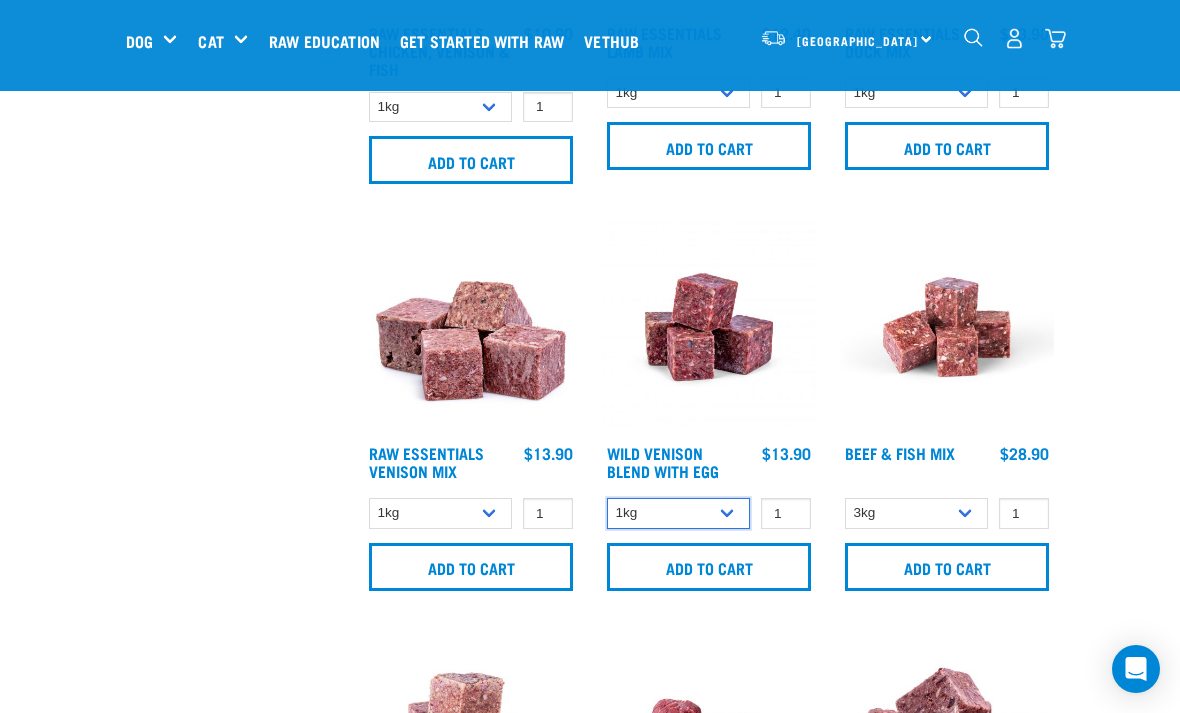 click on "1kg
3kg
Bulk (10kg)" at bounding box center (678, 513) 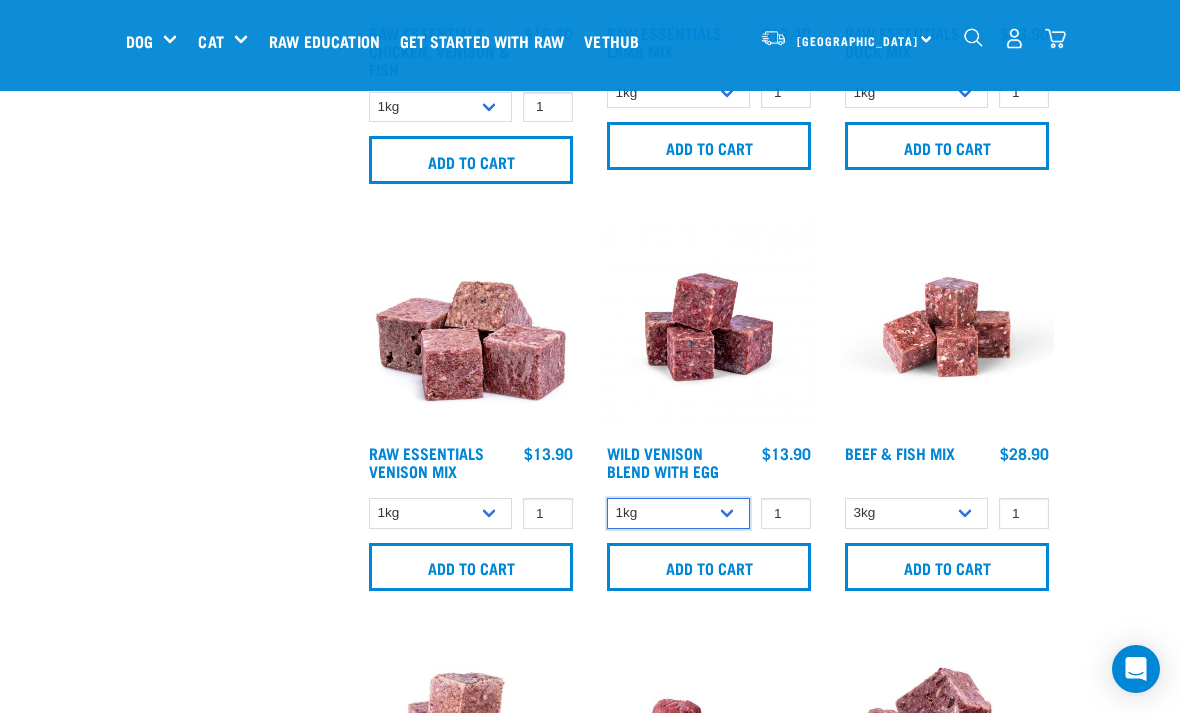 select on "34496" 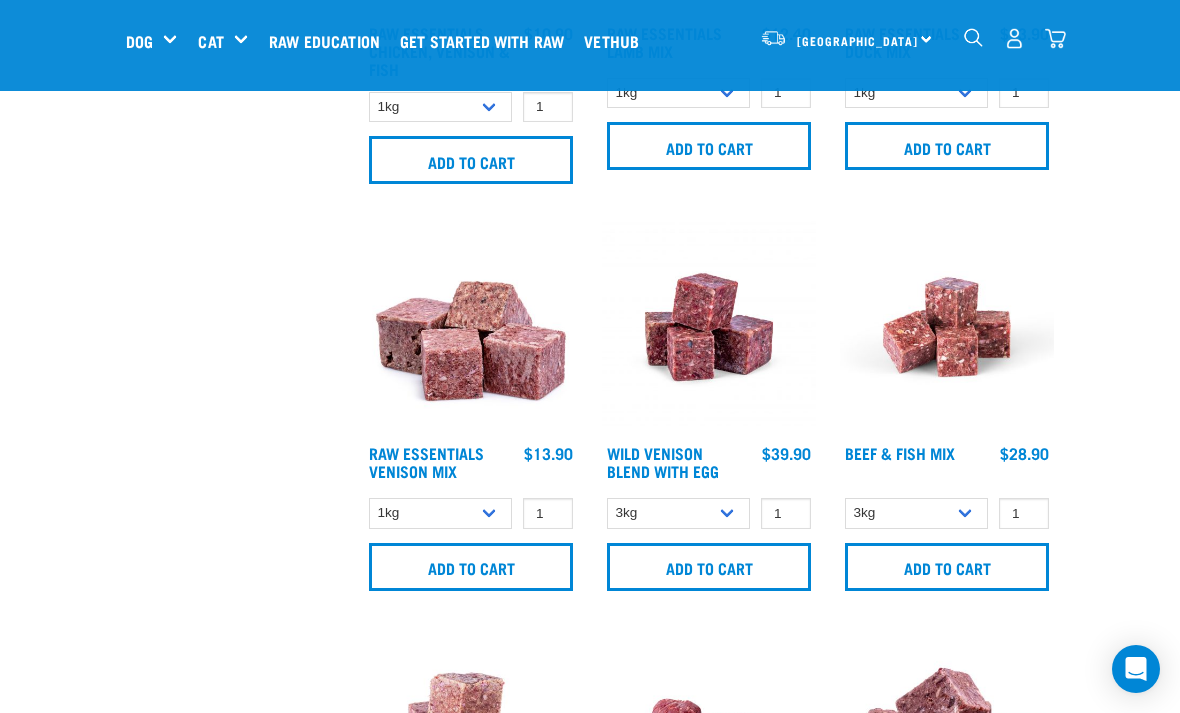 click on "Add to cart" at bounding box center (709, 567) 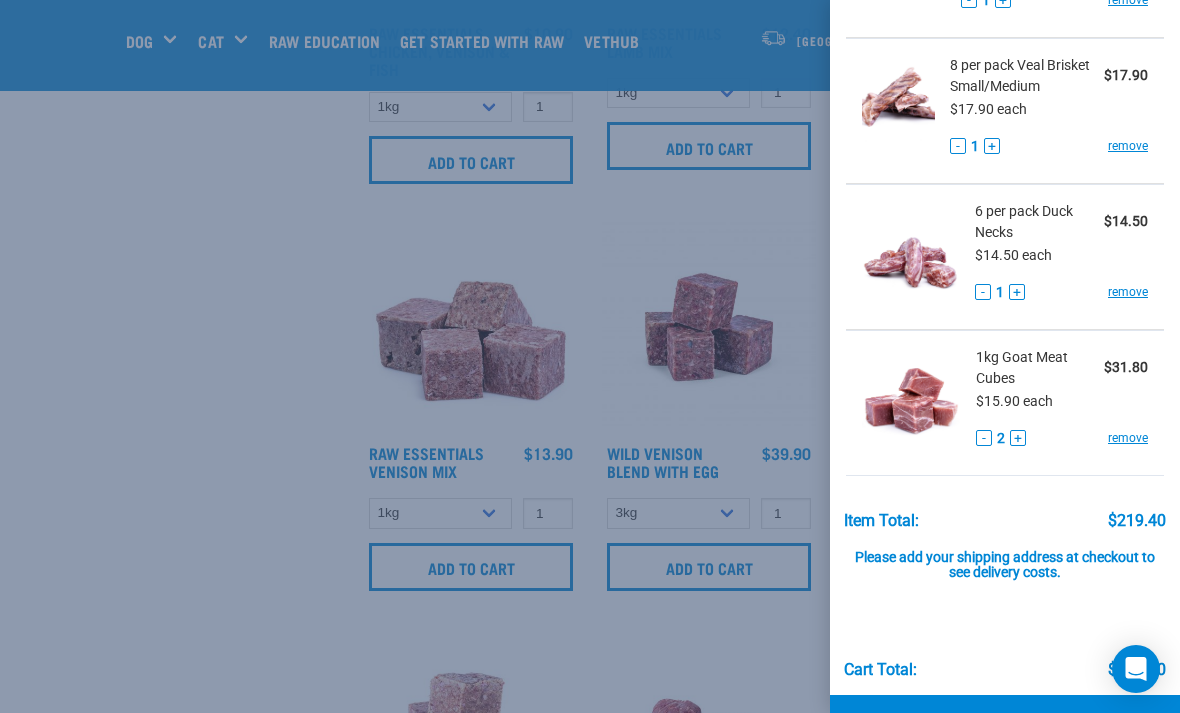 scroll, scrollTop: 785, scrollLeft: 0, axis: vertical 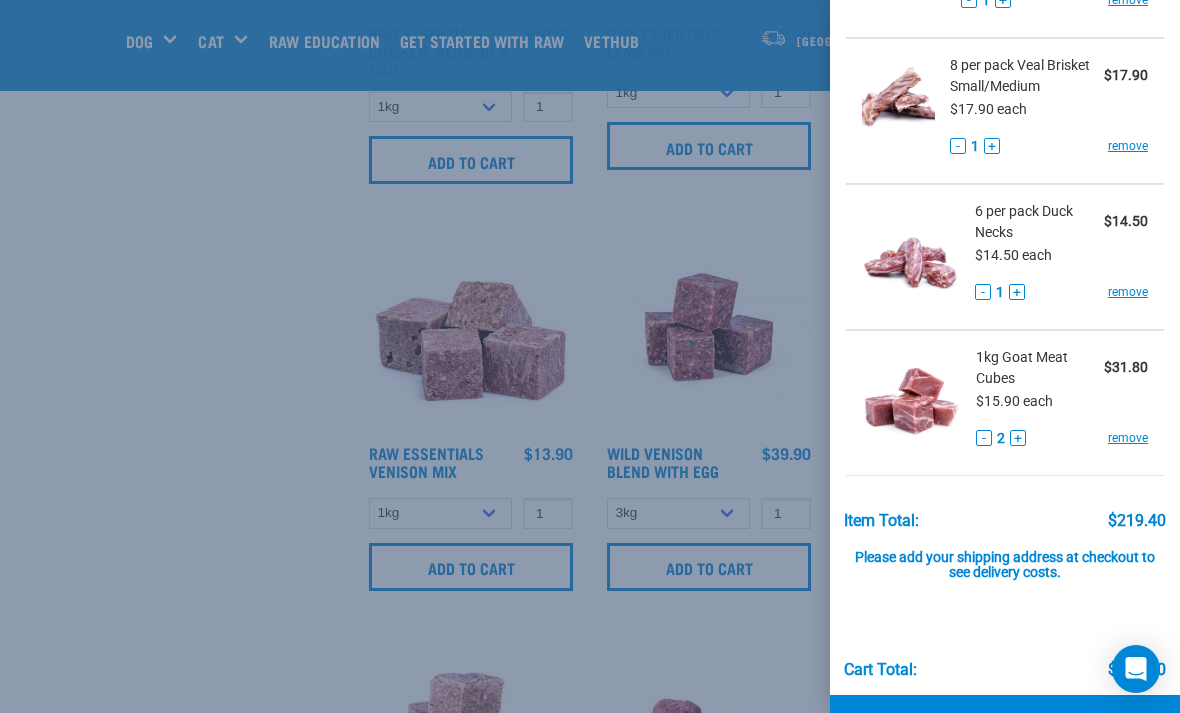 click on "Checkout" at bounding box center [1005, 725] 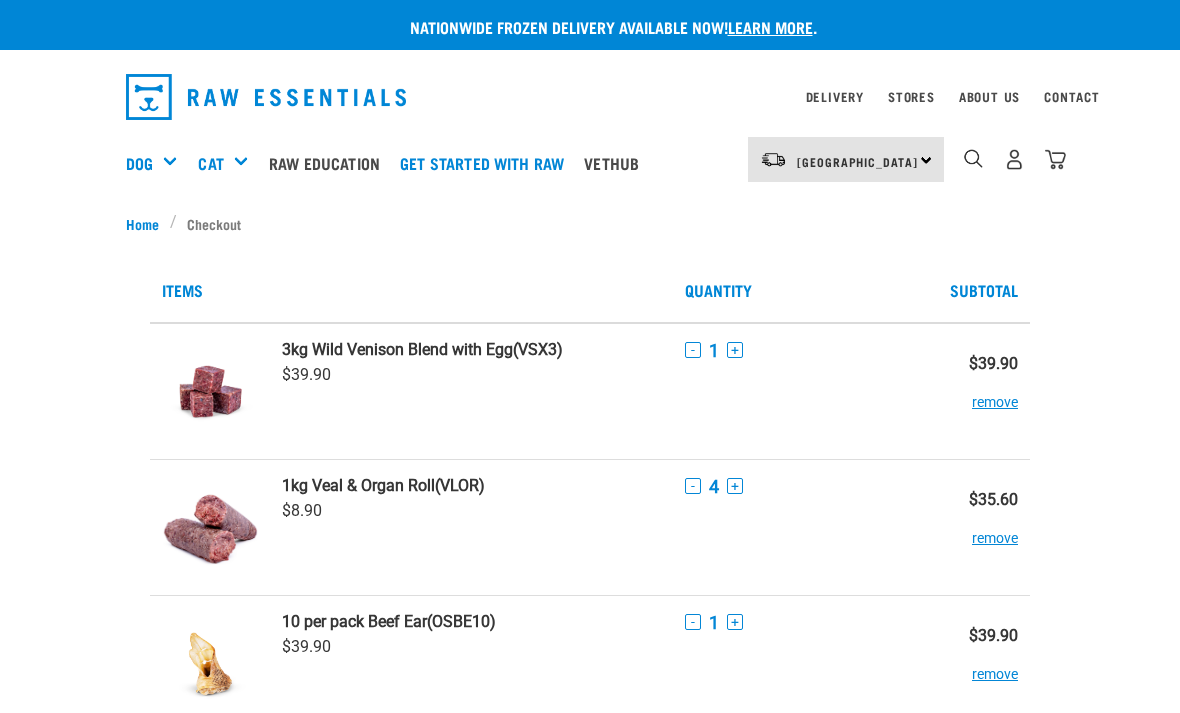 scroll, scrollTop: 0, scrollLeft: 0, axis: both 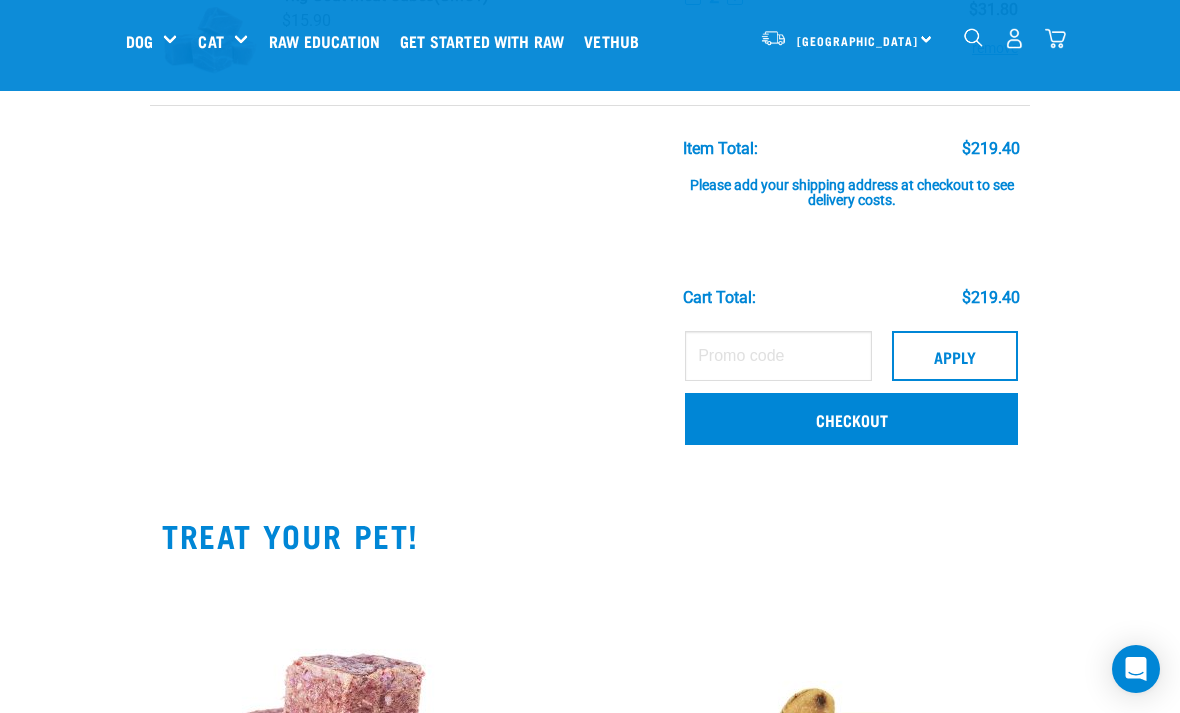 click on "Checkout" at bounding box center (851, 419) 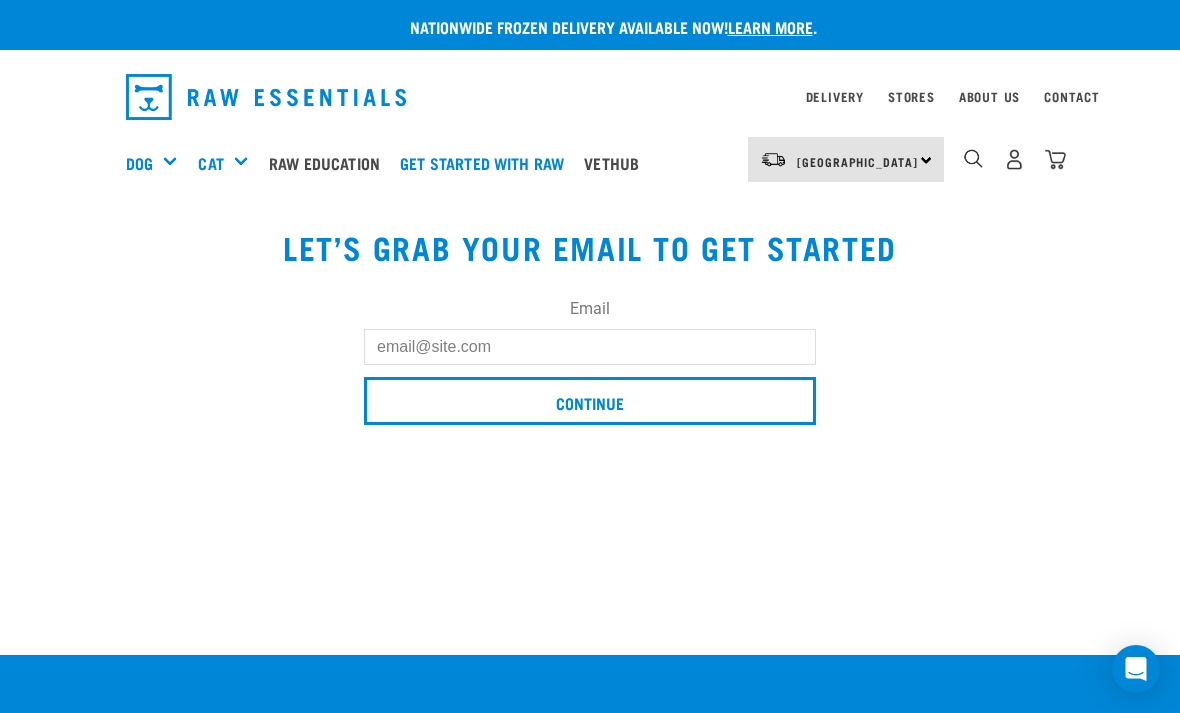 scroll, scrollTop: 0, scrollLeft: 0, axis: both 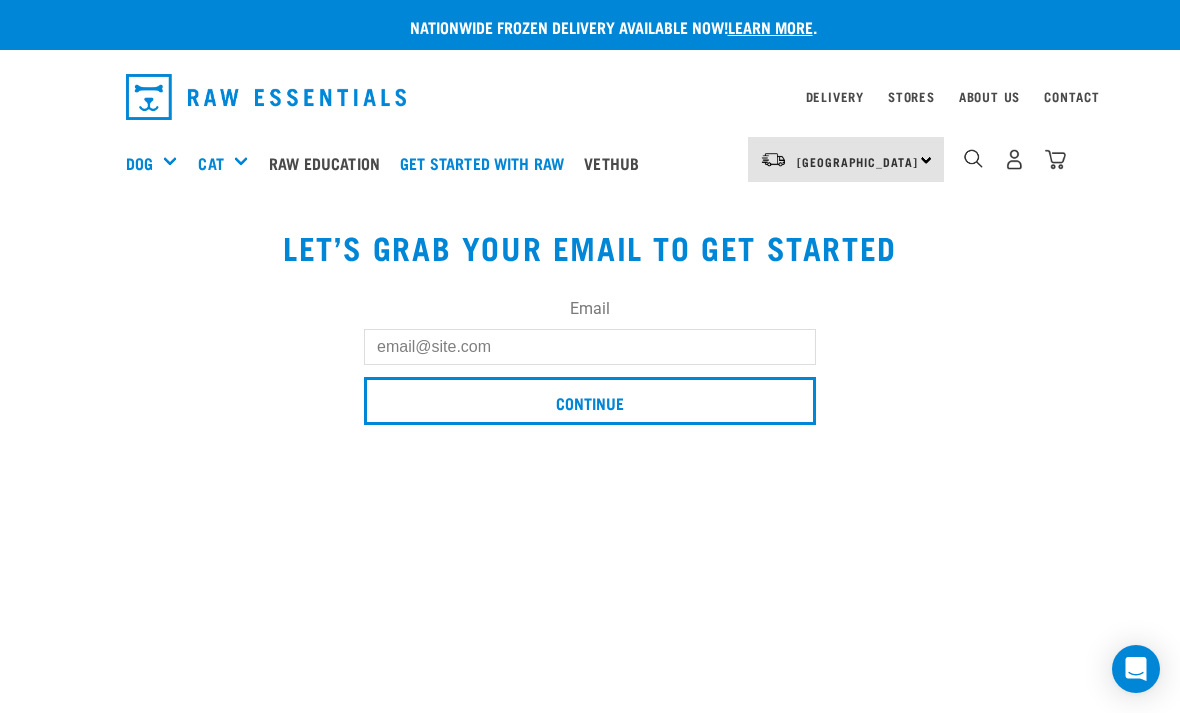 click on "Email" at bounding box center [590, 347] 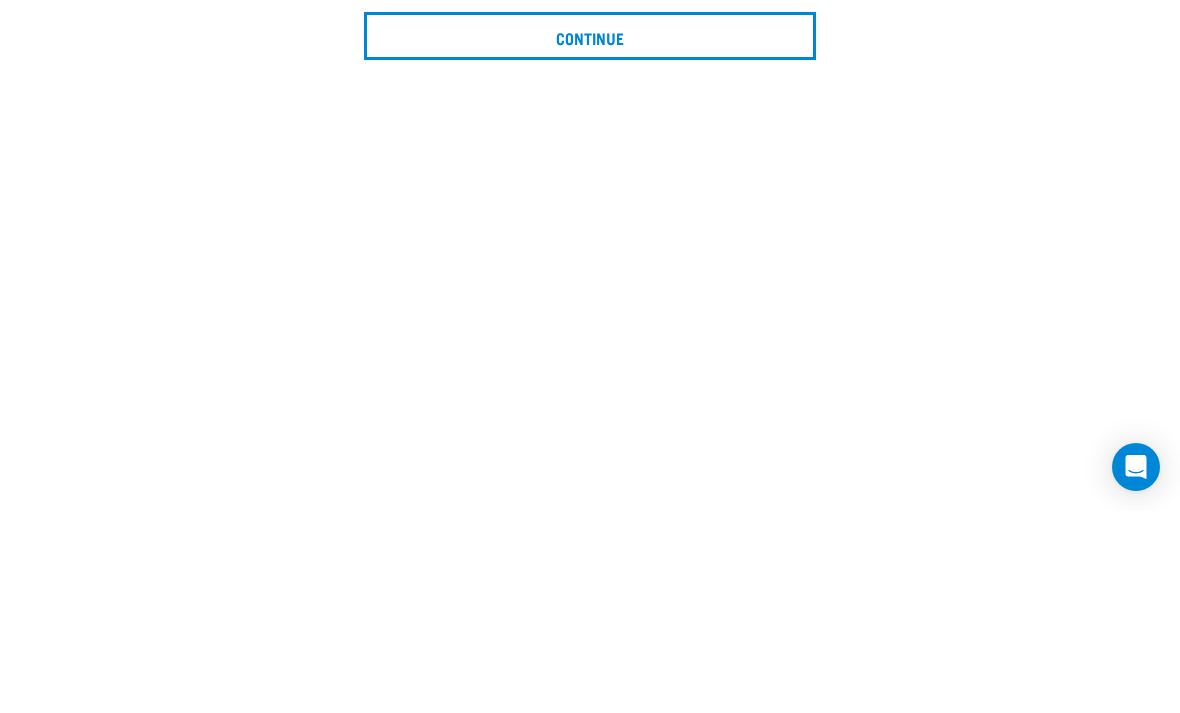 type on "tosch.hen@gmail.com" 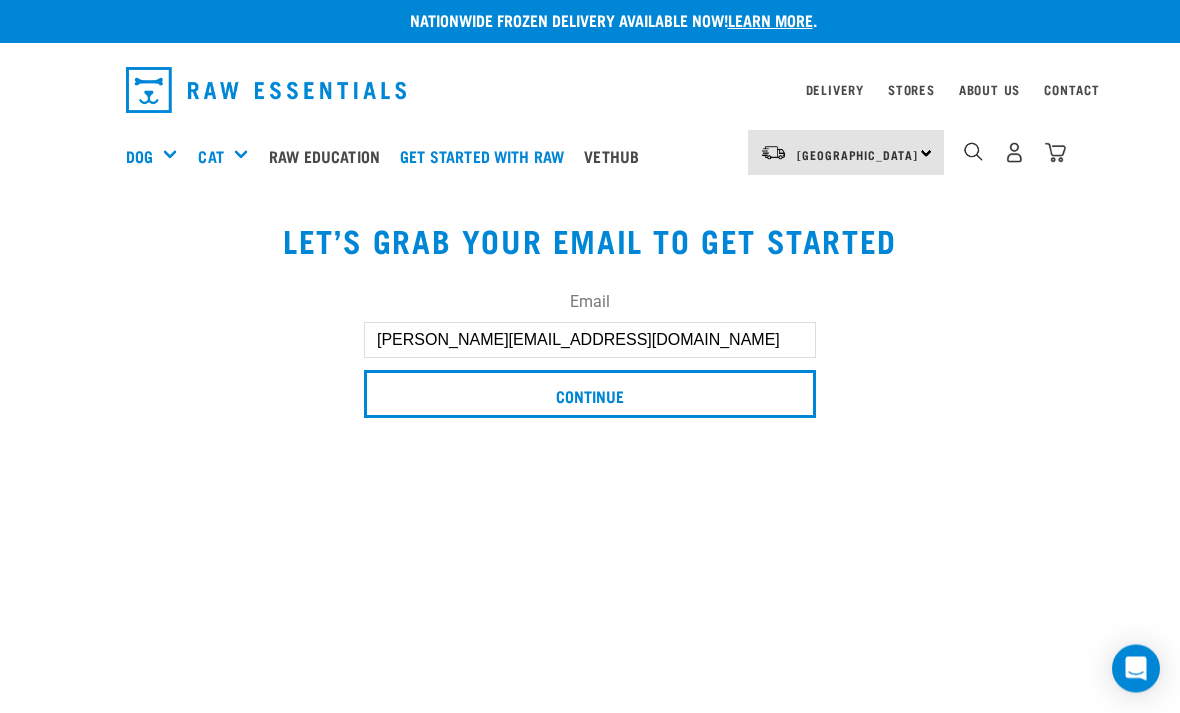 scroll, scrollTop: 0, scrollLeft: 0, axis: both 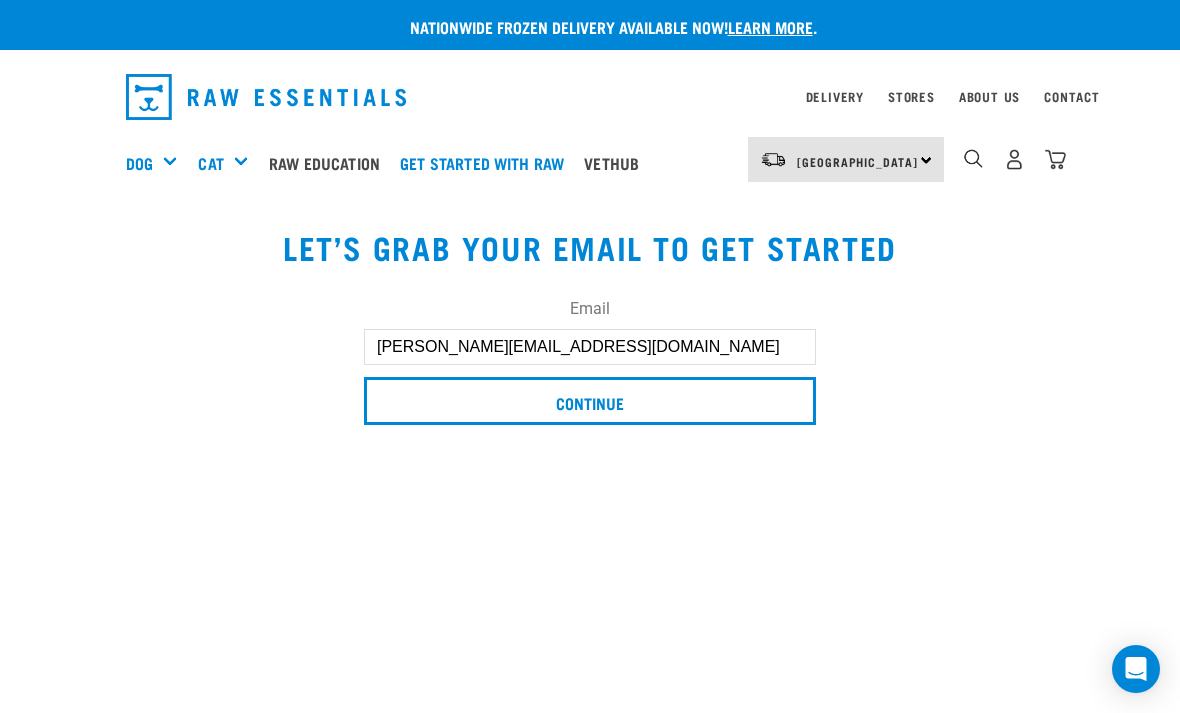 click on "Continue" at bounding box center [590, 401] 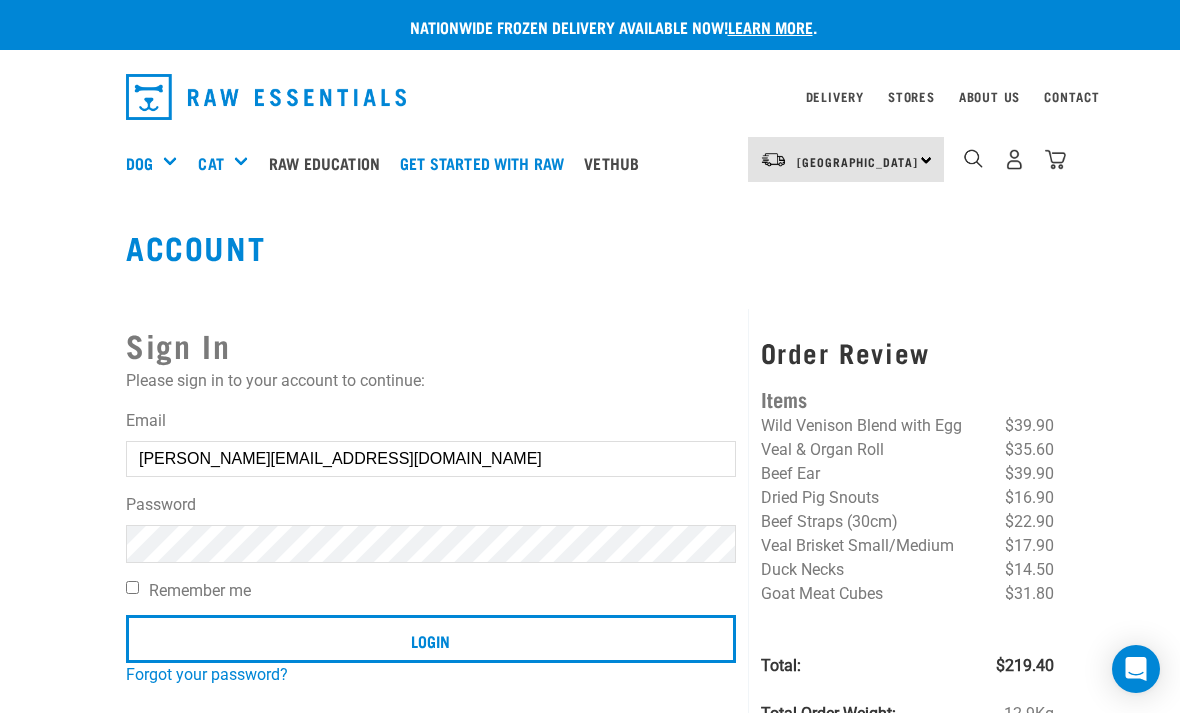 scroll, scrollTop: 0, scrollLeft: 0, axis: both 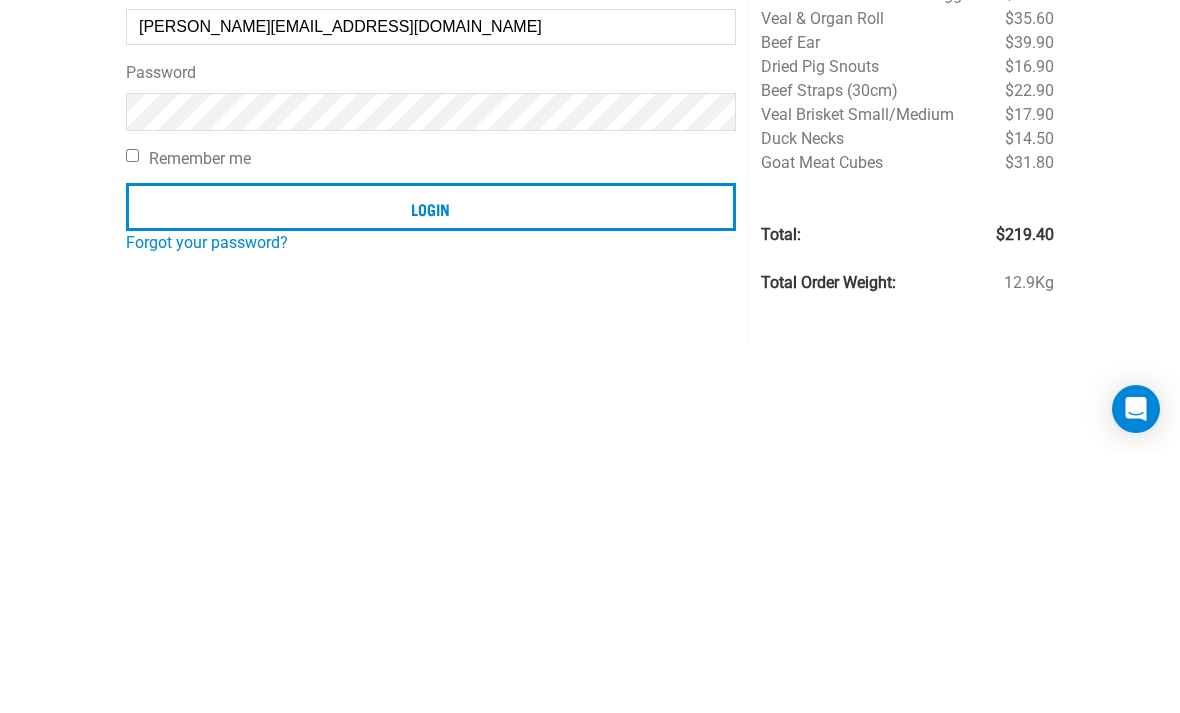 click on "Login" at bounding box center (431, 467) 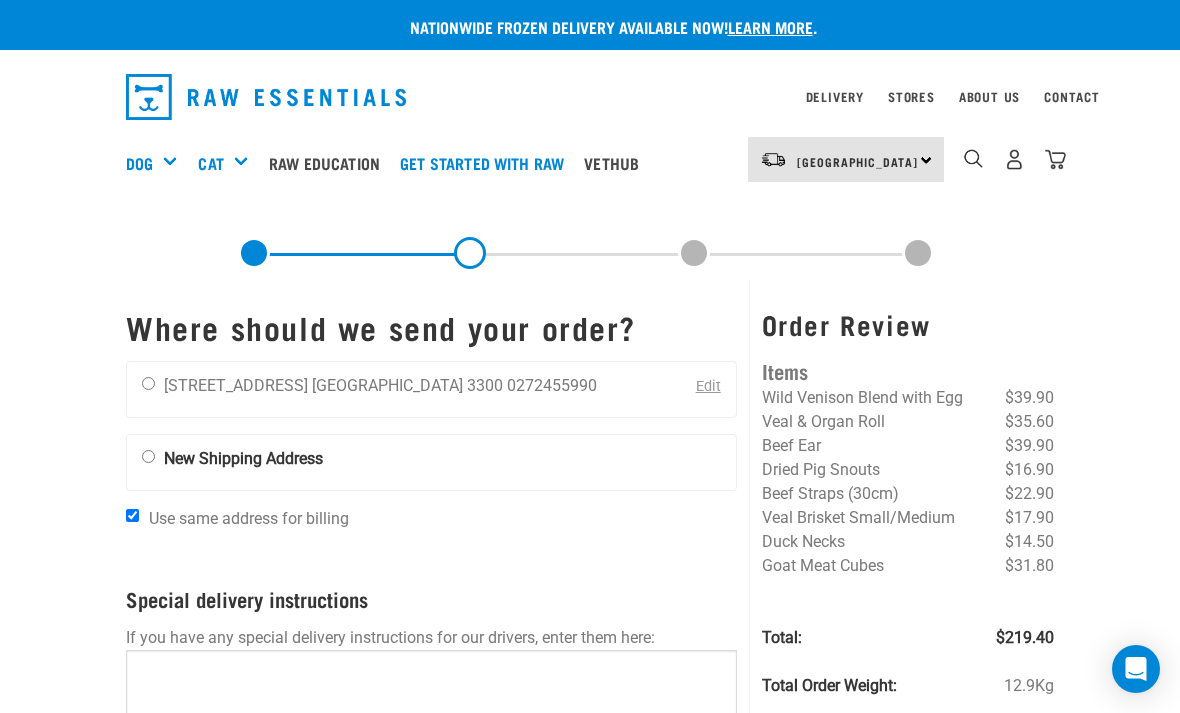 scroll, scrollTop: 0, scrollLeft: 0, axis: both 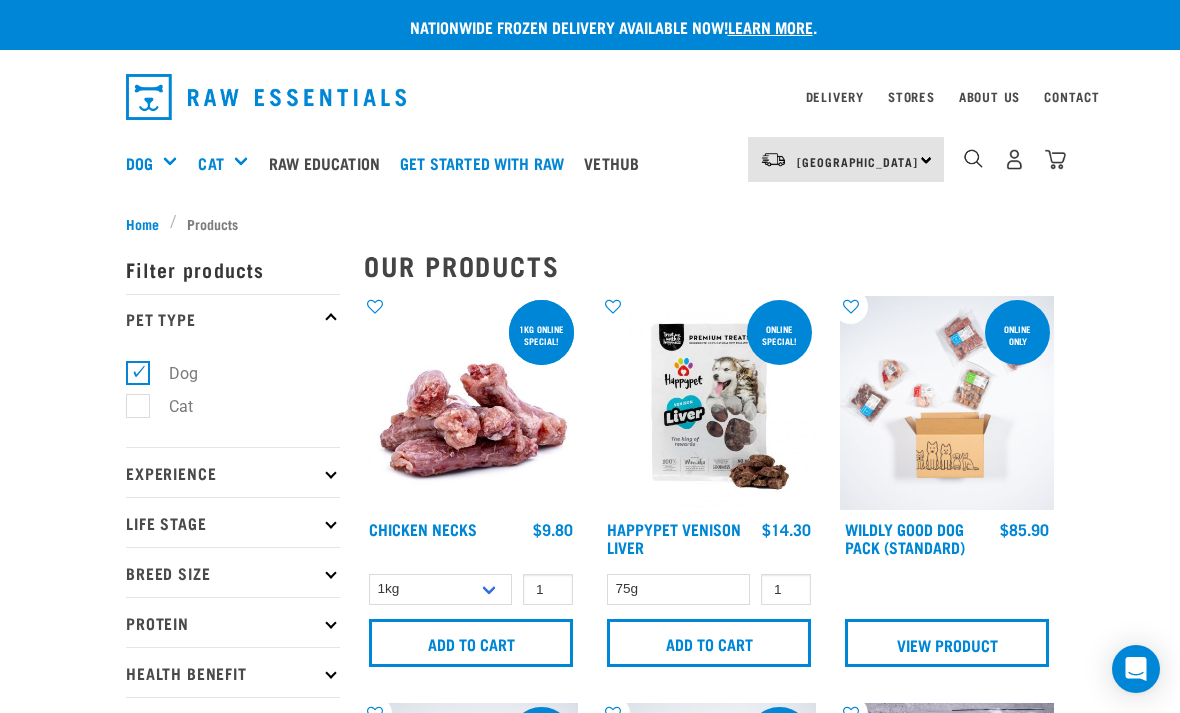 select on "34496" 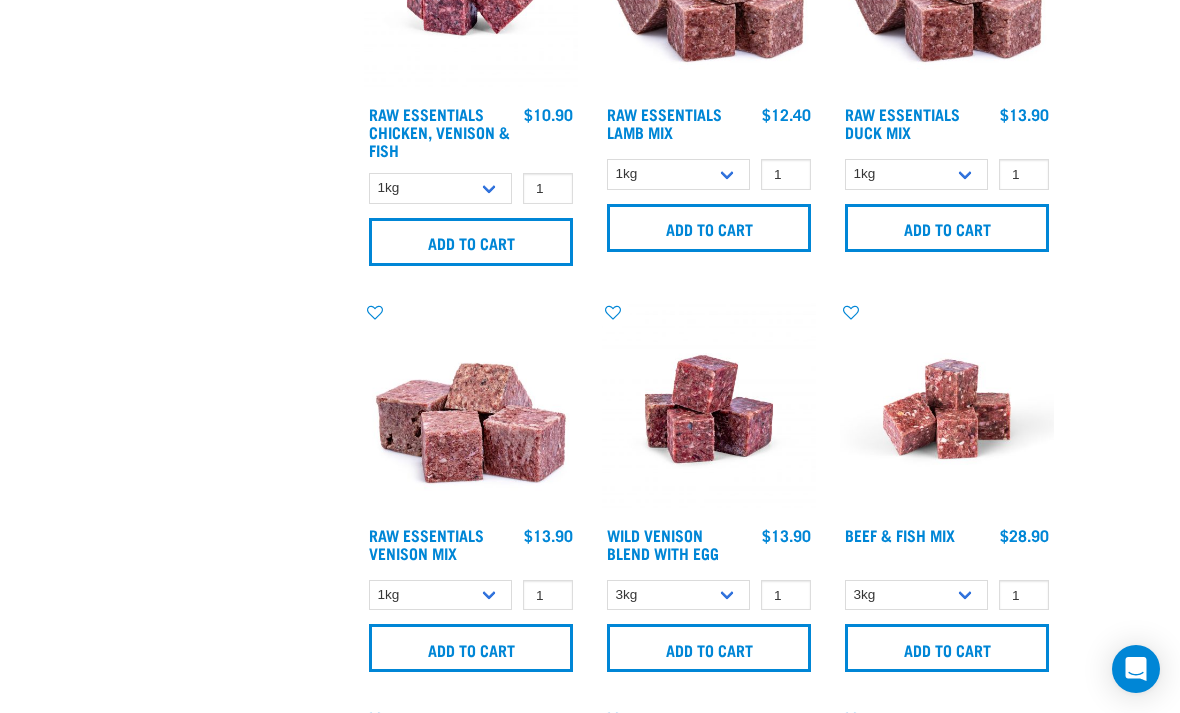scroll, scrollTop: 0, scrollLeft: 0, axis: both 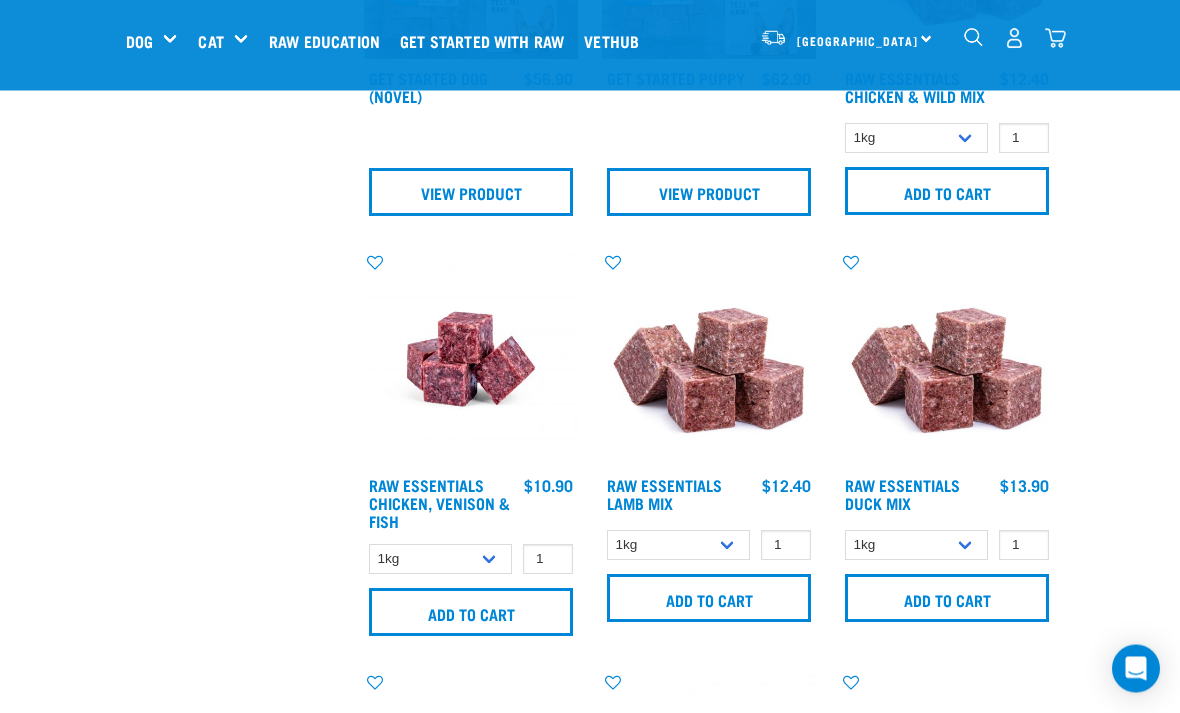 click at bounding box center (1055, 38) 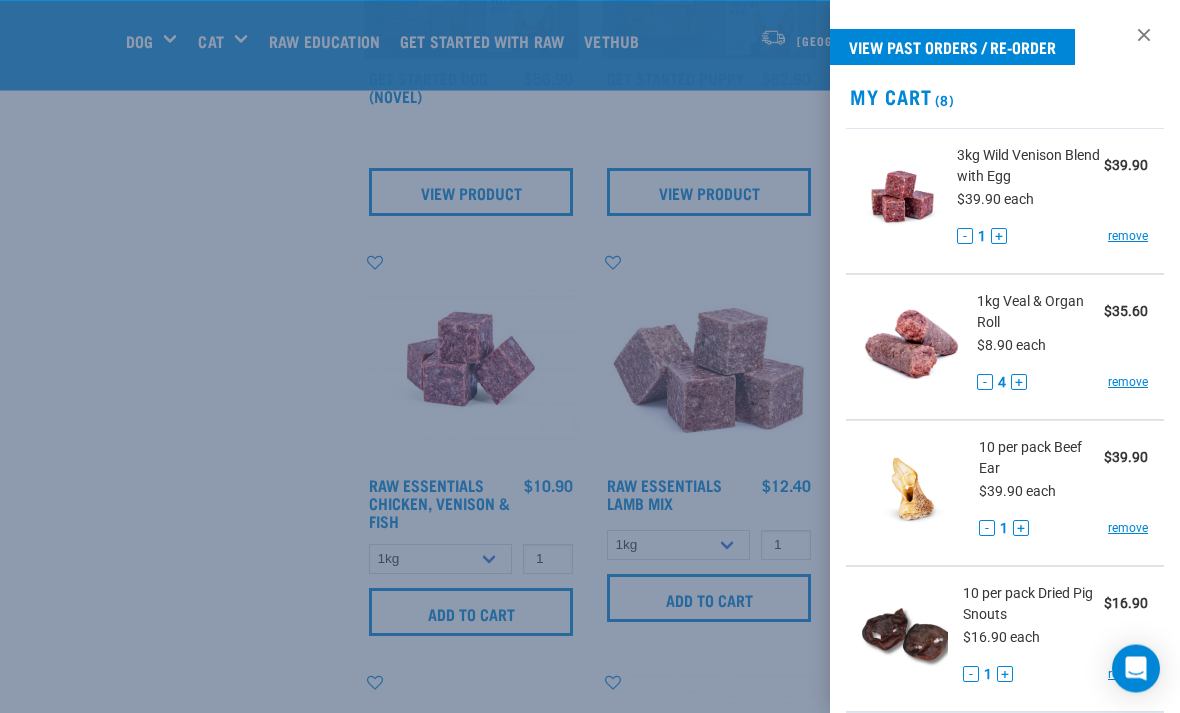 scroll, scrollTop: 1113, scrollLeft: 0, axis: vertical 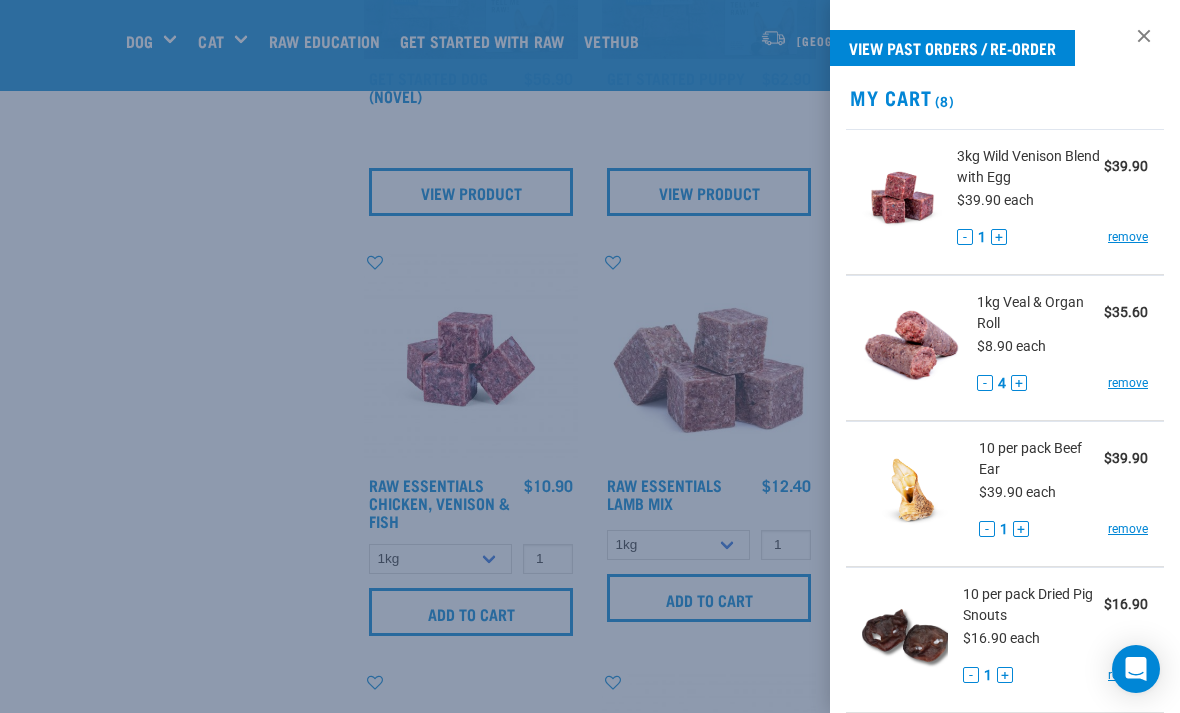 click at bounding box center (1144, 36) 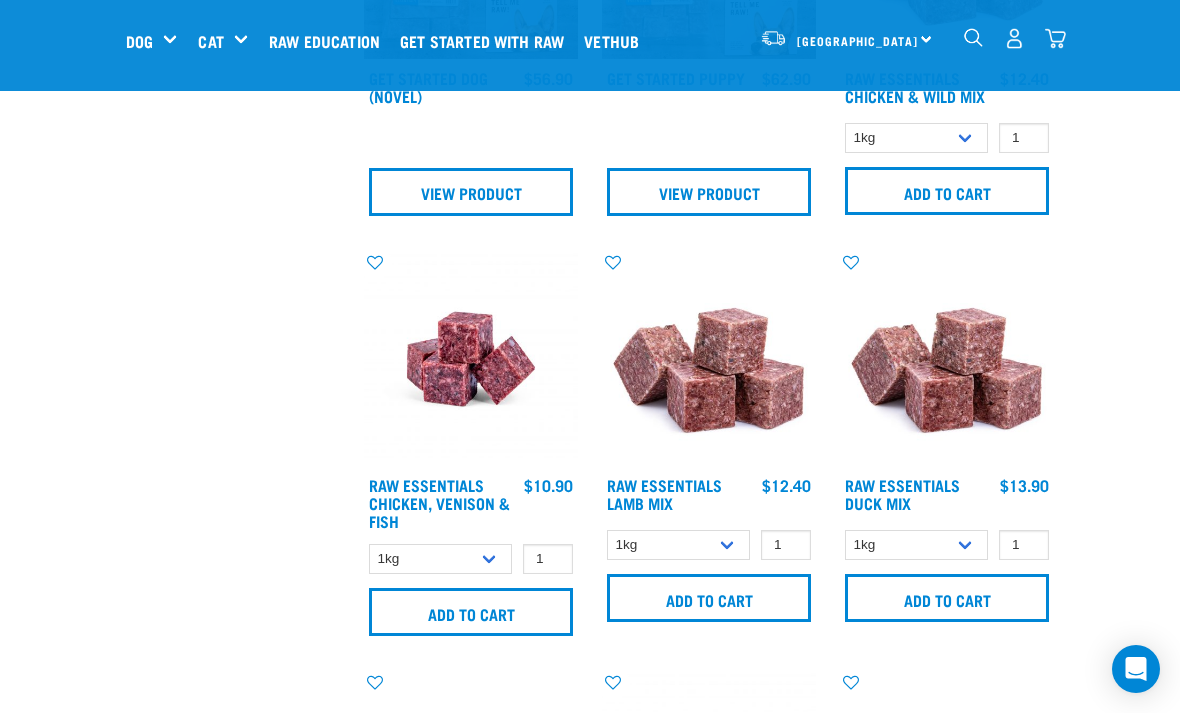 click at bounding box center (1055, 38) 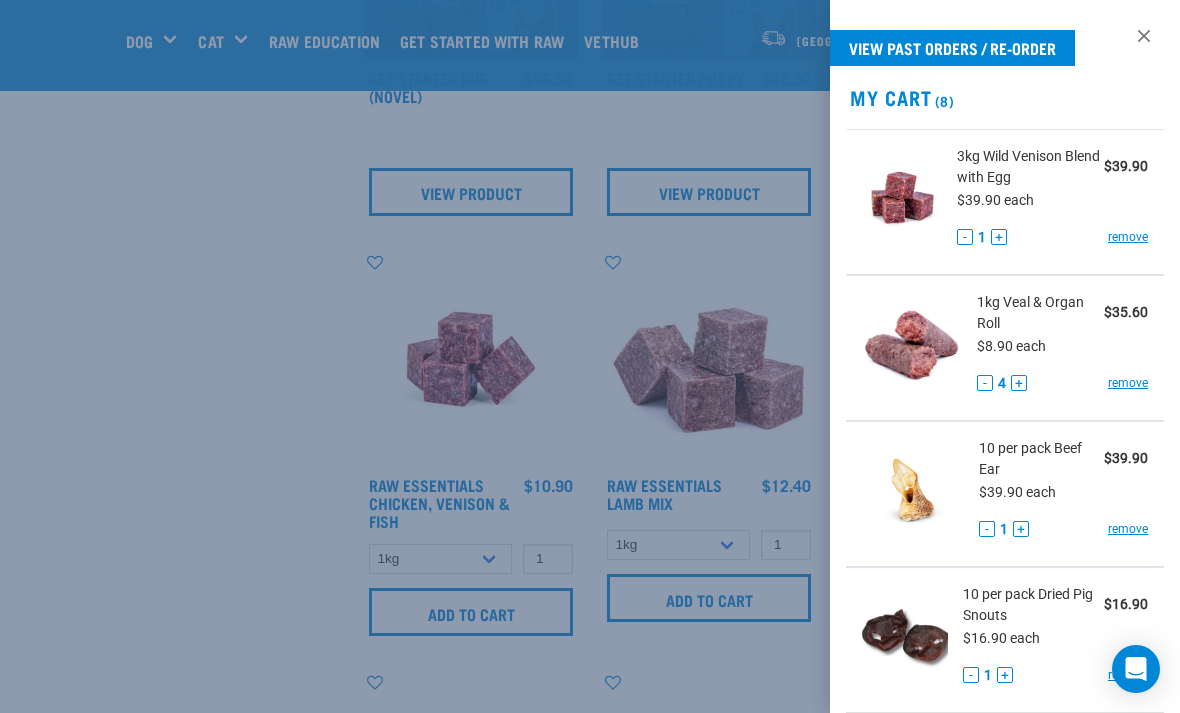 click on "remove" at bounding box center [1128, 237] 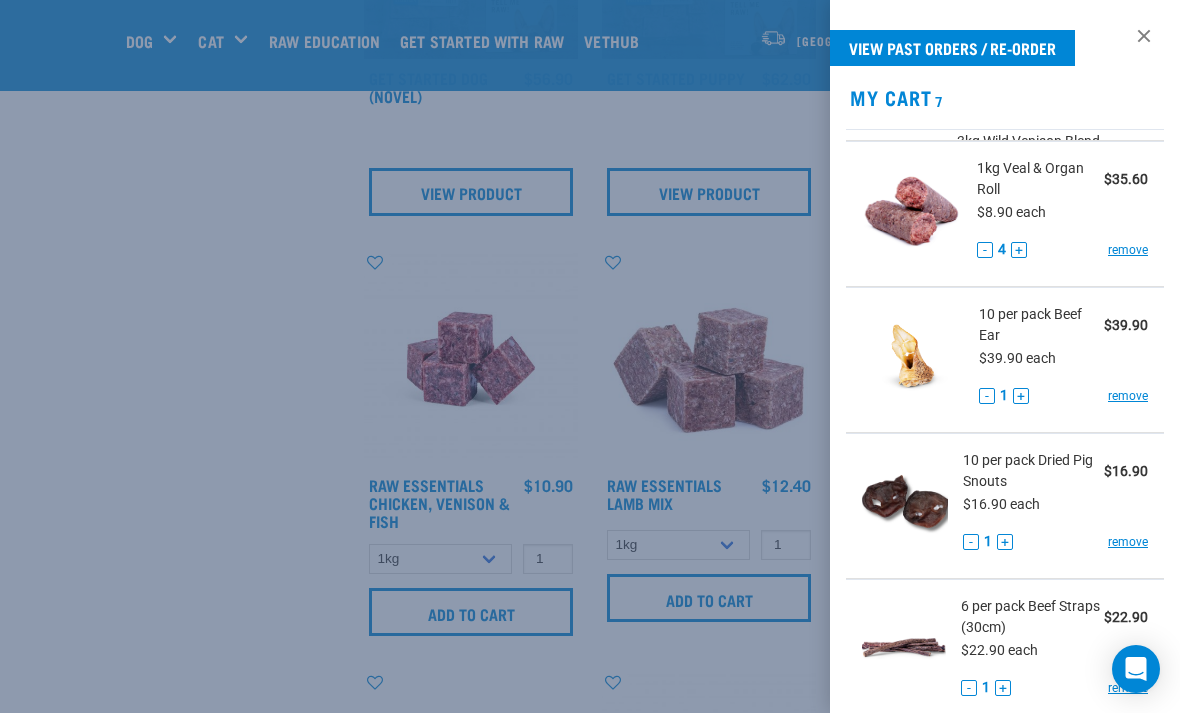 click on "-
4
+
remove" at bounding box center [1062, 249] 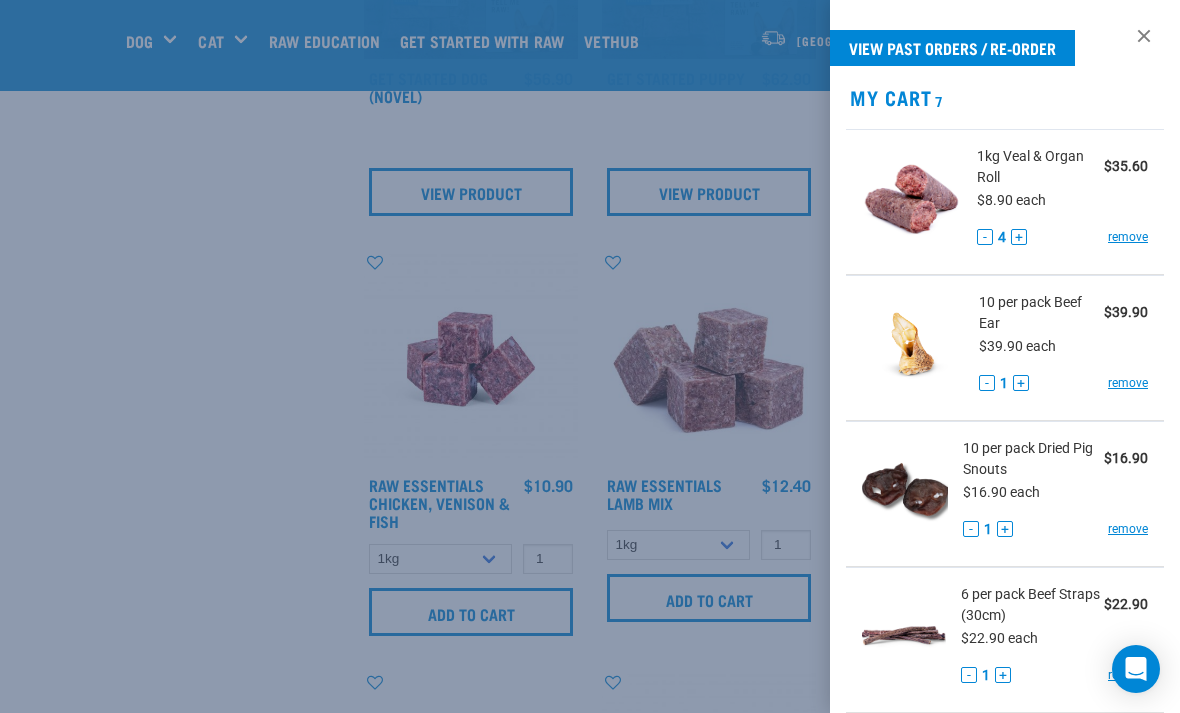 click on "1kg Veal & Organ Roll
$35.60
$8.90 each
-
4
+
remove" at bounding box center [1055, 202] 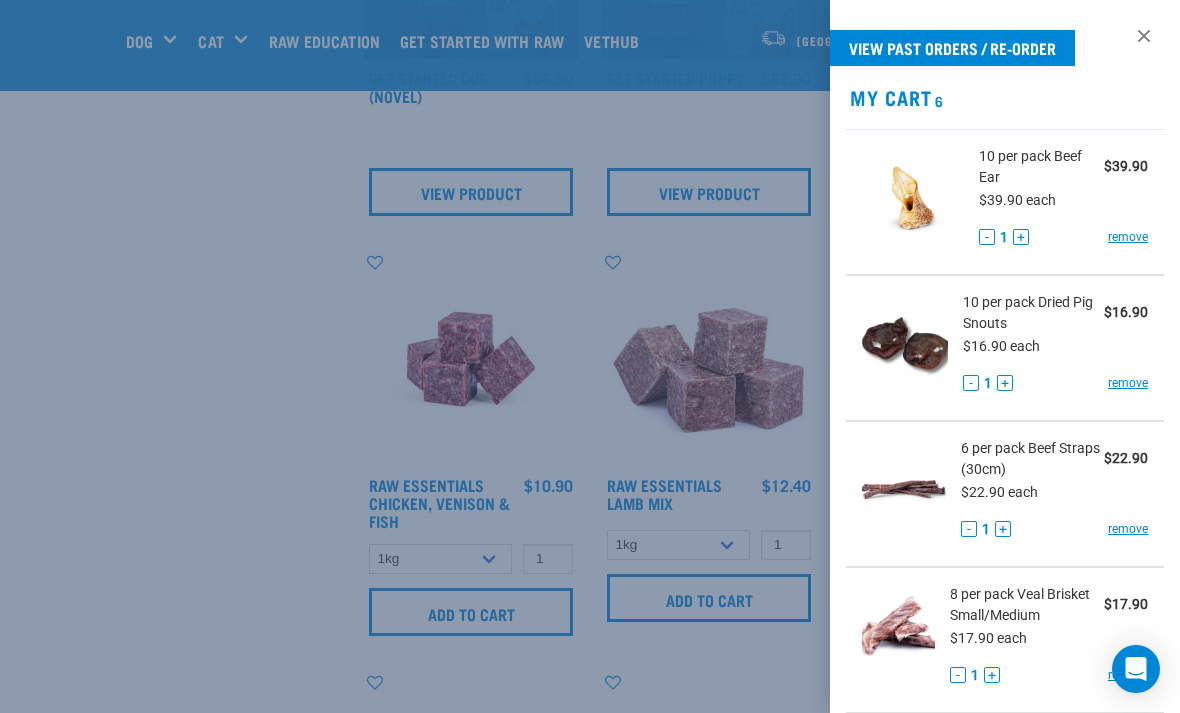click on "10 per pack Beef Ear
$39.90
$39.90 each
-
1
+
remove" at bounding box center (1056, 202) 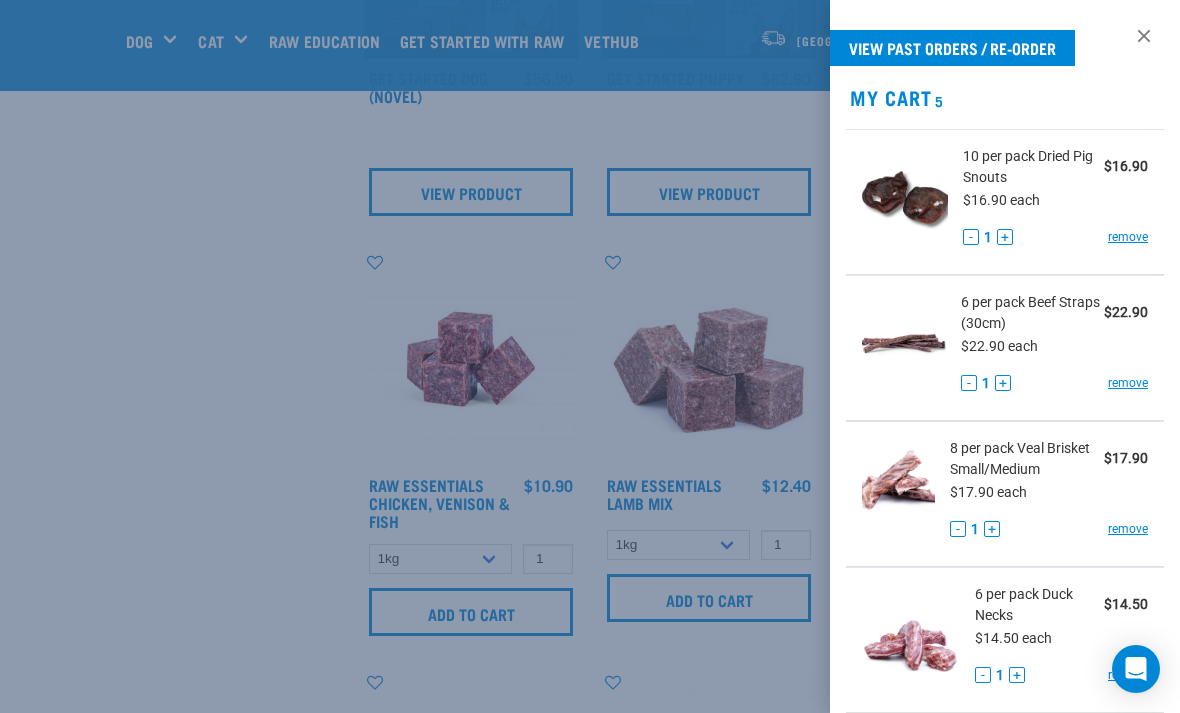 click on "remove" at bounding box center (1128, 237) 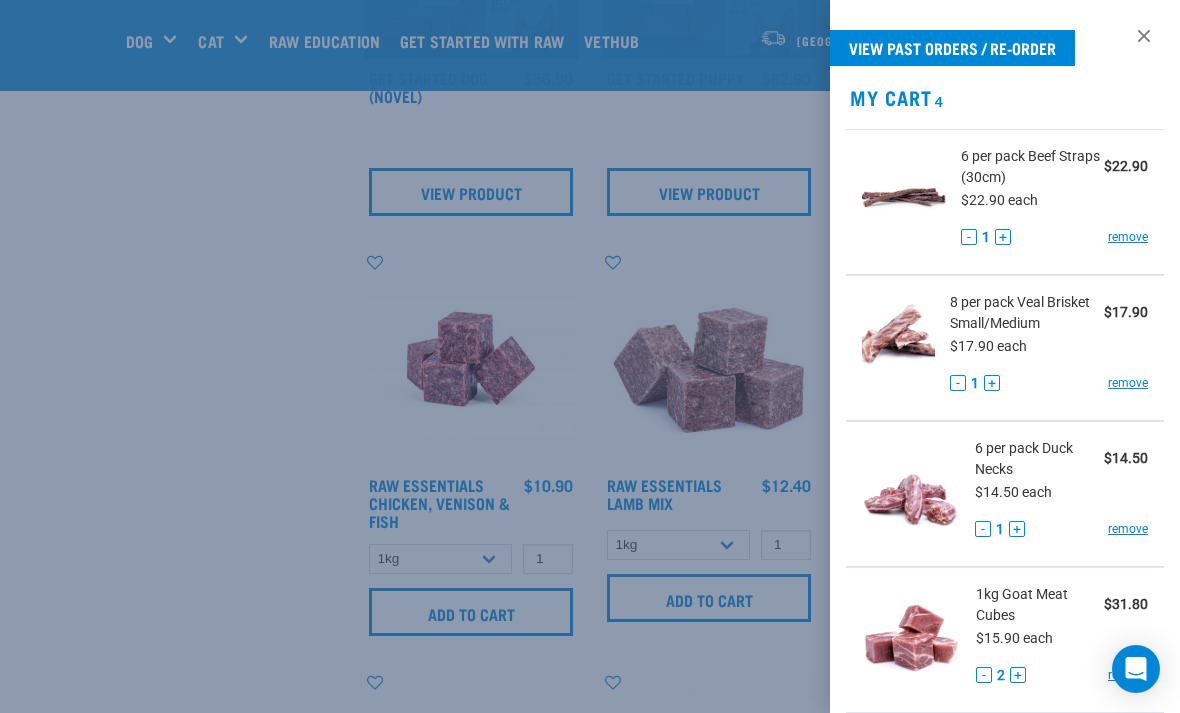 click on "remove" at bounding box center (1128, 237) 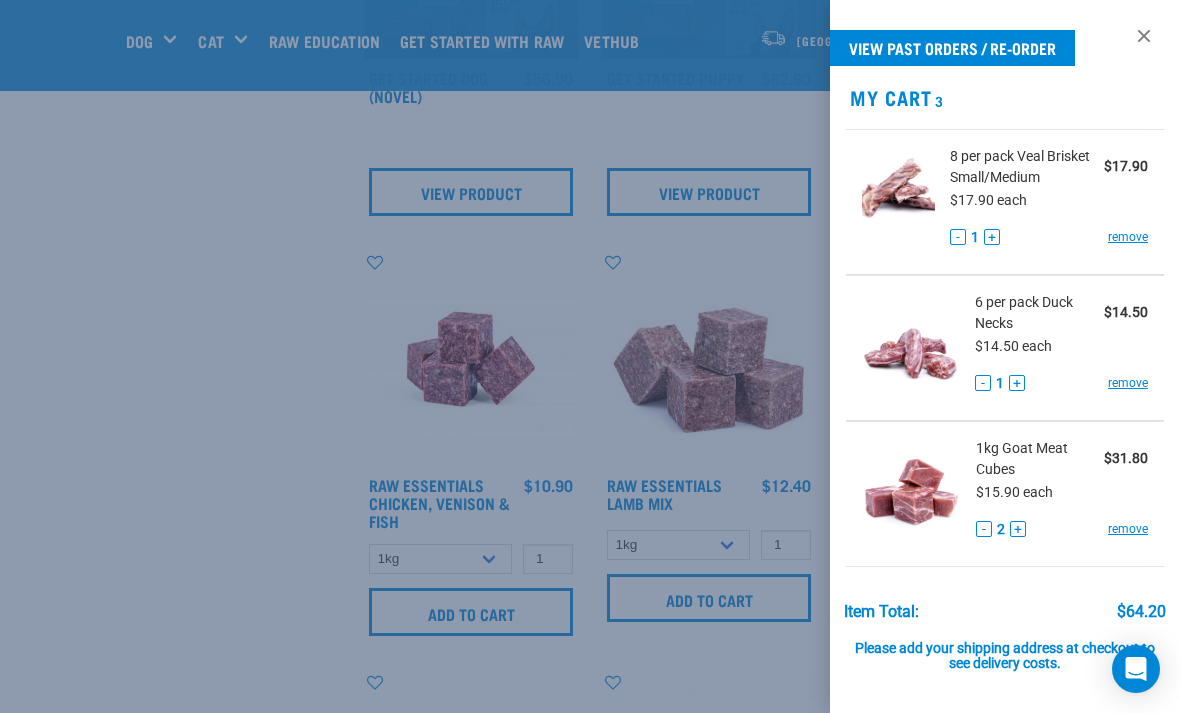 click on "remove" at bounding box center [1128, 237] 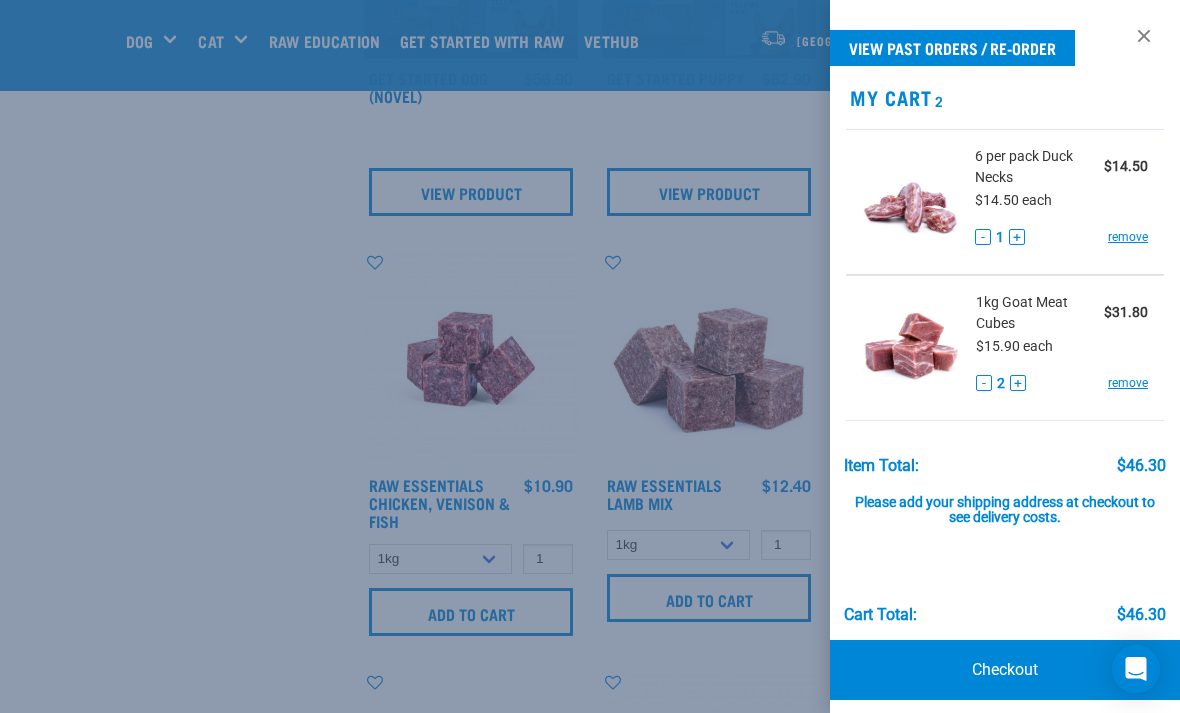 click on "remove" at bounding box center [1128, 237] 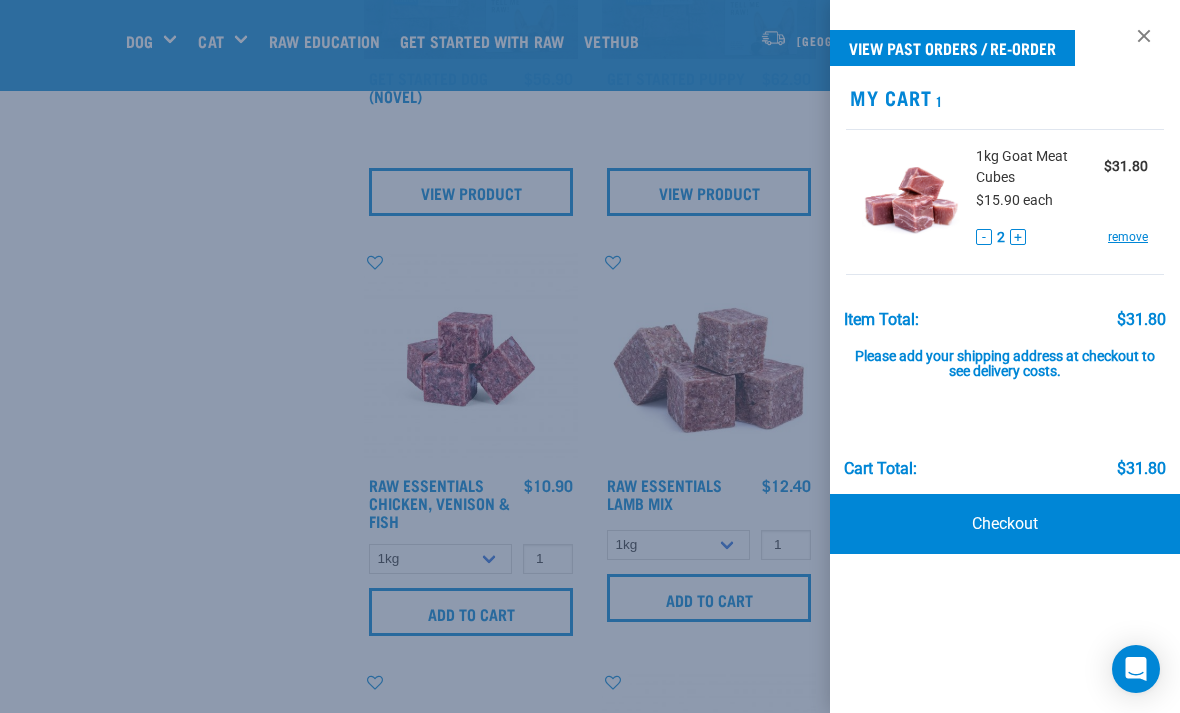click on "remove" at bounding box center [1128, 237] 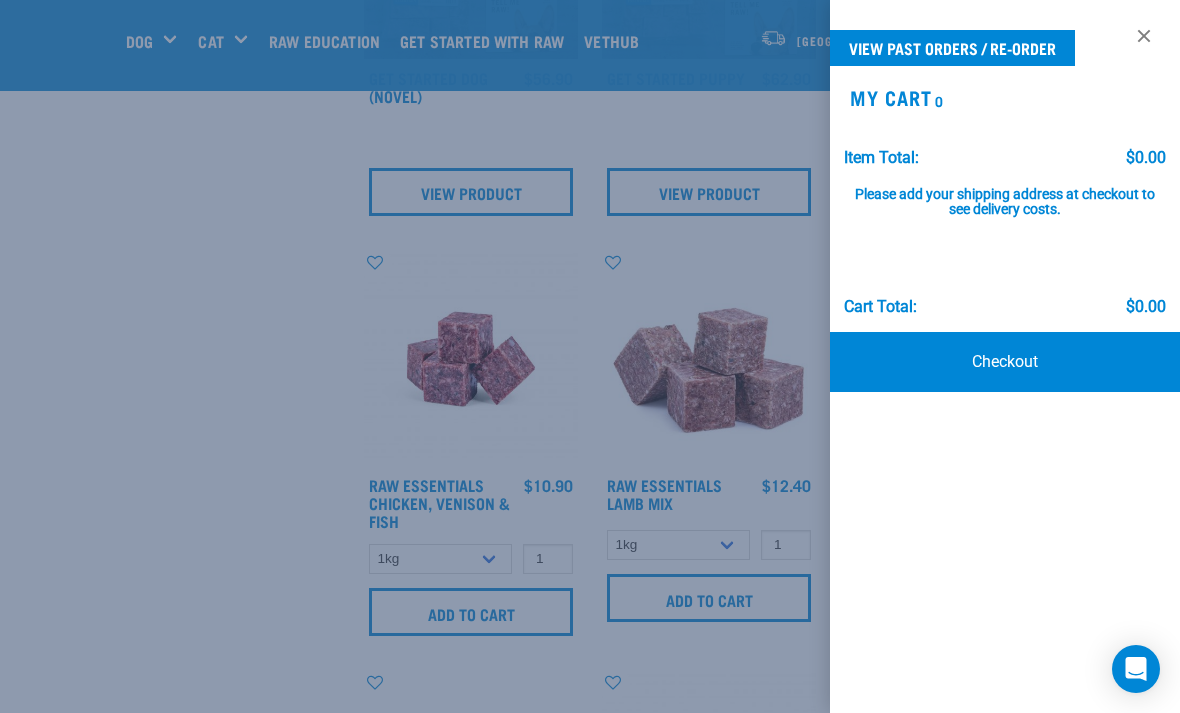 click on "View past orders / re-order
My Cart  0
3kg Wild Venison Blend with Egg
$39.90
$39.90 each
-
1
+
remove
- 4" at bounding box center [1005, 356] 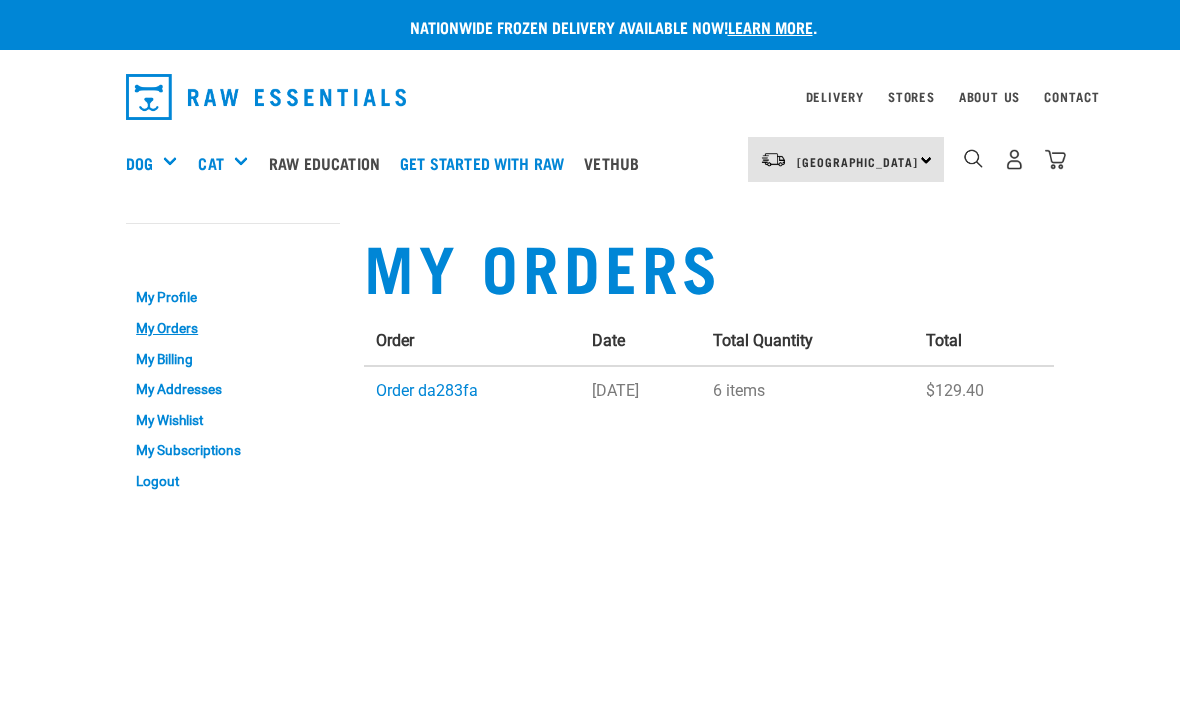 scroll, scrollTop: 0, scrollLeft: 0, axis: both 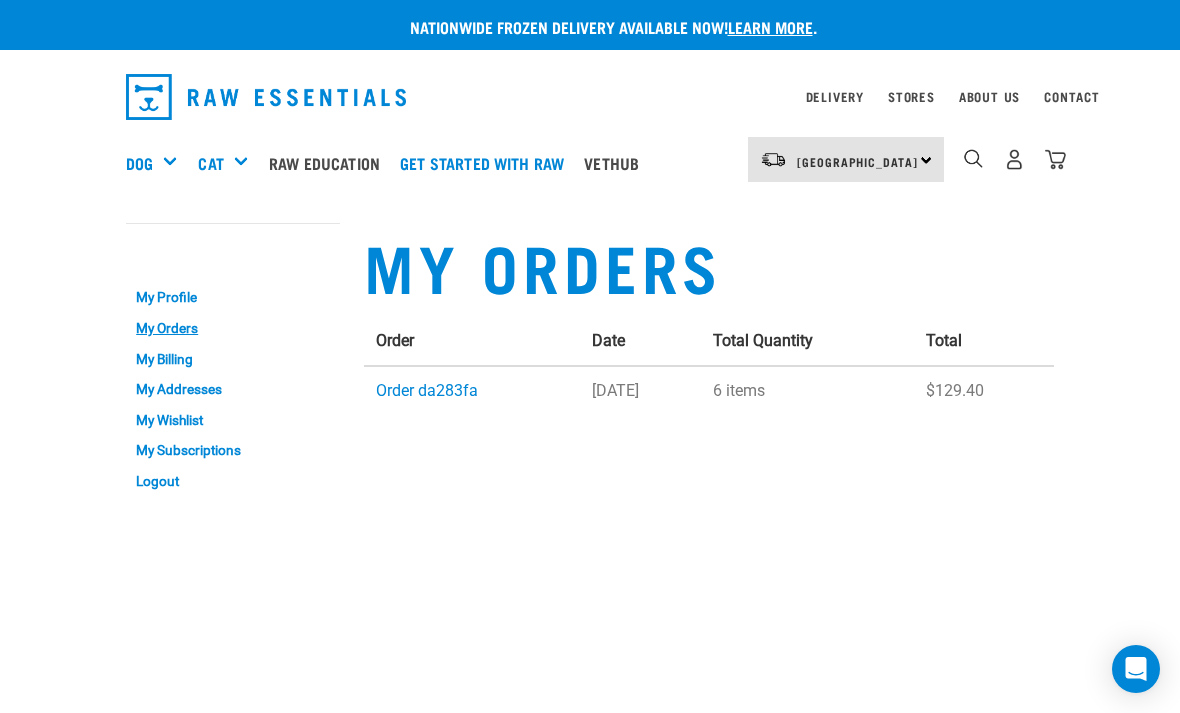 click on "Order da283fa" at bounding box center (427, 390) 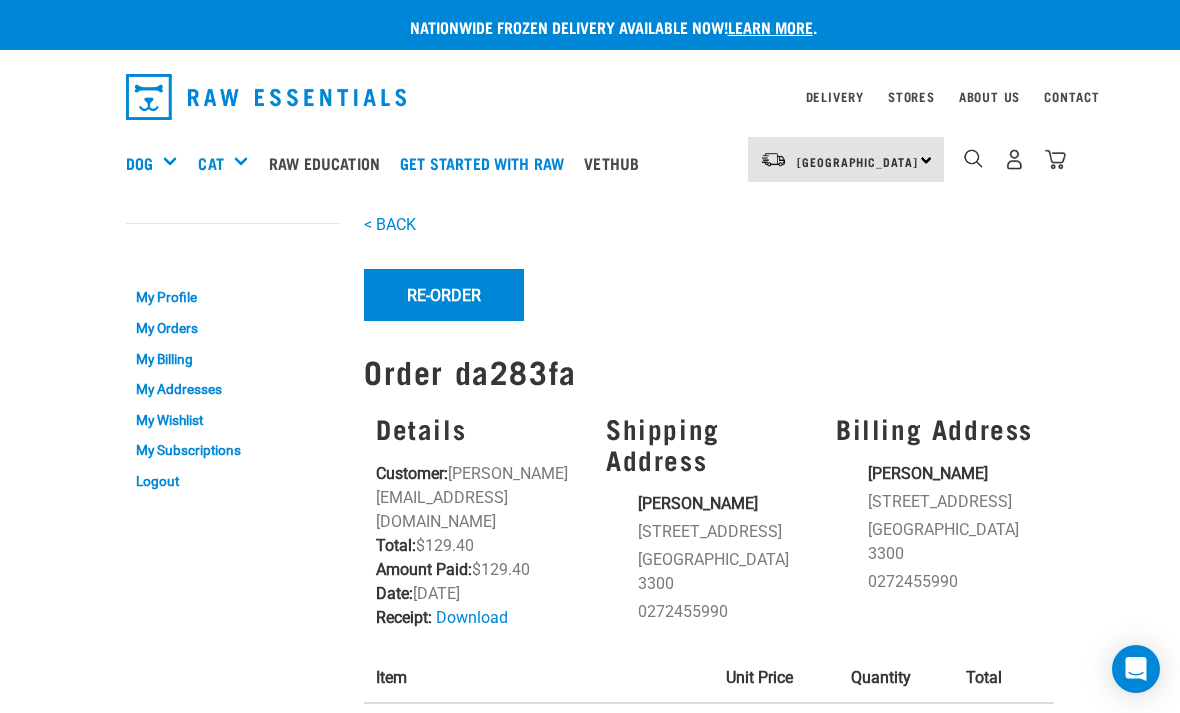 scroll, scrollTop: 0, scrollLeft: 0, axis: both 